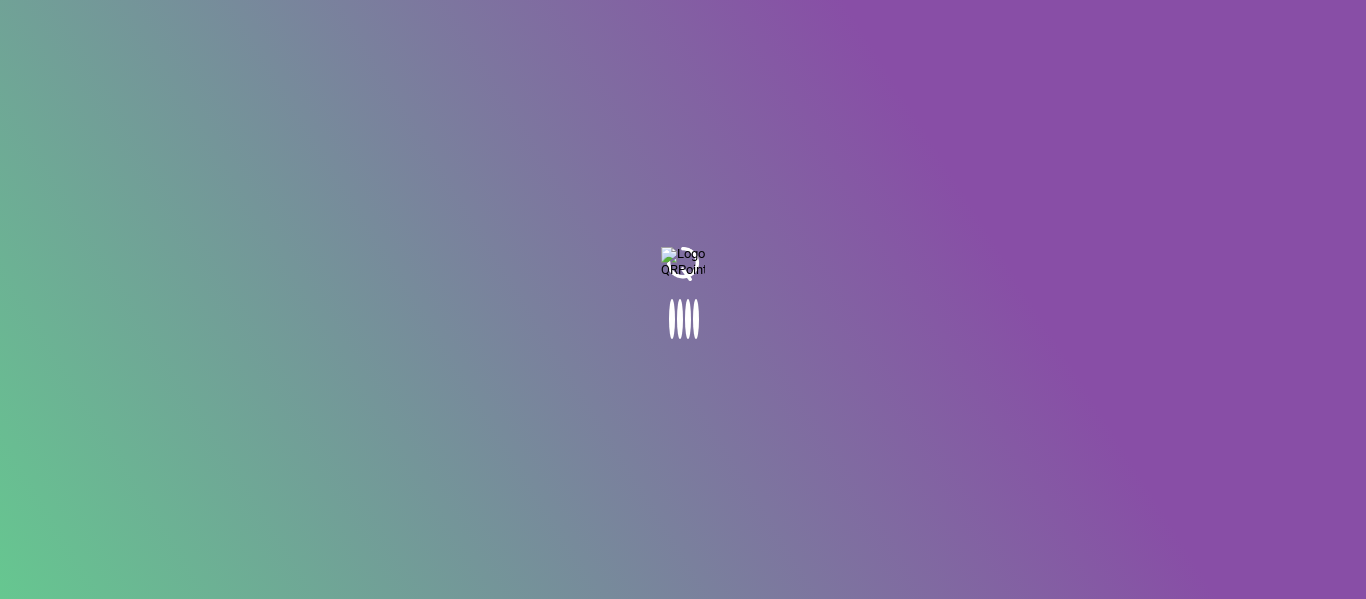 scroll, scrollTop: 0, scrollLeft: 0, axis: both 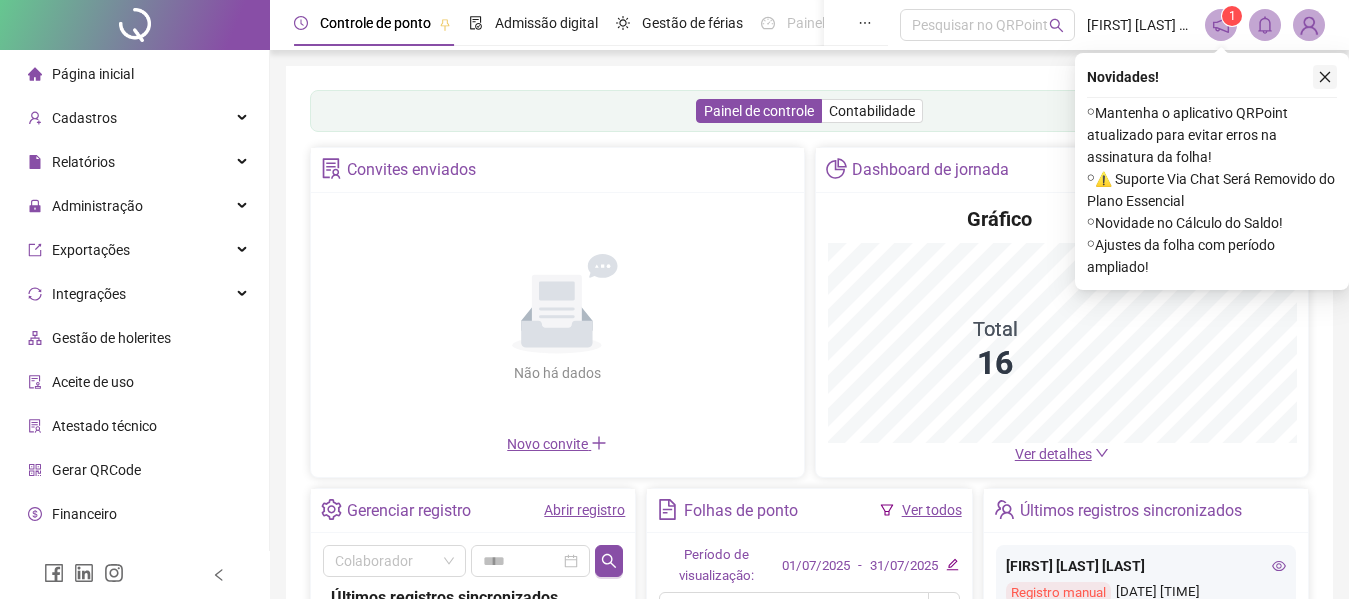 click at bounding box center (1325, 77) 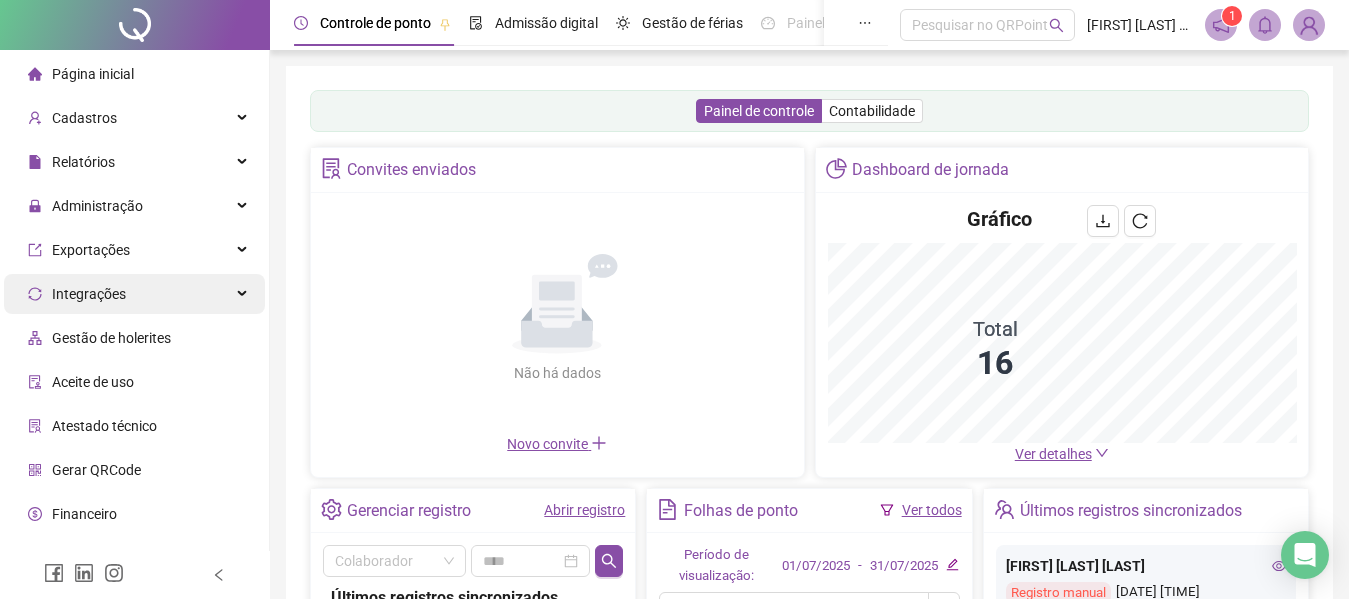 click on "Integrações" at bounding box center (134, 294) 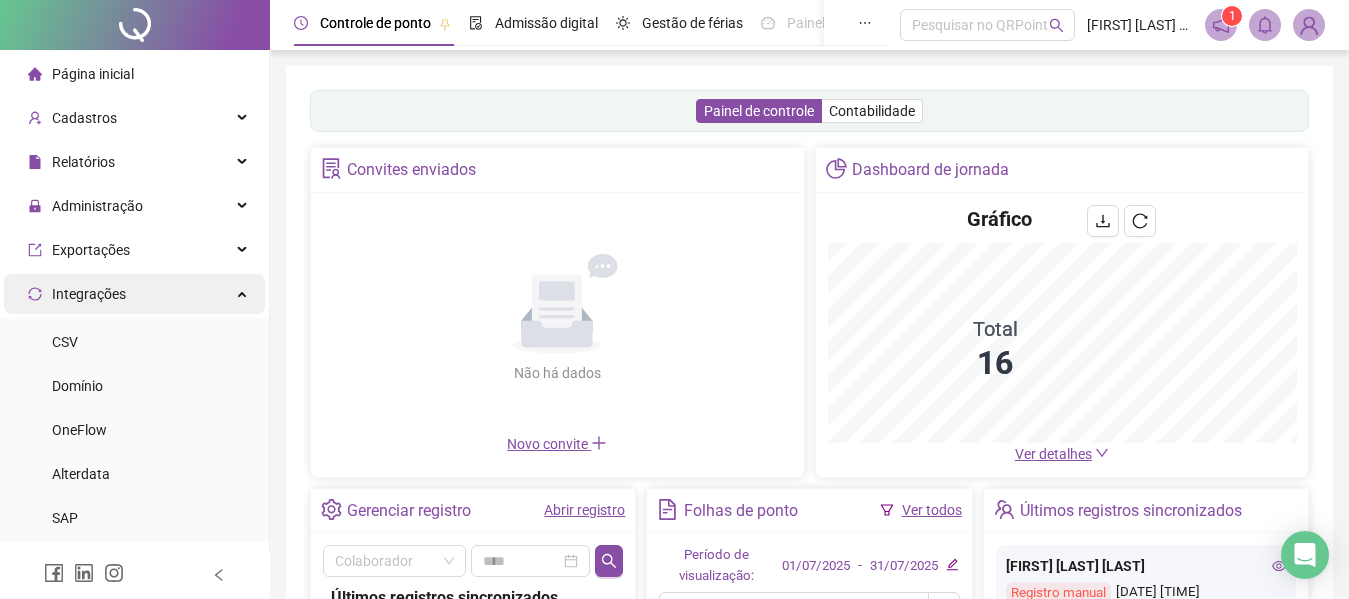 click on "Integrações" at bounding box center (134, 294) 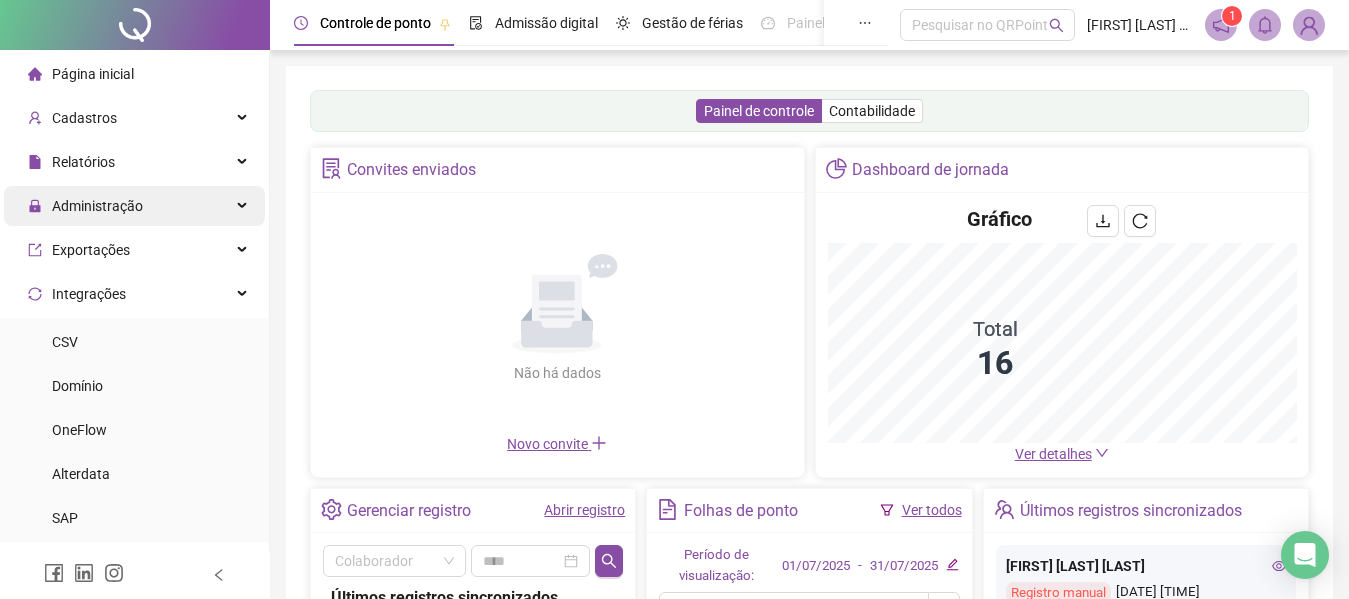 click on "Administração" at bounding box center (134, 206) 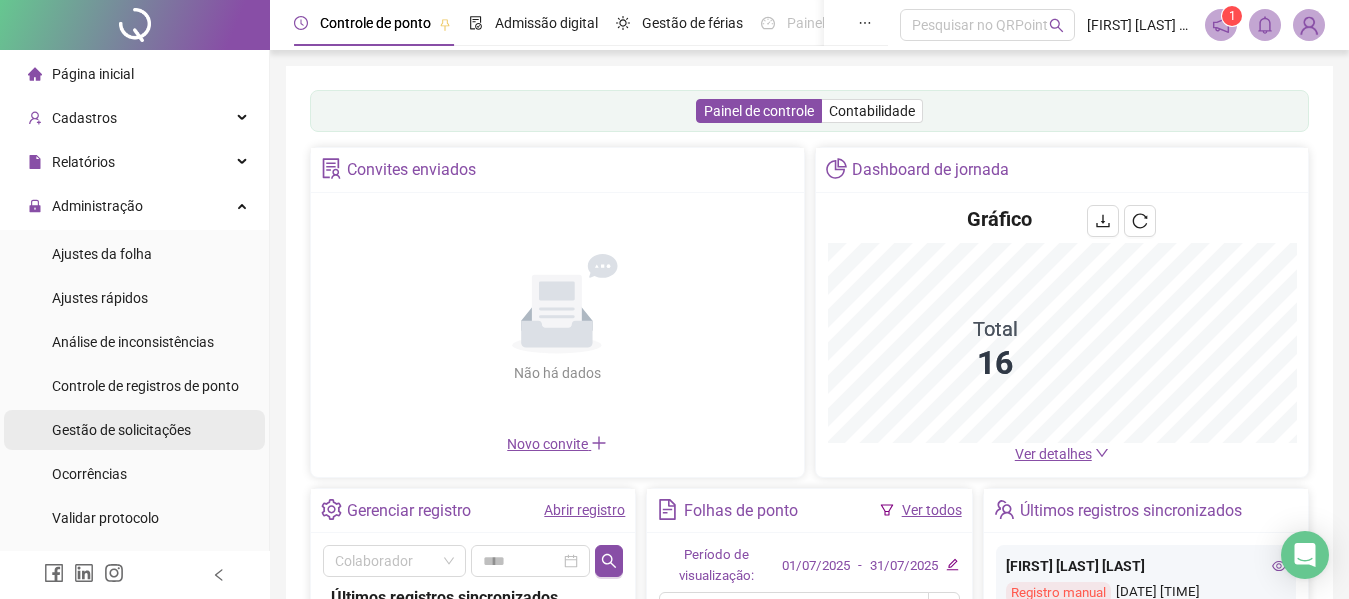 click on "Gestão de solicitações" at bounding box center (121, 430) 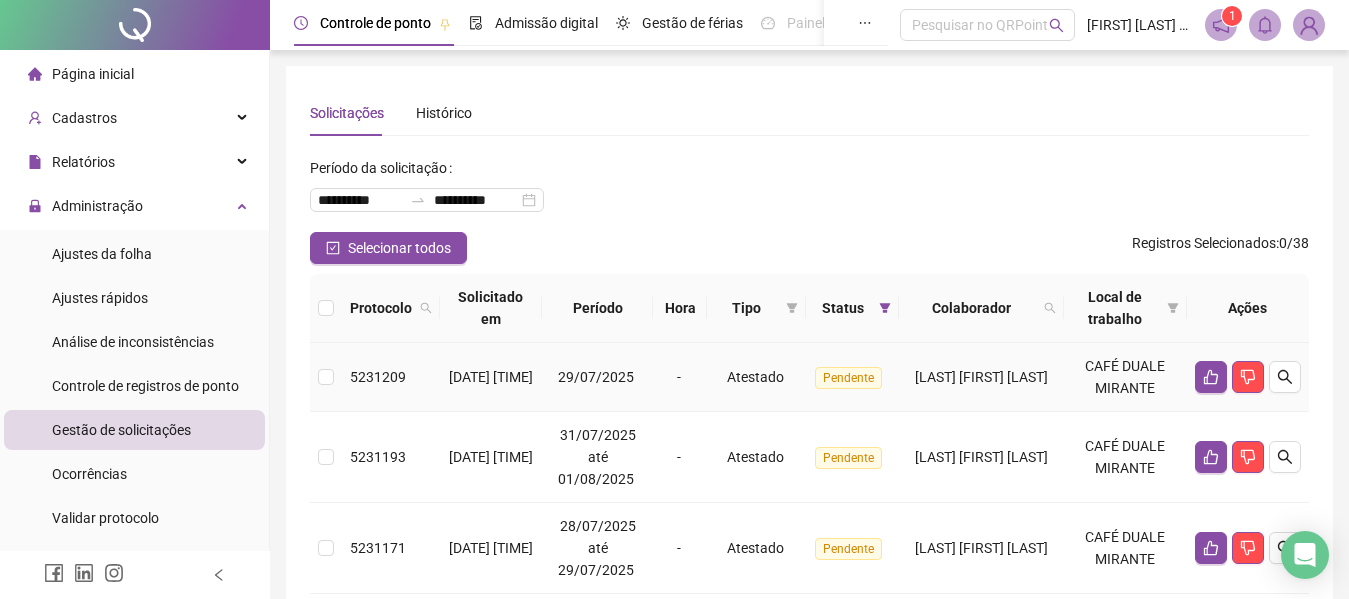 click on "[LAST] [FIRST] [LAST]" at bounding box center [981, 377] 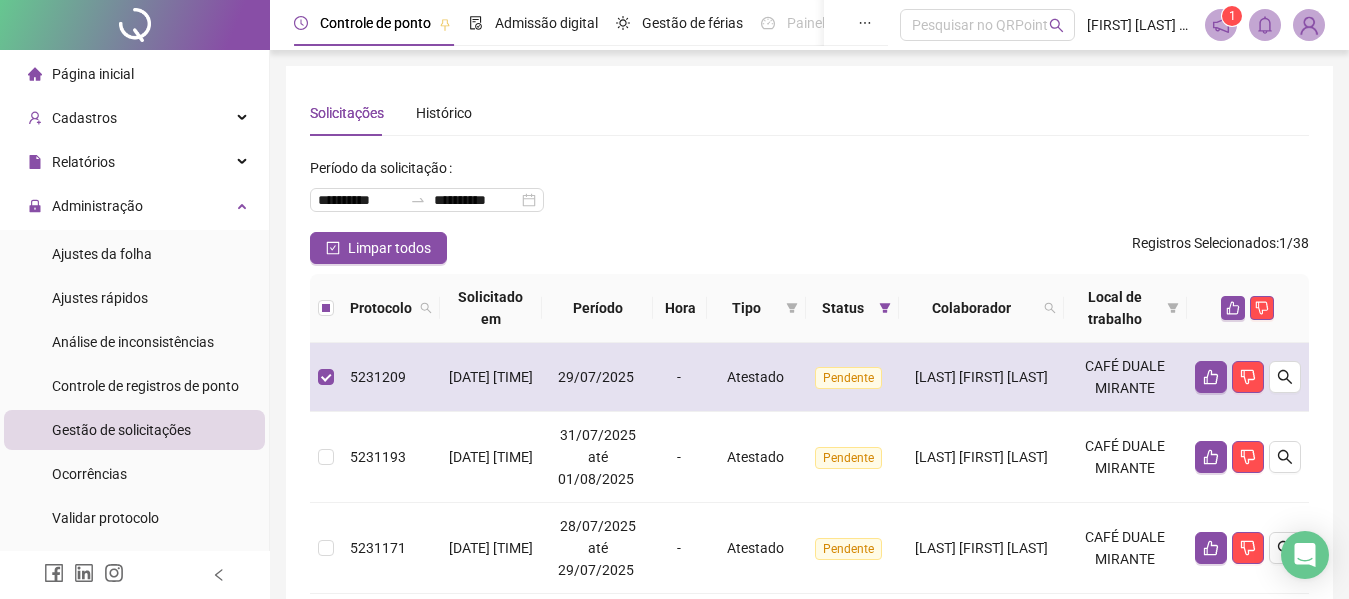 click on "CAFÉ DUALE MIRANTE" at bounding box center [1125, 377] 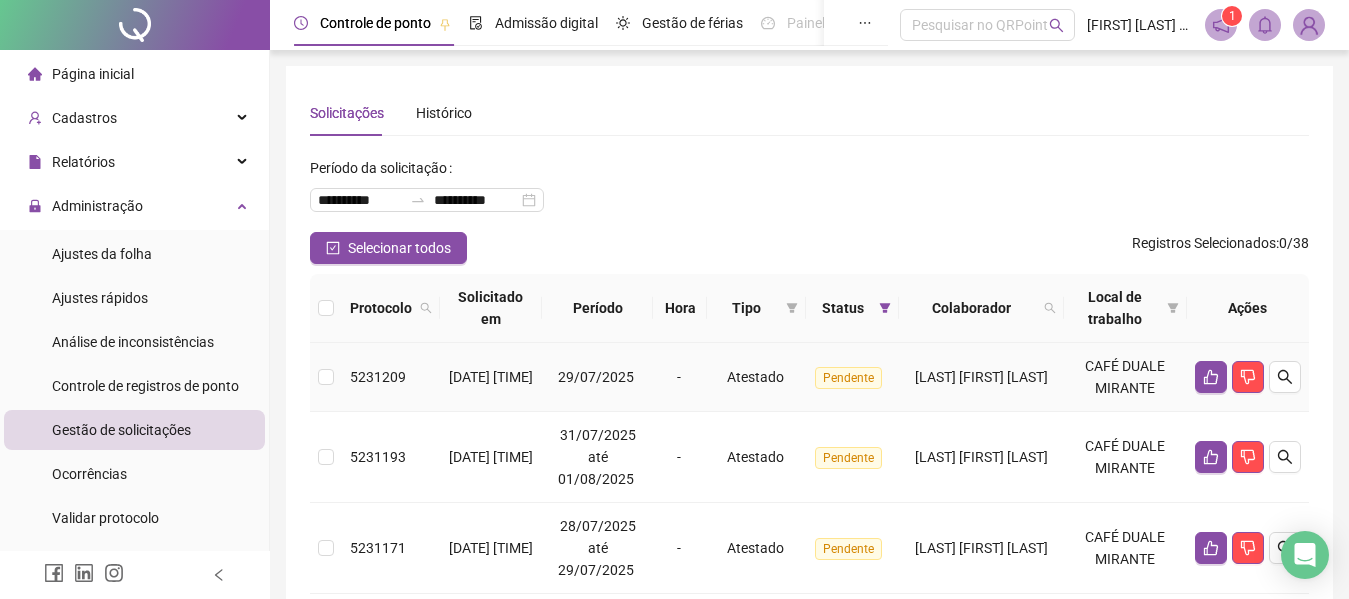 click on "CAFÉ DUALE MIRANTE" at bounding box center [1125, 377] 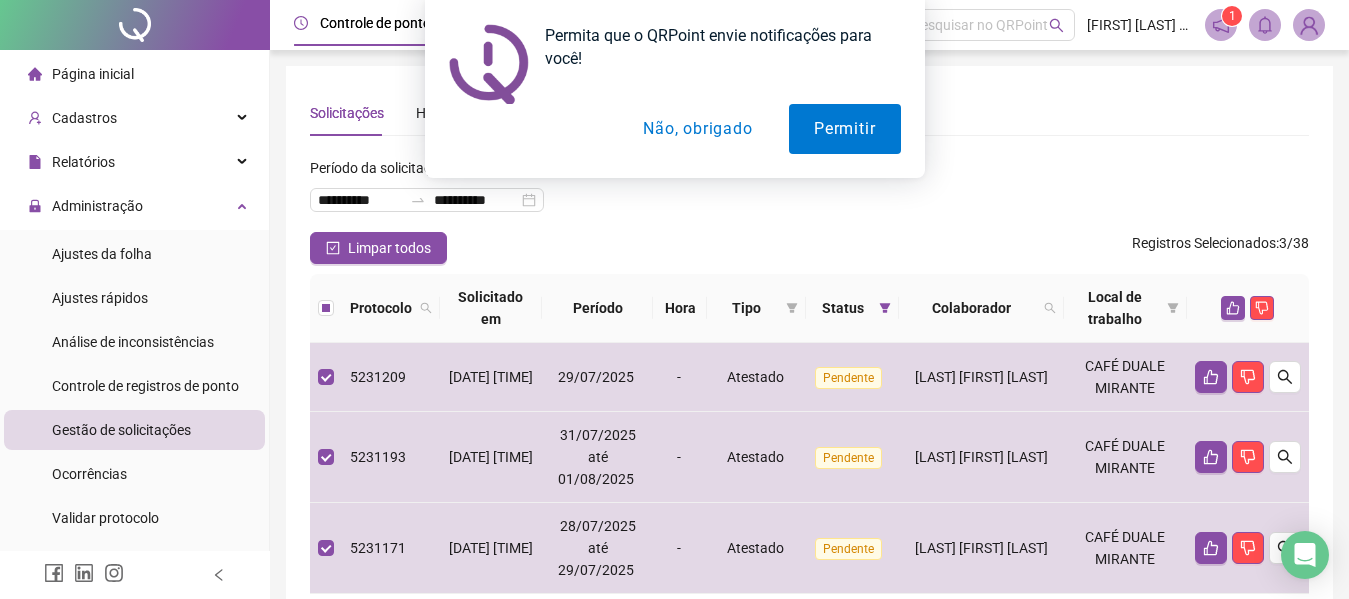 click on "Não, obrigado" at bounding box center [697, 129] 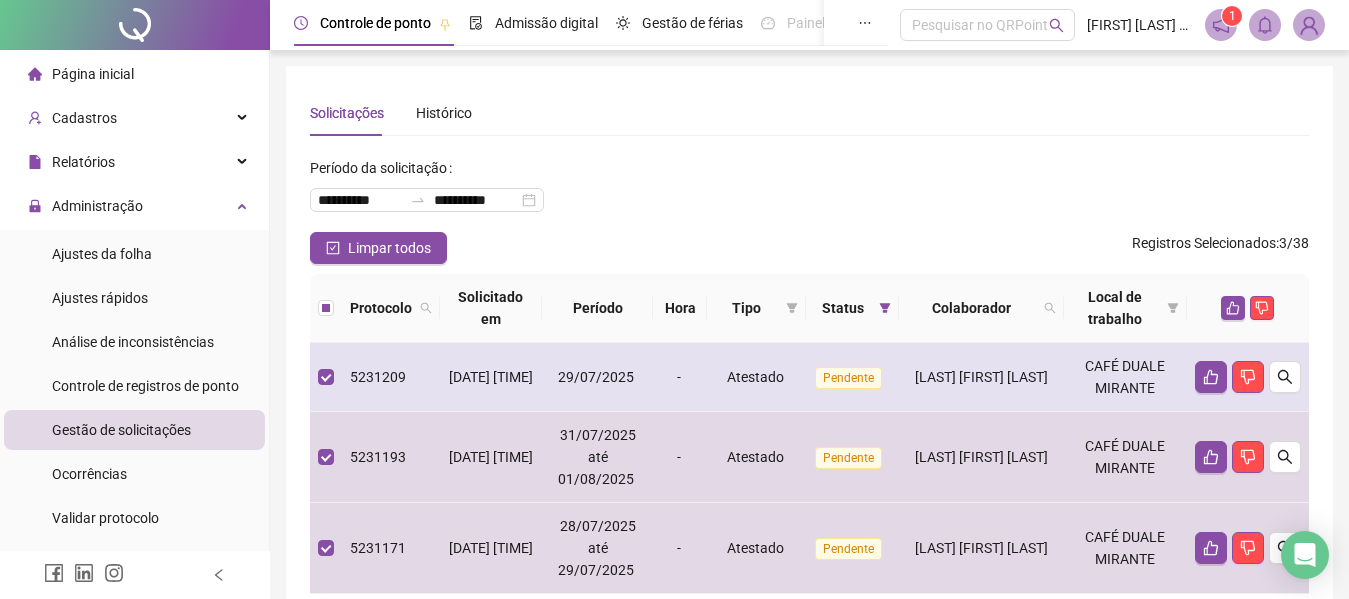 scroll, scrollTop: 100, scrollLeft: 0, axis: vertical 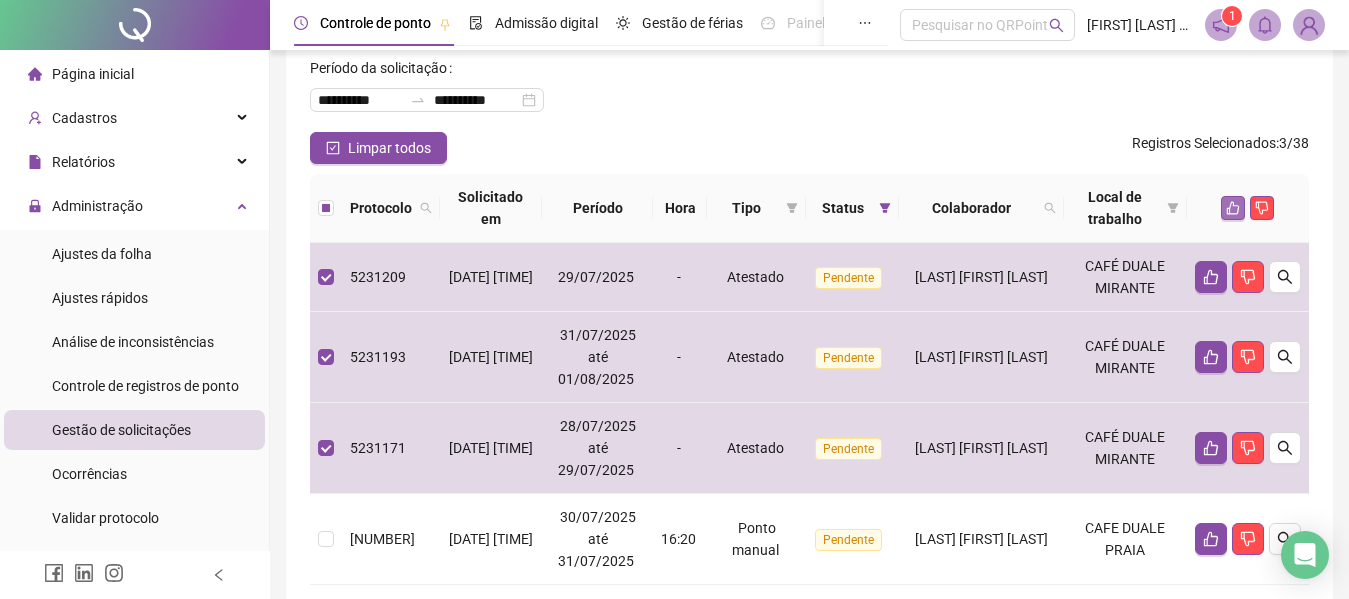 click 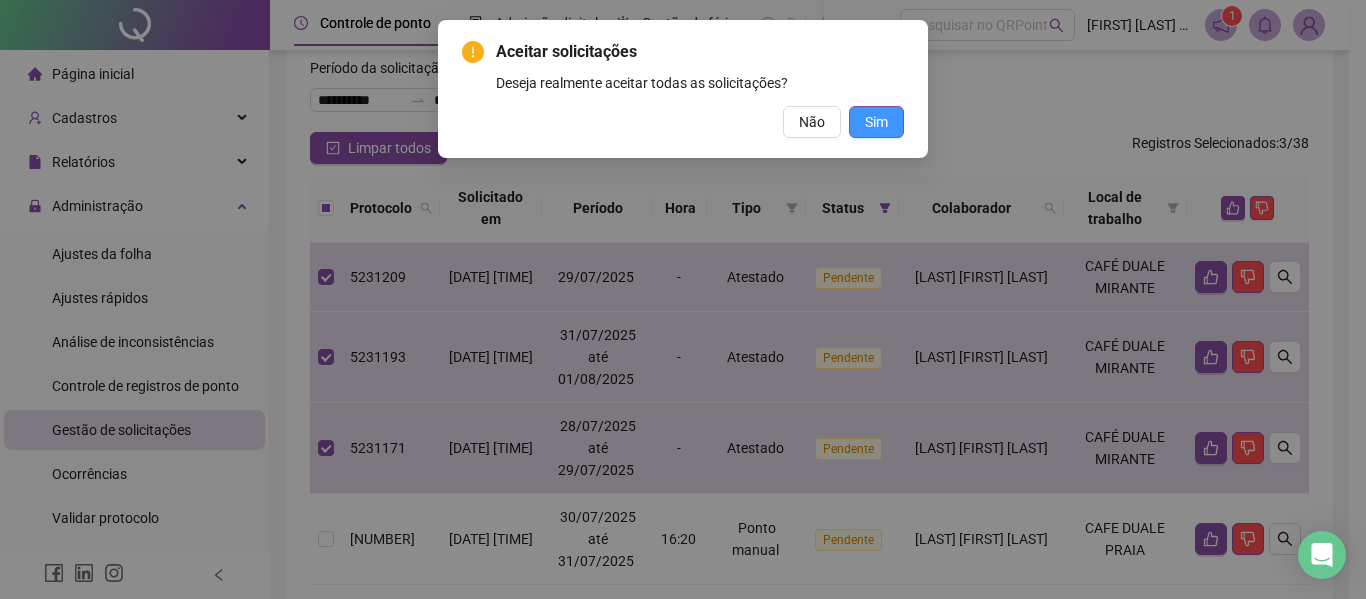 click on "Sim" at bounding box center [876, 122] 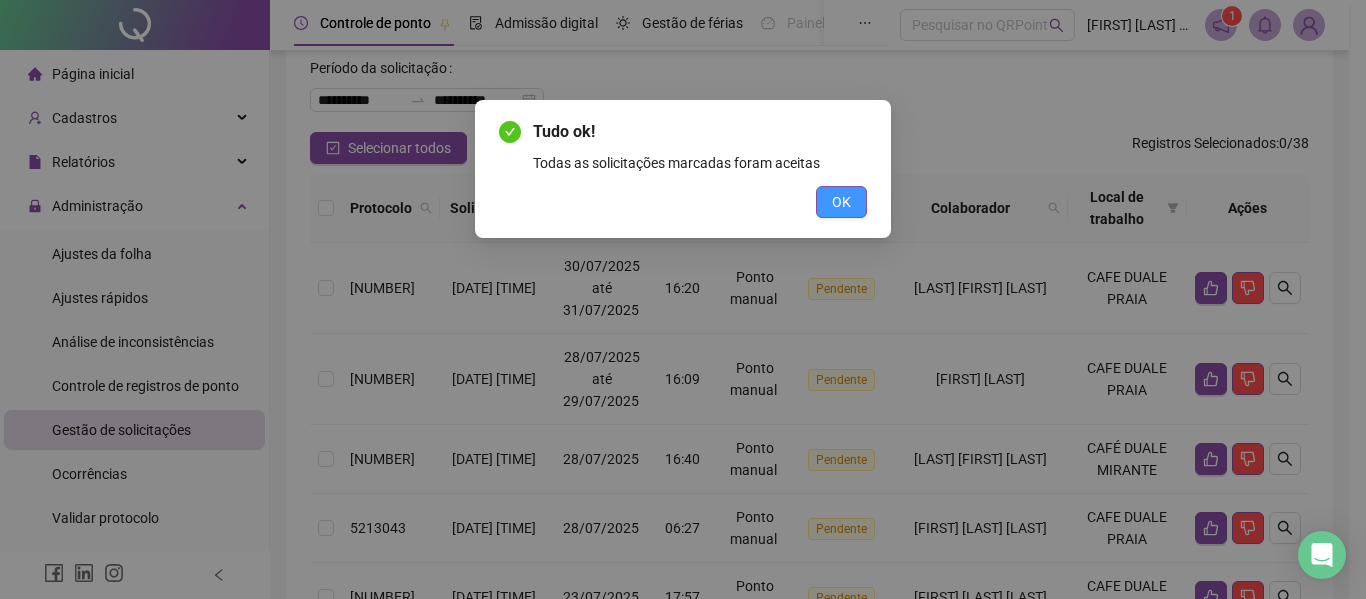 click on "OK" at bounding box center (841, 202) 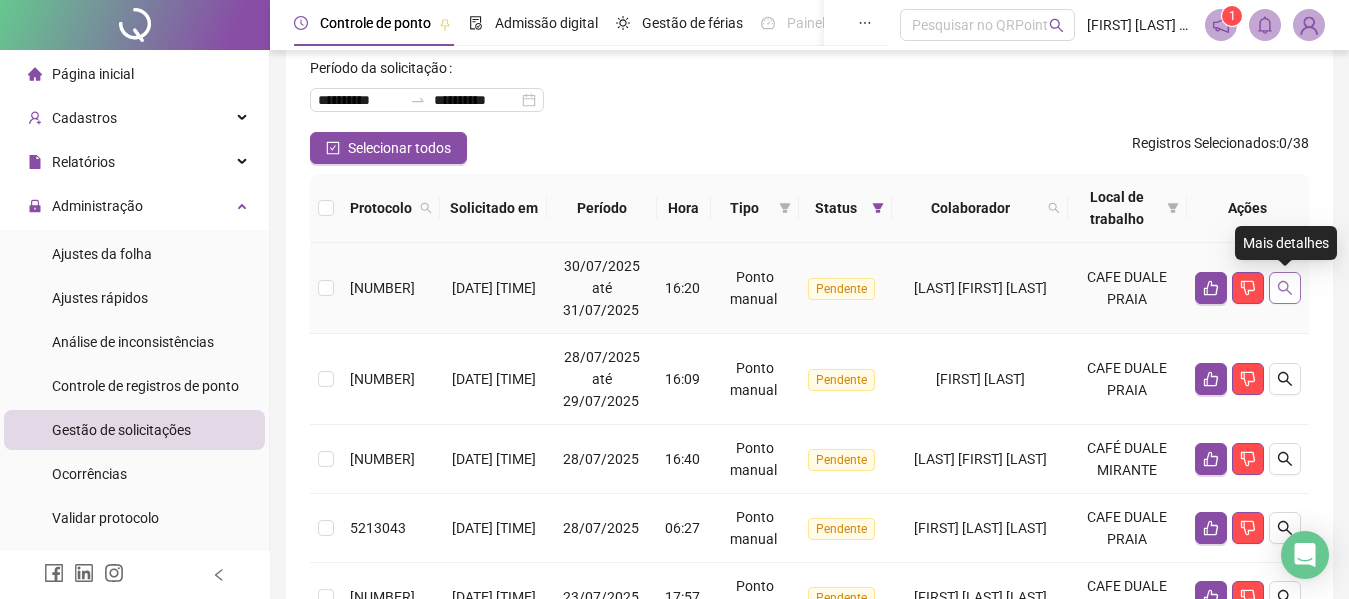 click 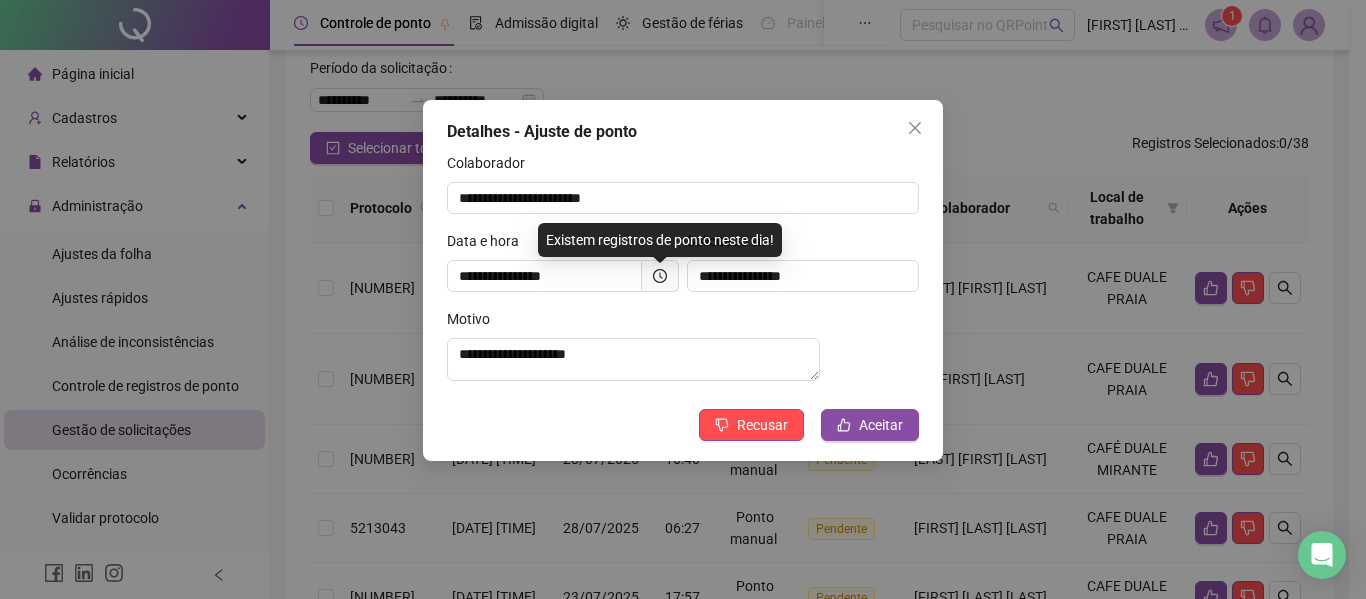 click 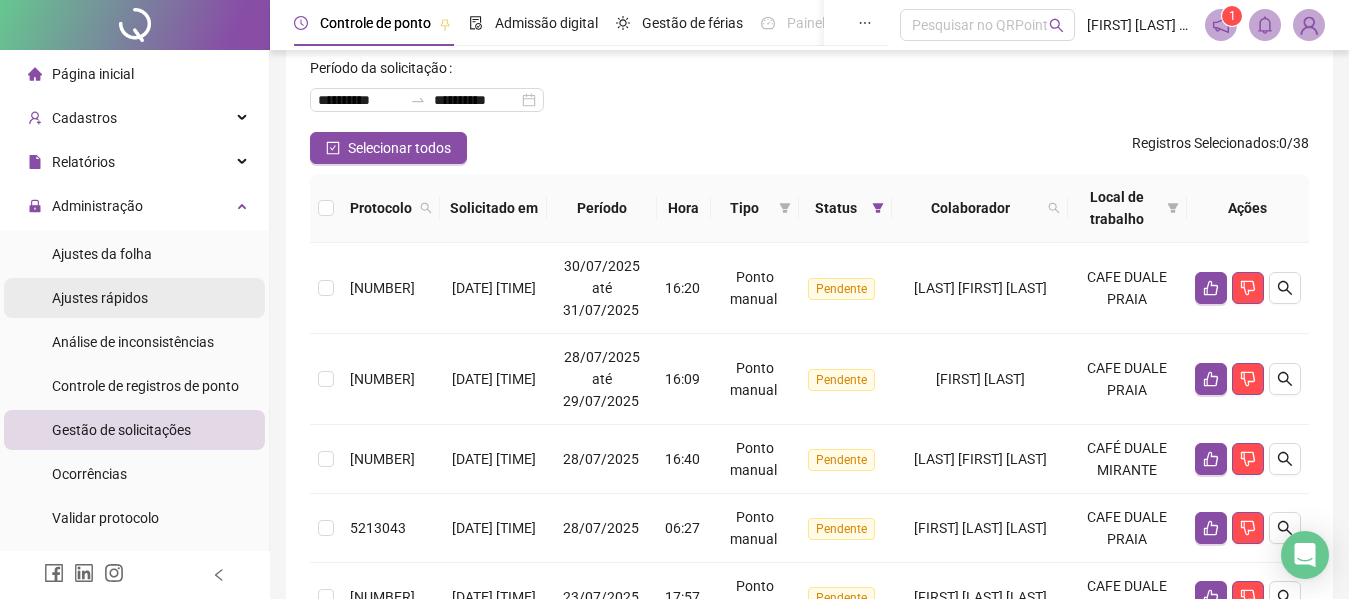 scroll, scrollTop: 0, scrollLeft: 0, axis: both 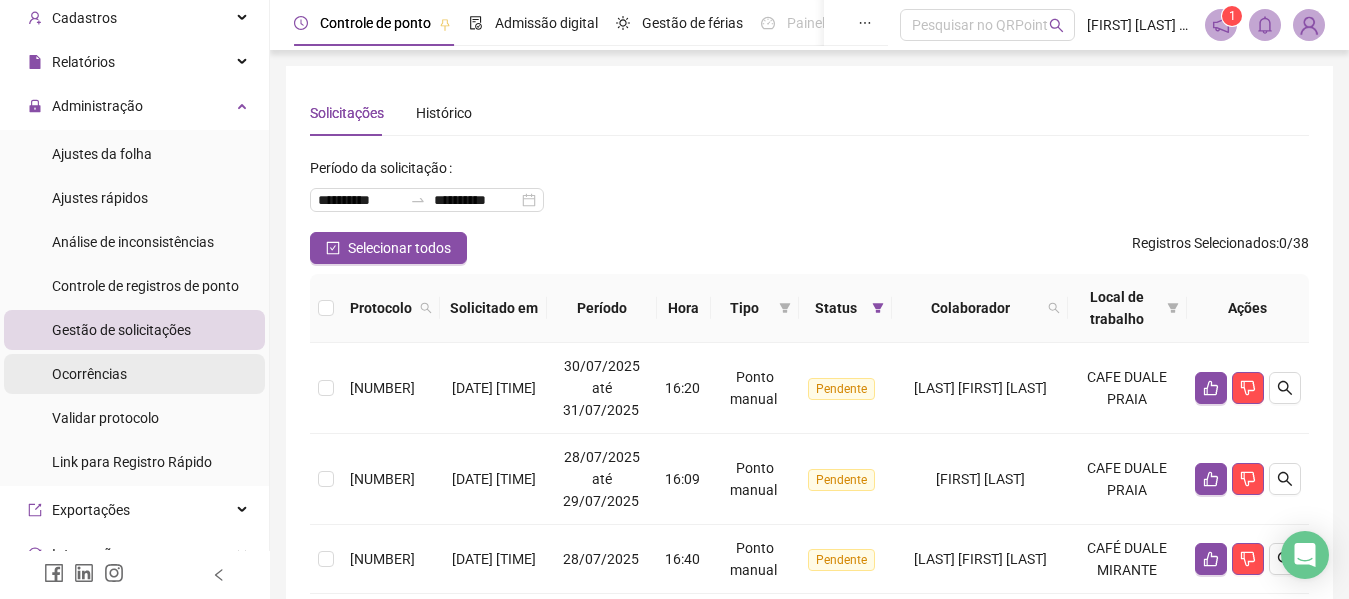 click on "Ocorrências" at bounding box center [89, 374] 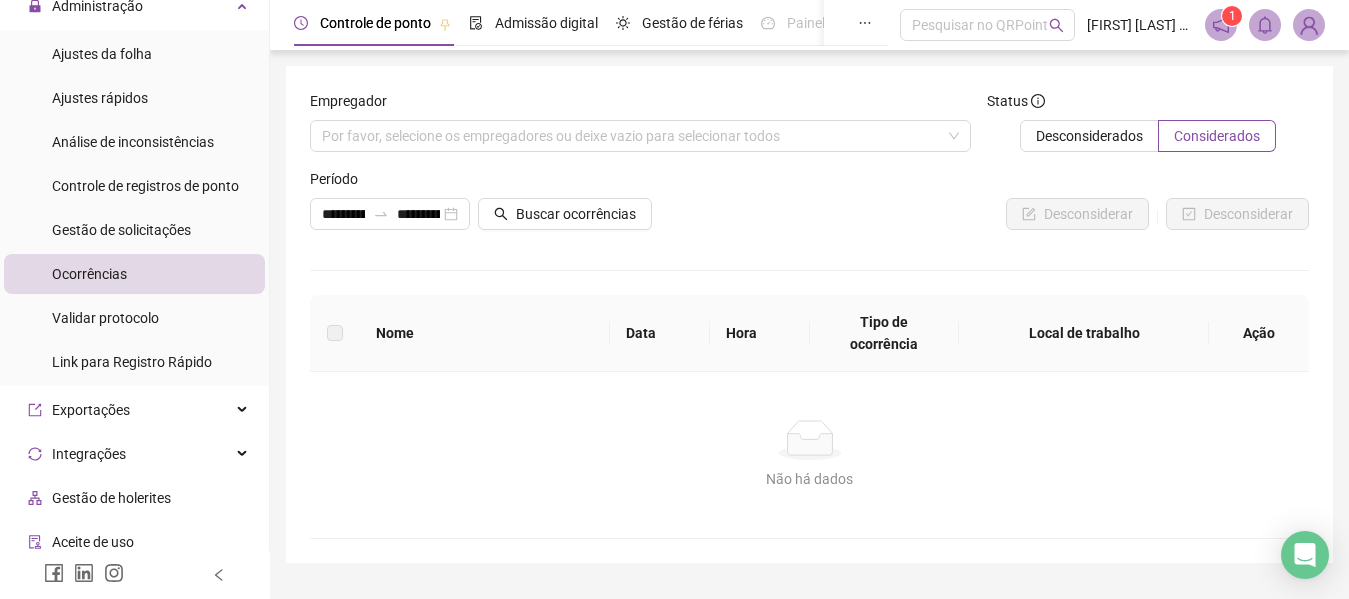 scroll, scrollTop: 100, scrollLeft: 0, axis: vertical 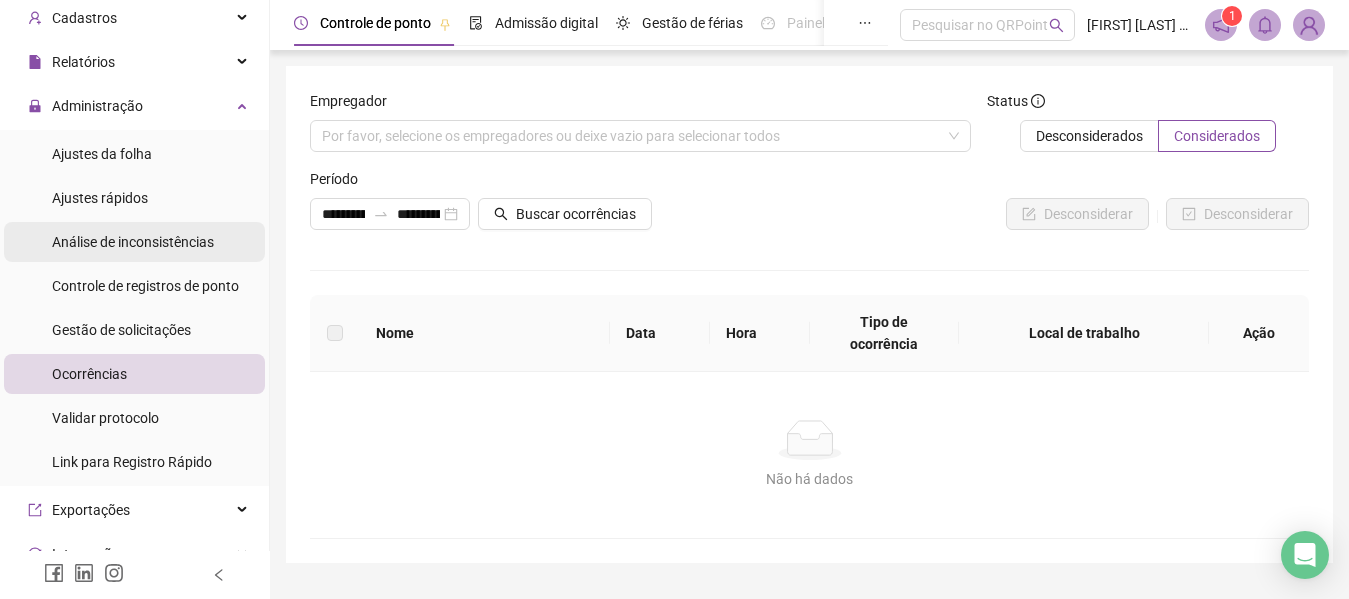 click on "Análise de inconsistências" at bounding box center (133, 242) 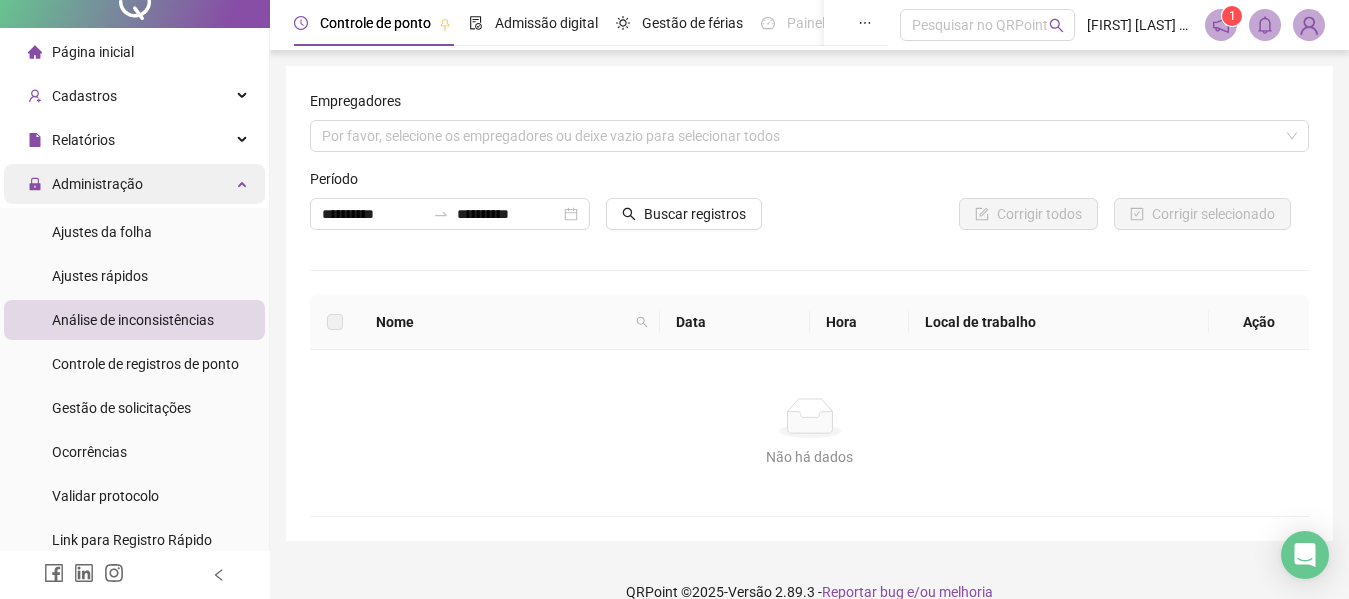 scroll, scrollTop: 0, scrollLeft: 0, axis: both 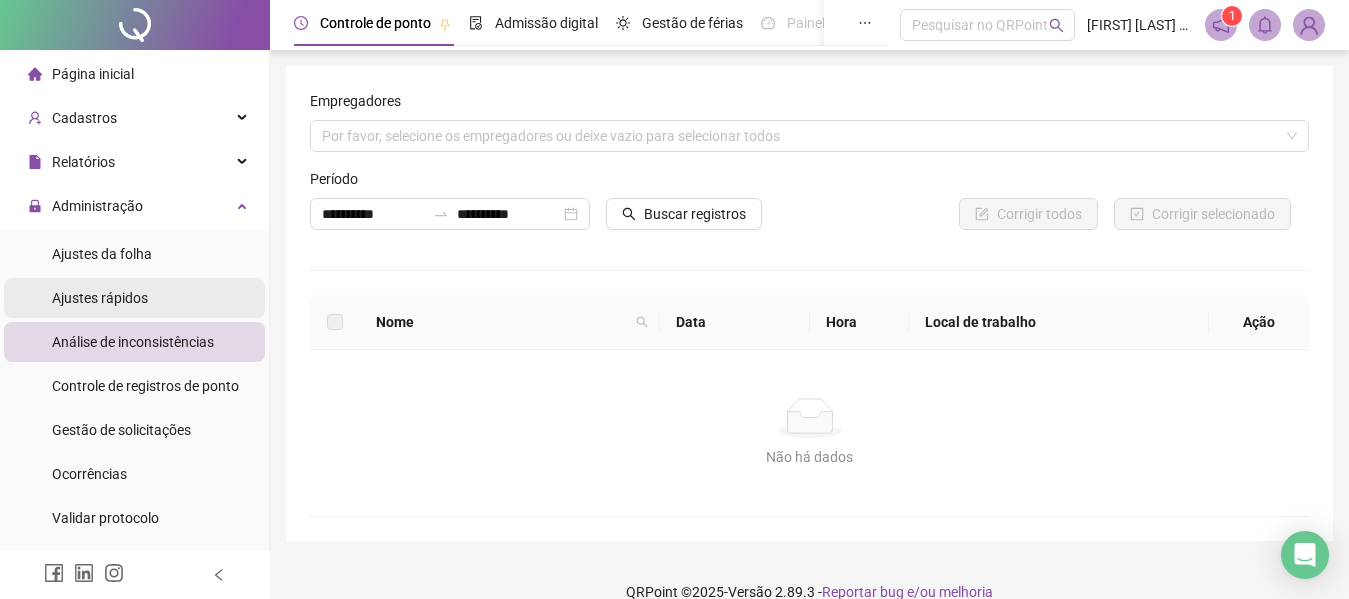 click on "Ajustes rápidos" at bounding box center [100, 298] 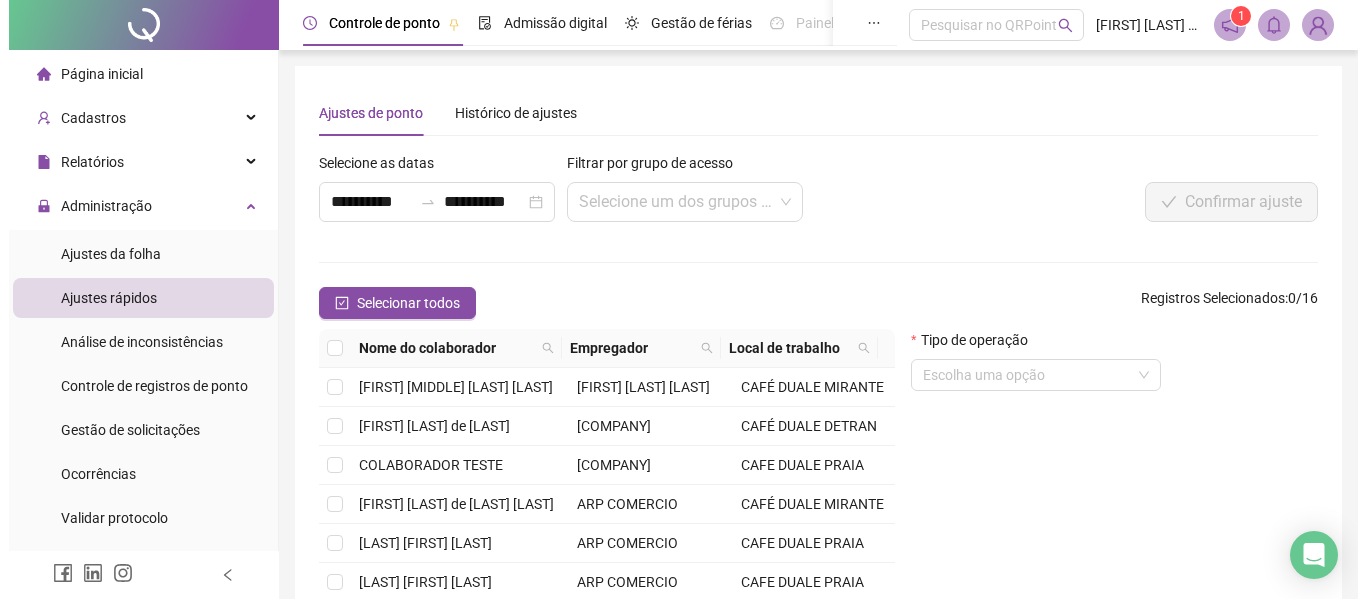 scroll, scrollTop: 200, scrollLeft: 0, axis: vertical 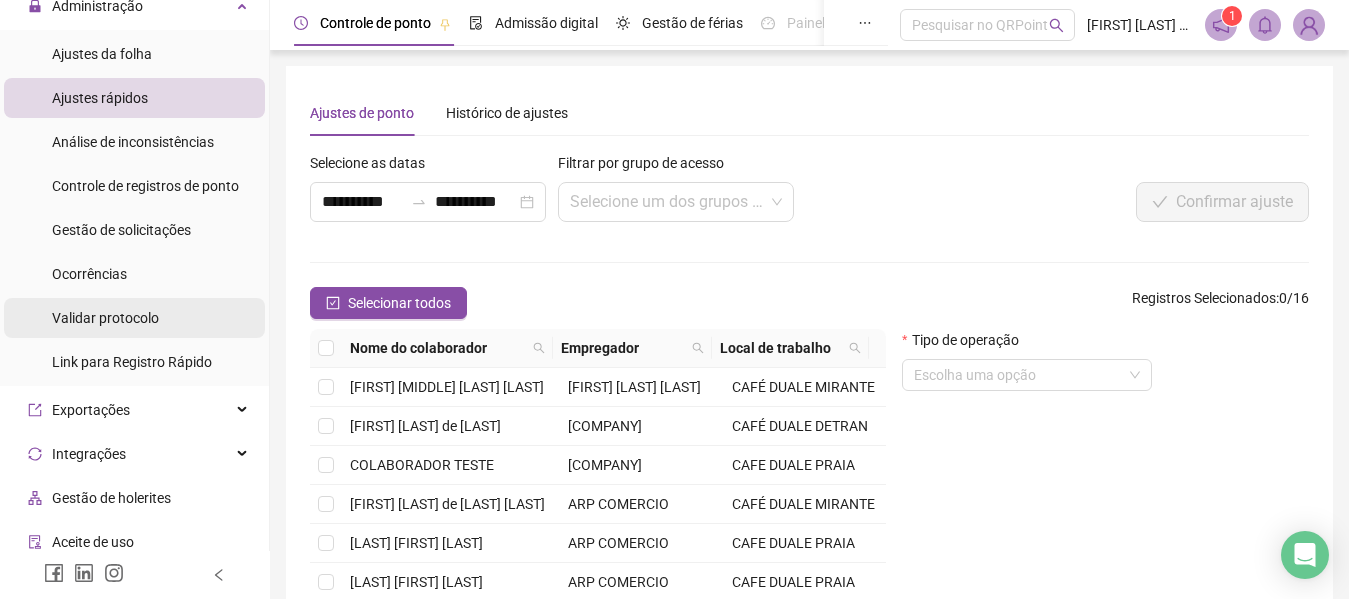 click on "Validar protocolo" at bounding box center [105, 318] 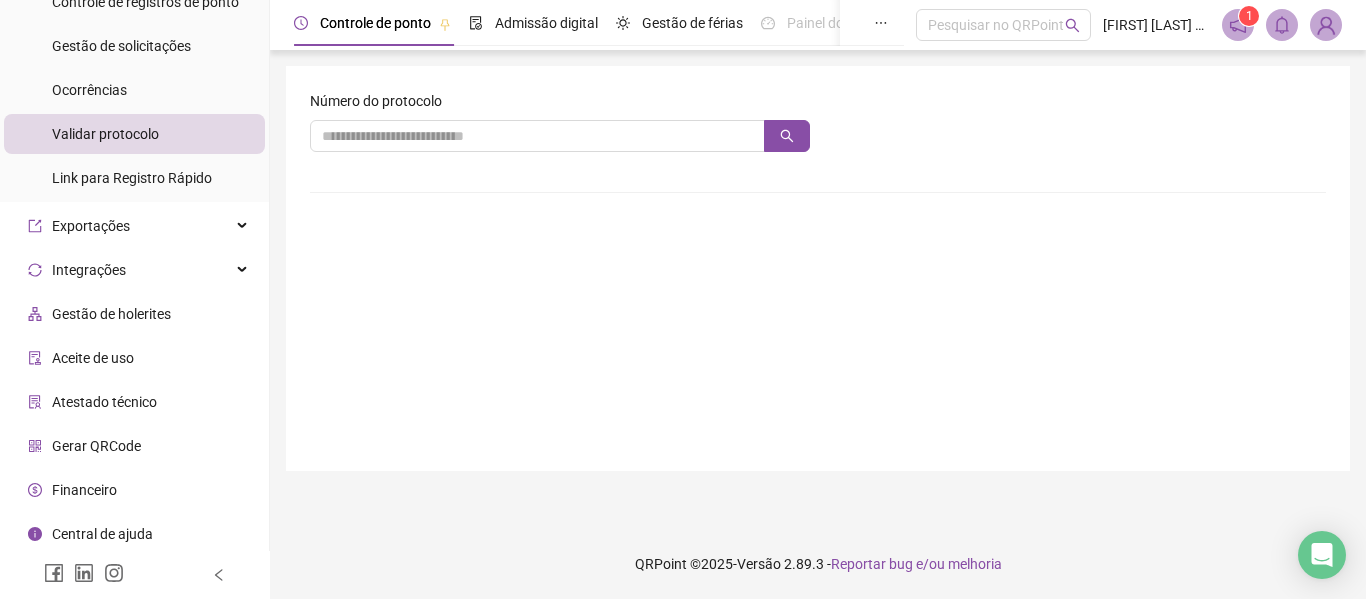 scroll, scrollTop: 387, scrollLeft: 0, axis: vertical 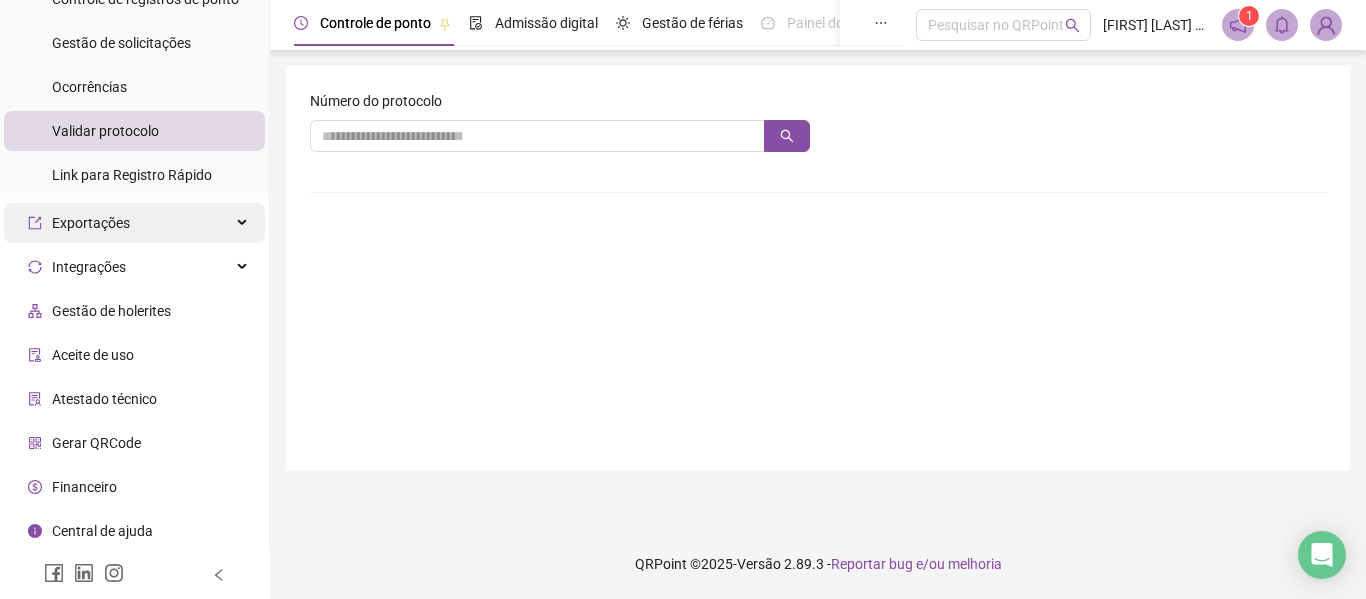 click on "Exportações" at bounding box center (134, 223) 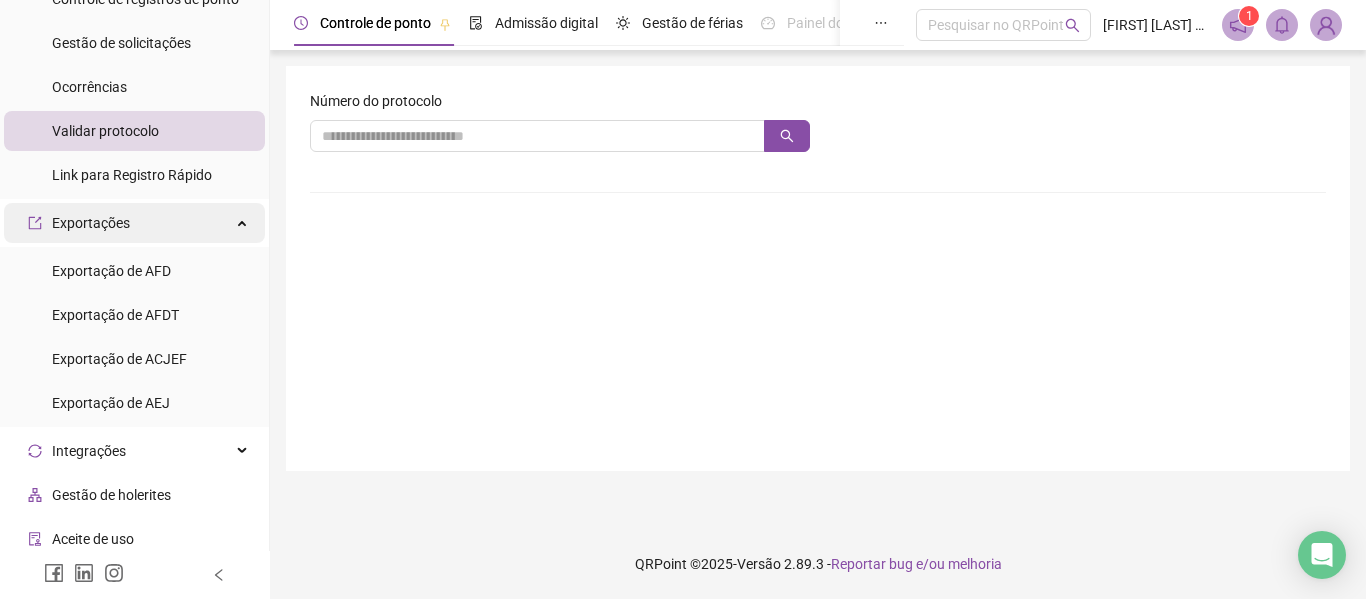 click on "Exportações" at bounding box center (134, 223) 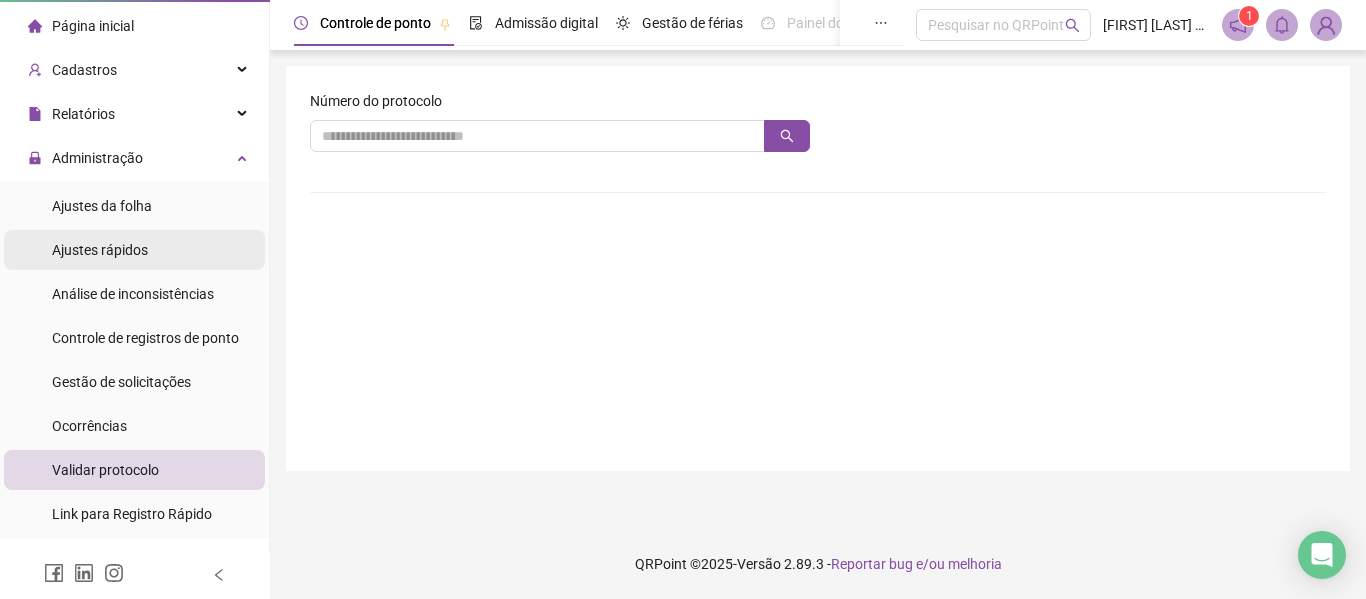 scroll, scrollTop: 0, scrollLeft: 0, axis: both 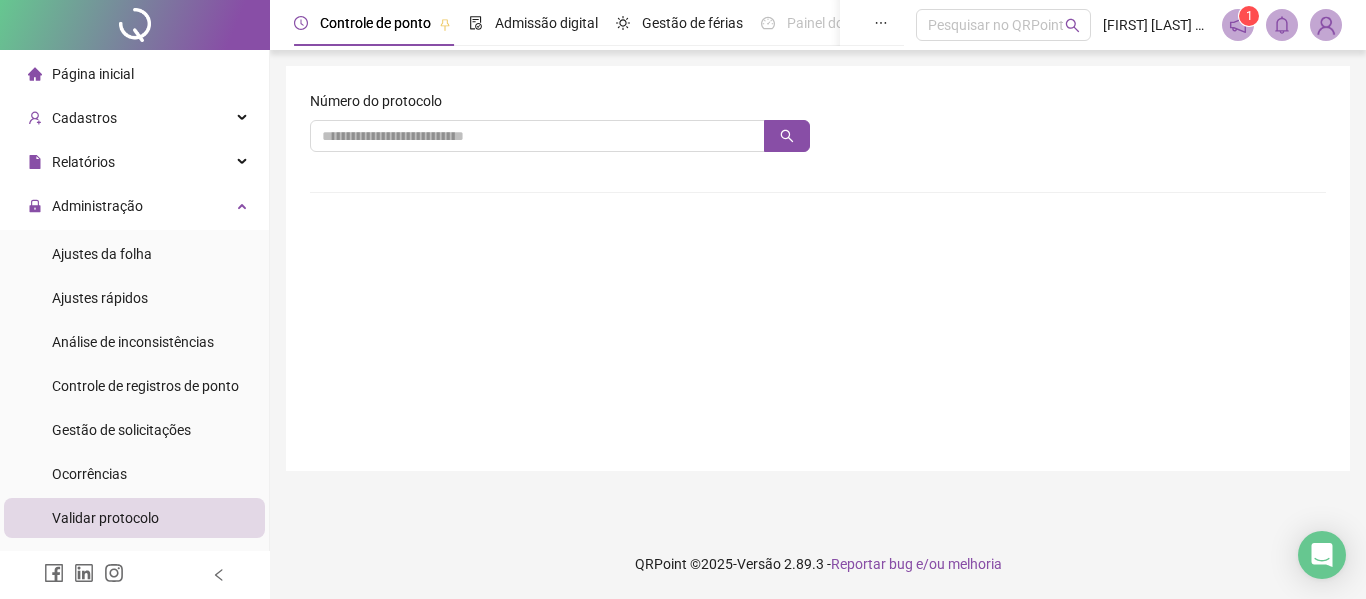 click on "Página inicial Cadastros Relatórios Administração Ajustes da folha Ajustes rápidos Análise de inconsistências Controle de registros de ponto Gestão de solicitações Ocorrências Validar protocolo Link para Registro Rápido Exportações Exportação de AFD Exportação de AFDT Exportação de ACJEF Exportação de AEJ Integrações CSV Domínio OneFlow Alterdata SAP Gestão de holerites Aceite de uso Atestado técnico Gerar QRCode Financeiro Central de ajuda Clube QR - Beneficios" at bounding box center (135, 518) 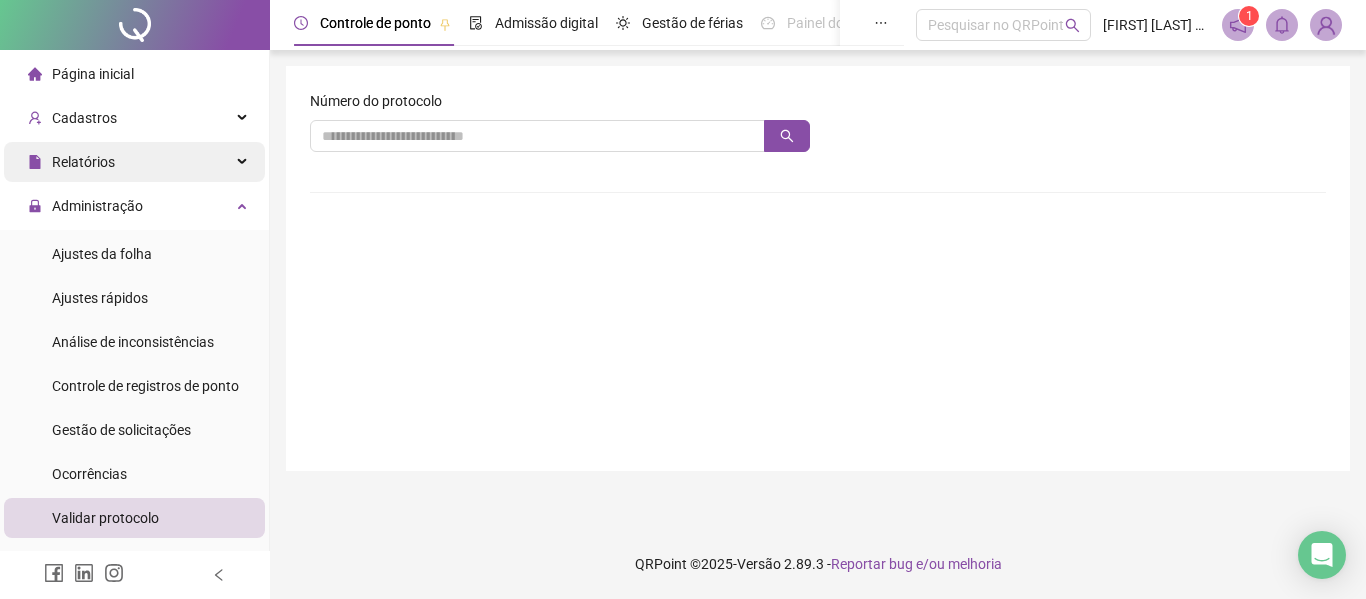 click on "Administração" at bounding box center [134, 206] 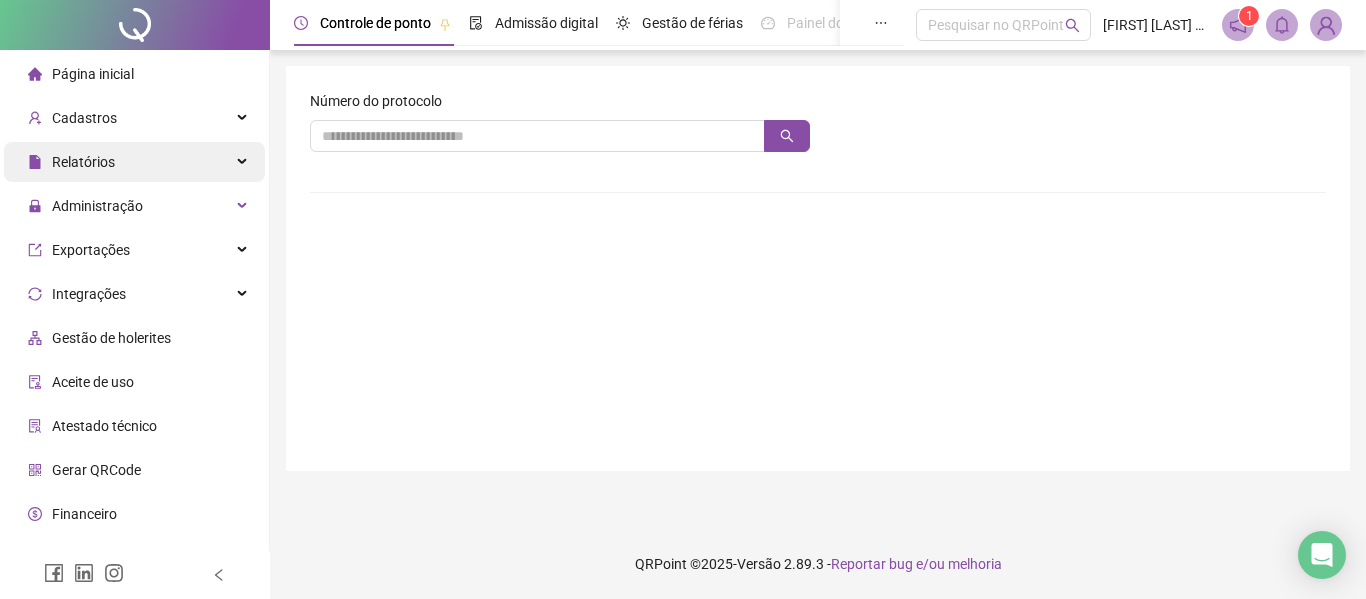click on "Relatórios" at bounding box center [134, 162] 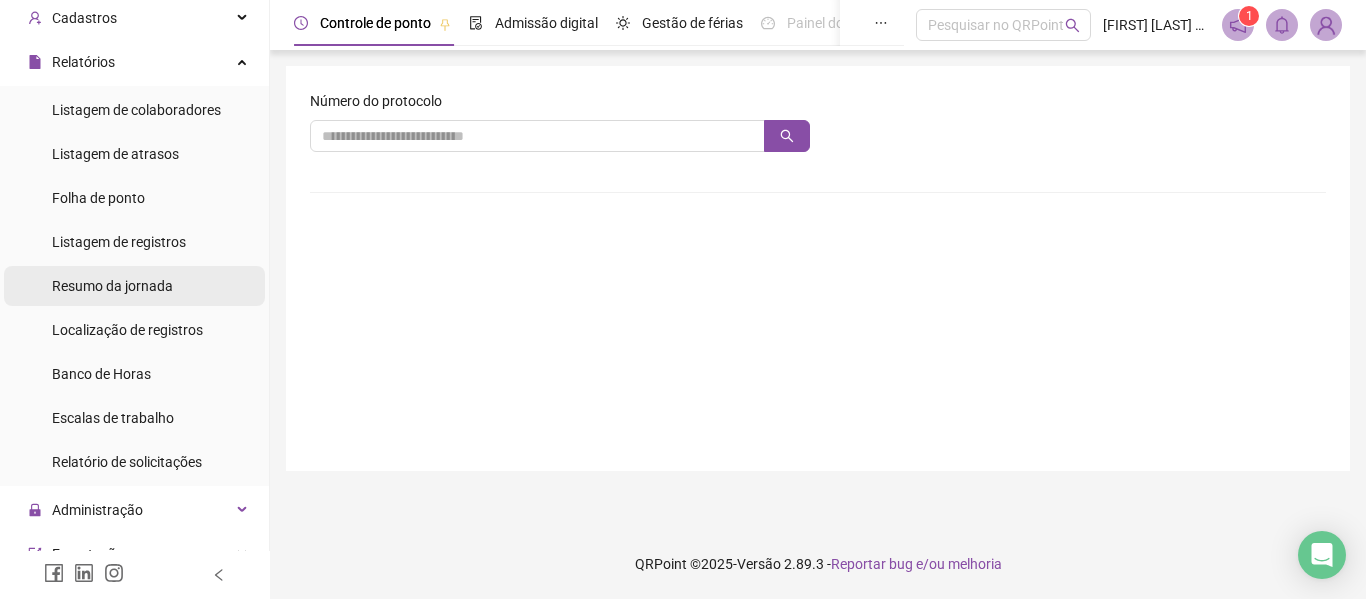 scroll, scrollTop: 0, scrollLeft: 0, axis: both 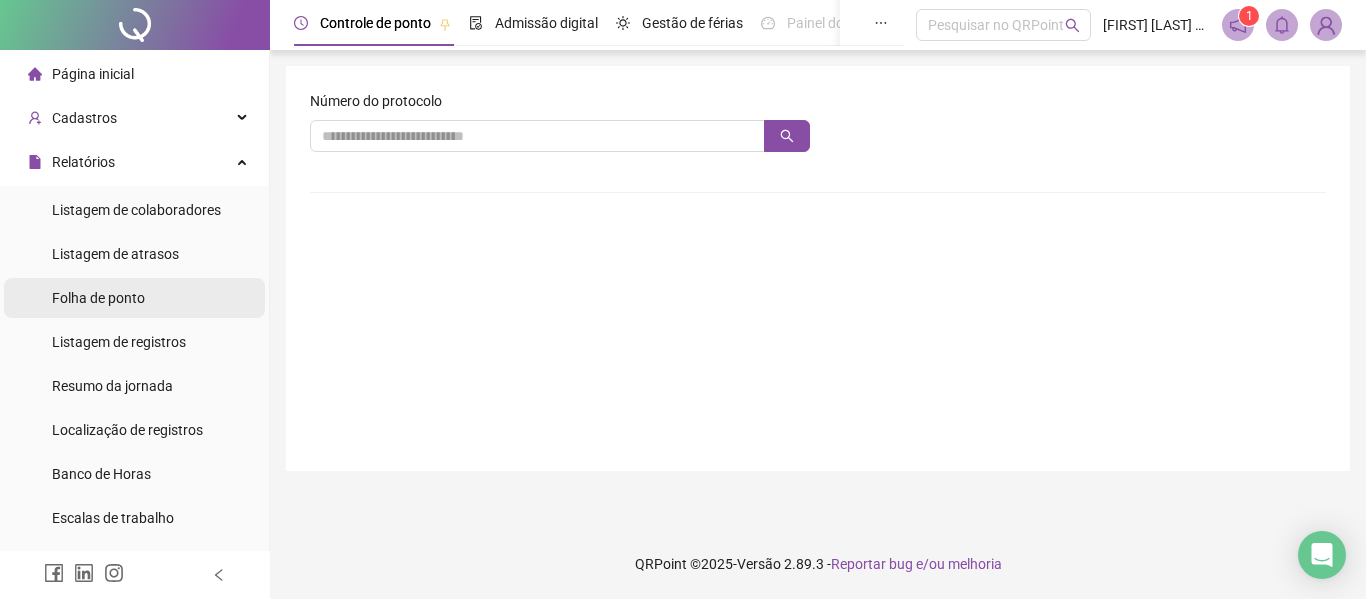 click on "Folha de ponto" at bounding box center [98, 298] 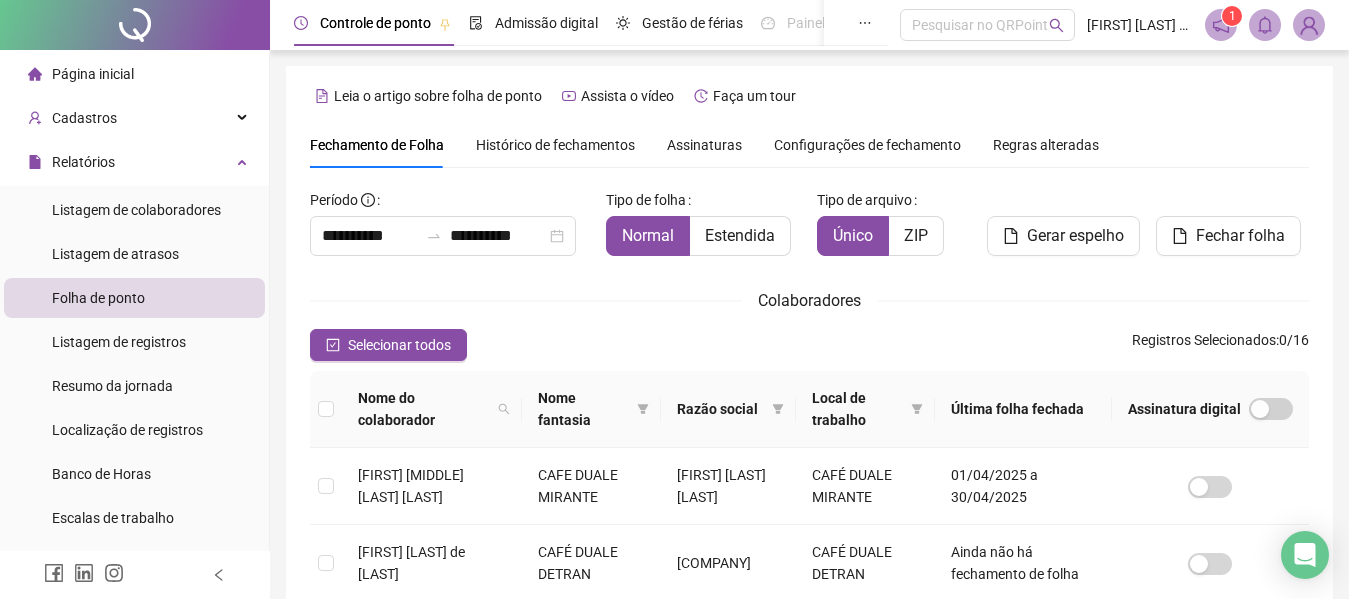 click on "1" at bounding box center [1232, 16] 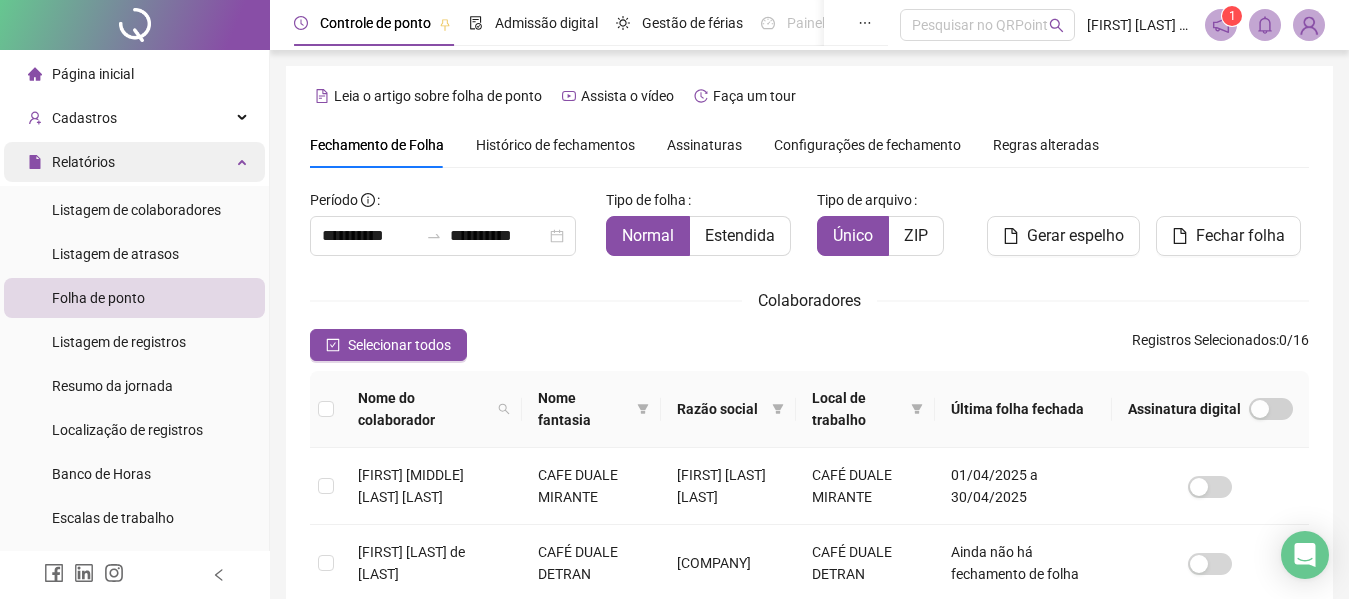 click on "Relatórios" at bounding box center (134, 162) 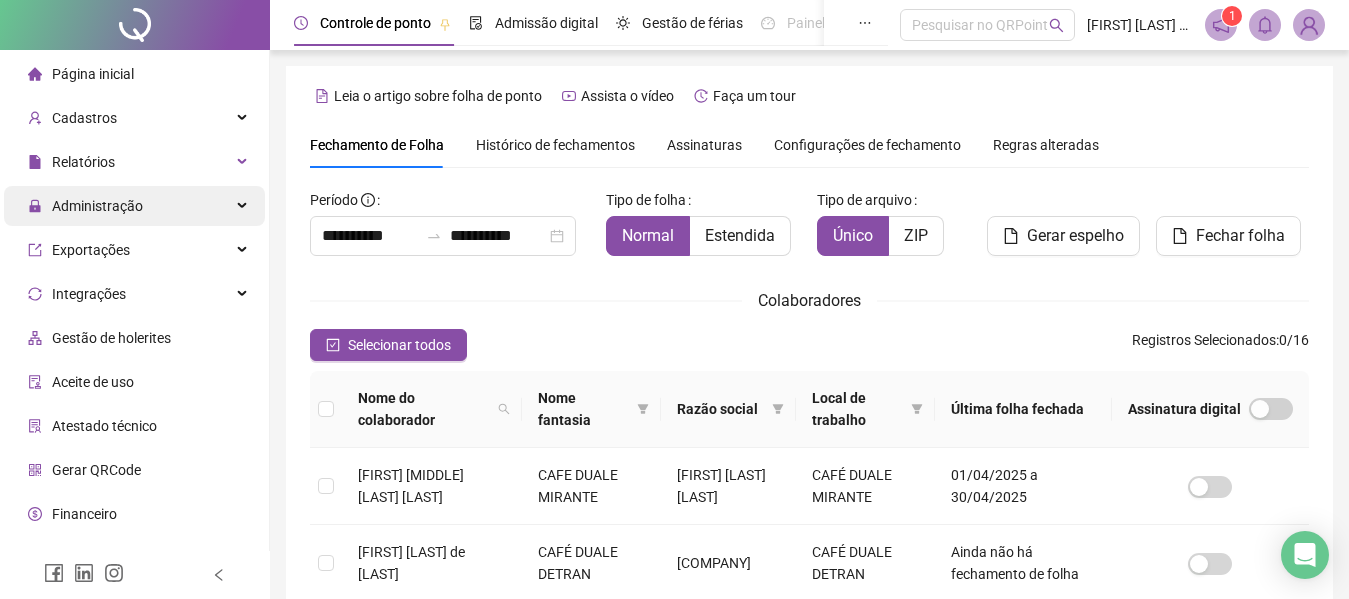 click on "Administração" at bounding box center [97, 206] 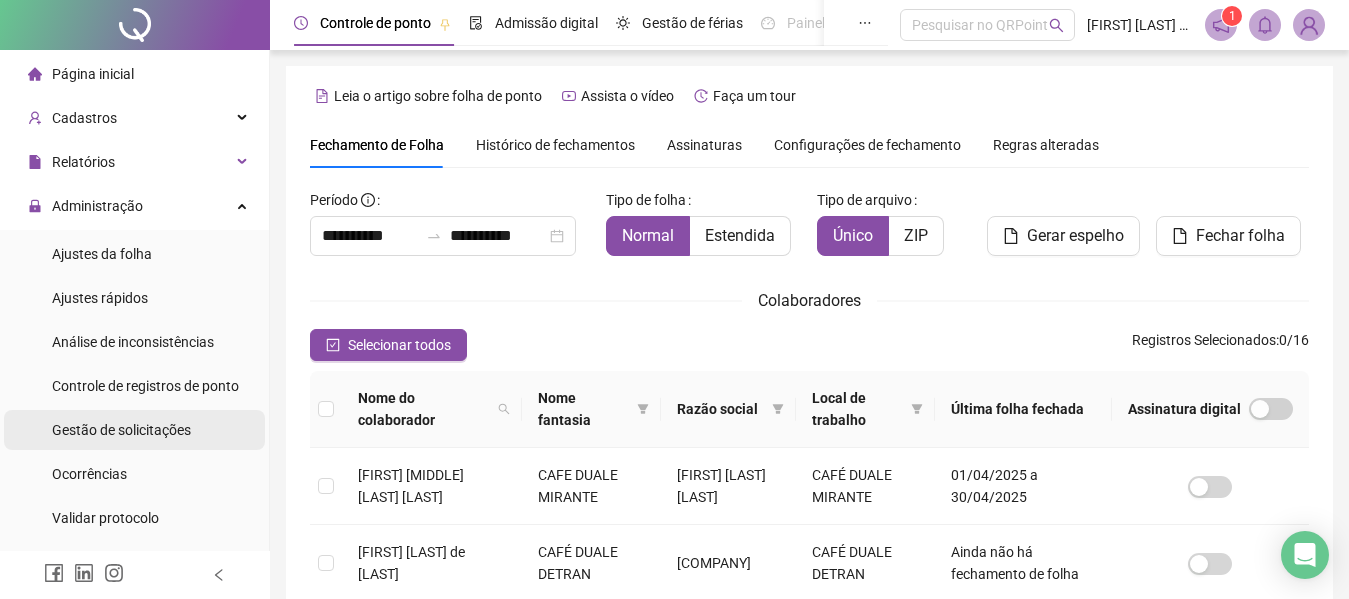 click on "Gestão de solicitações" at bounding box center (121, 430) 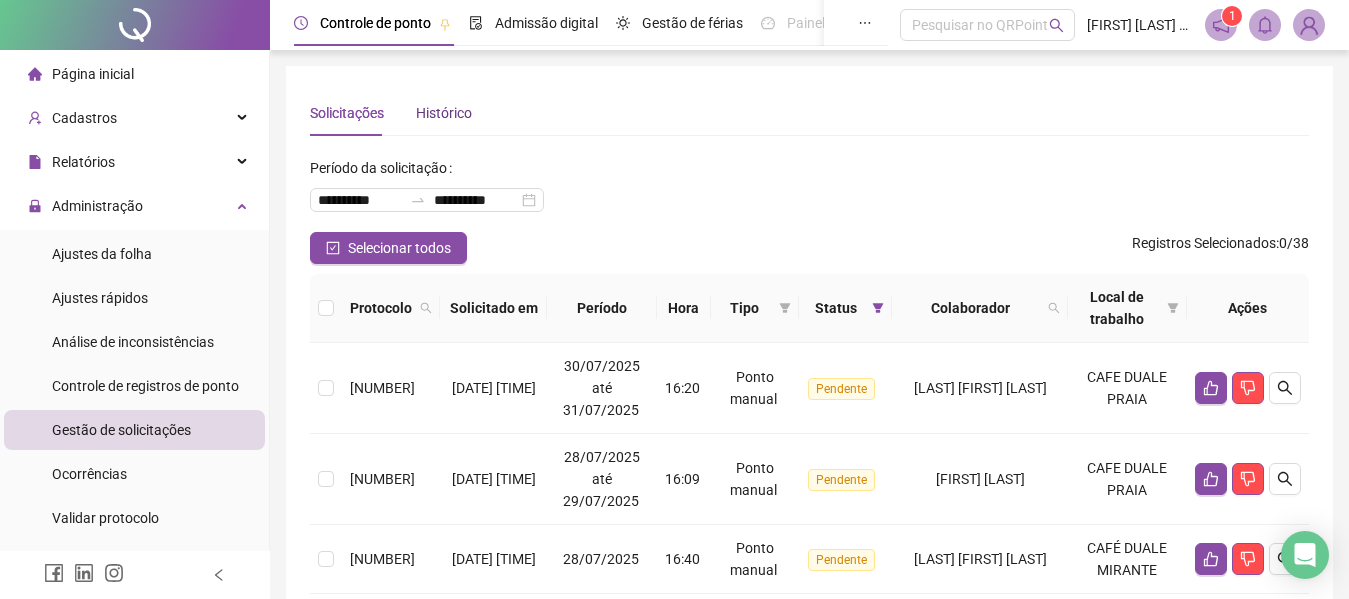 click on "Histórico" at bounding box center (444, 113) 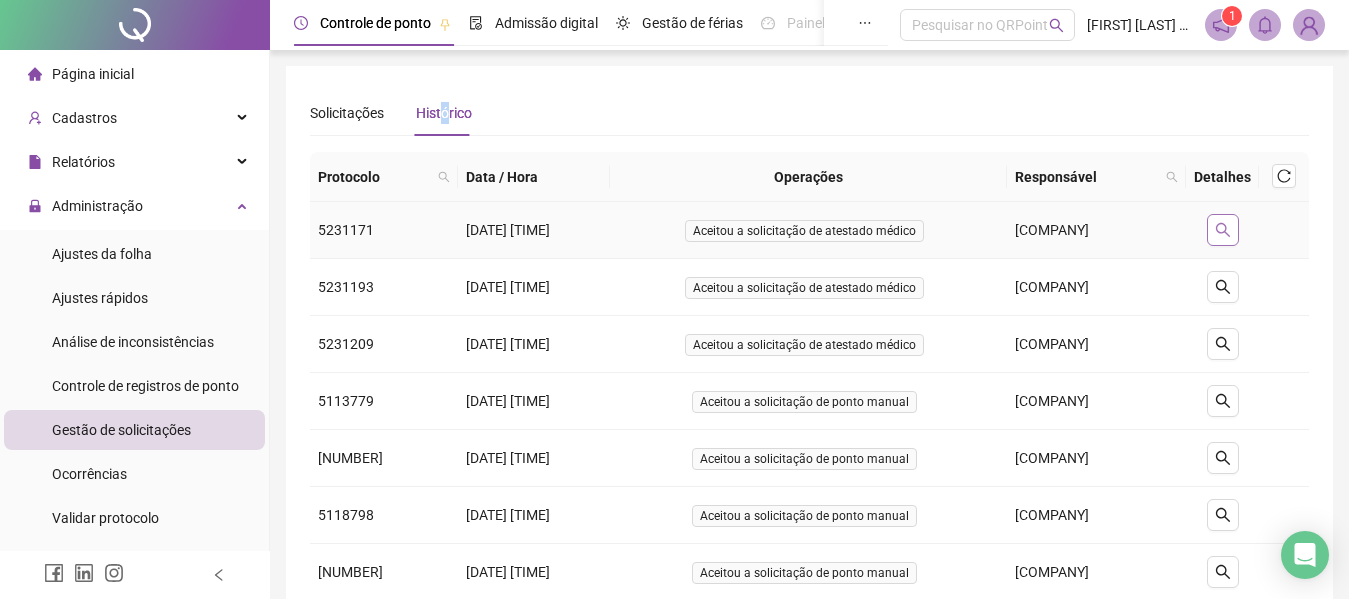 click 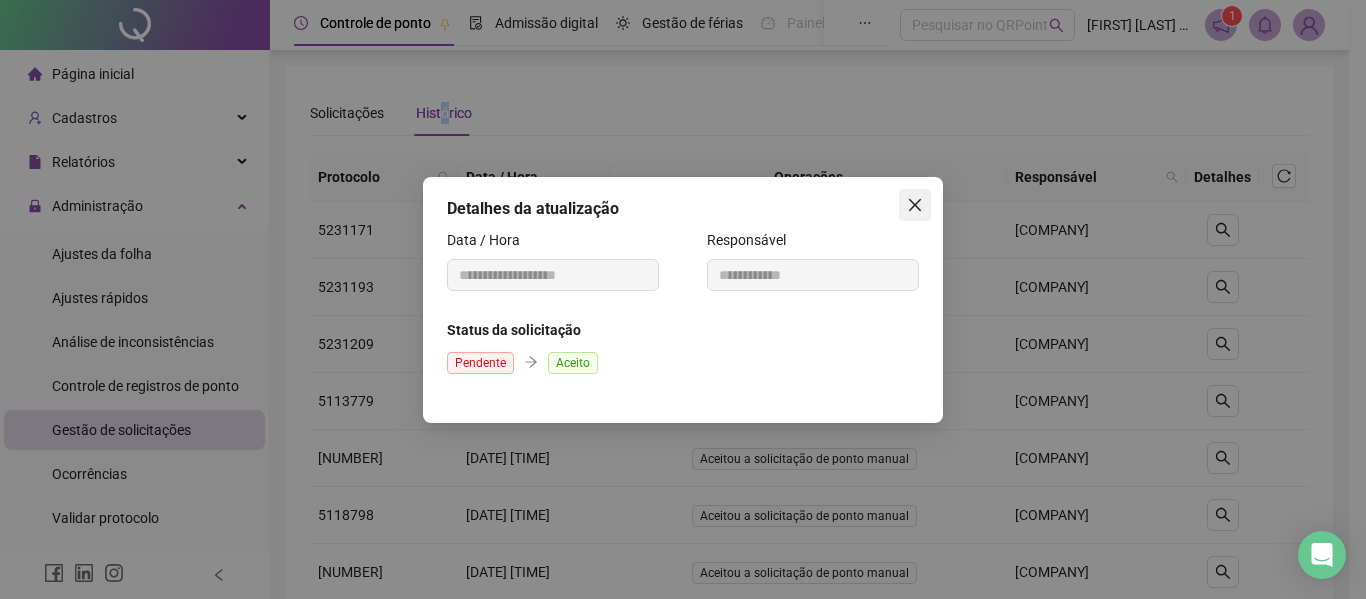 click 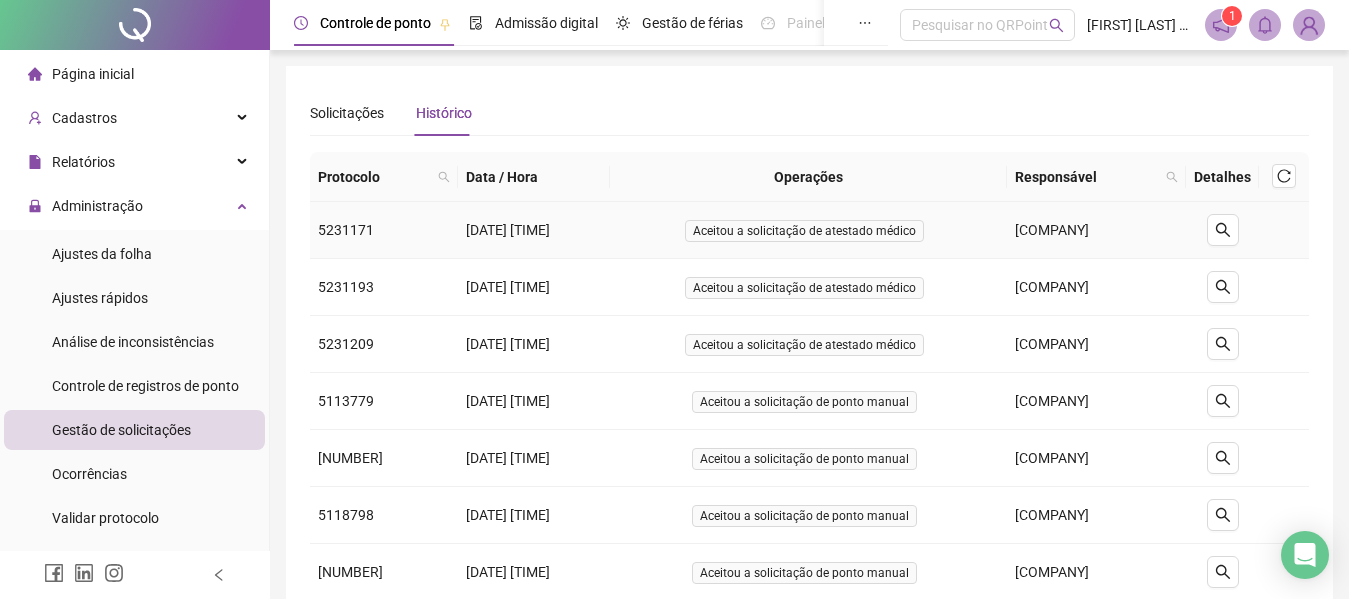 click on "5231171" at bounding box center [384, 230] 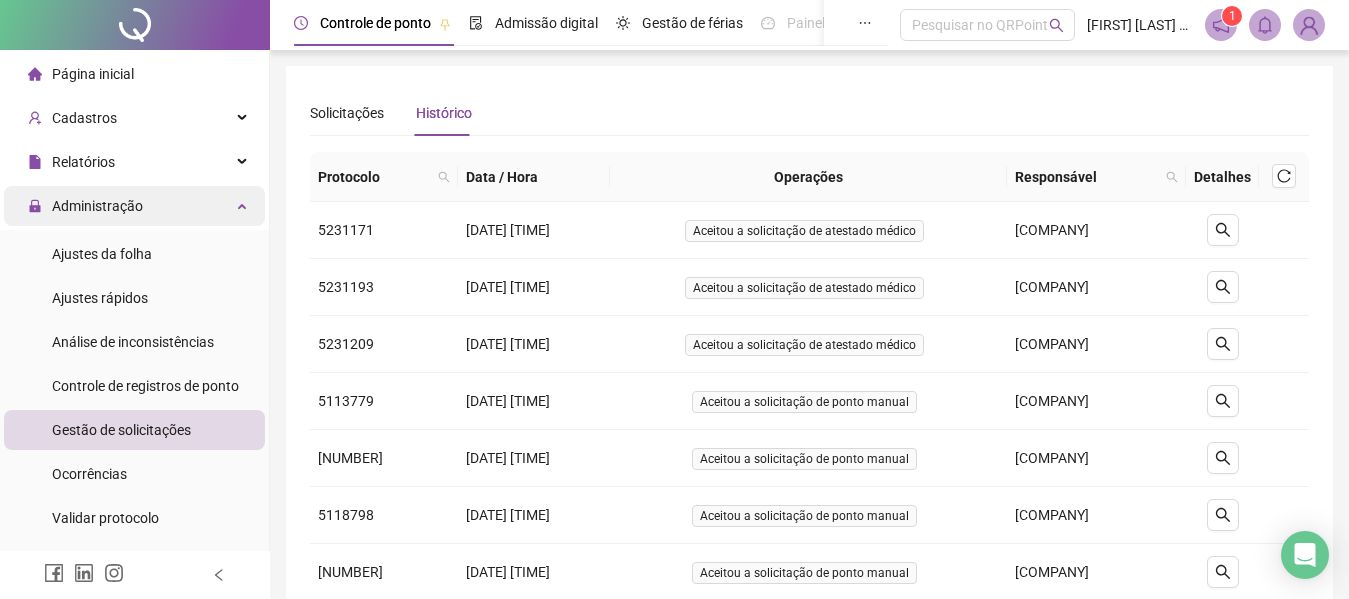 click on "Administração" at bounding box center [85, 206] 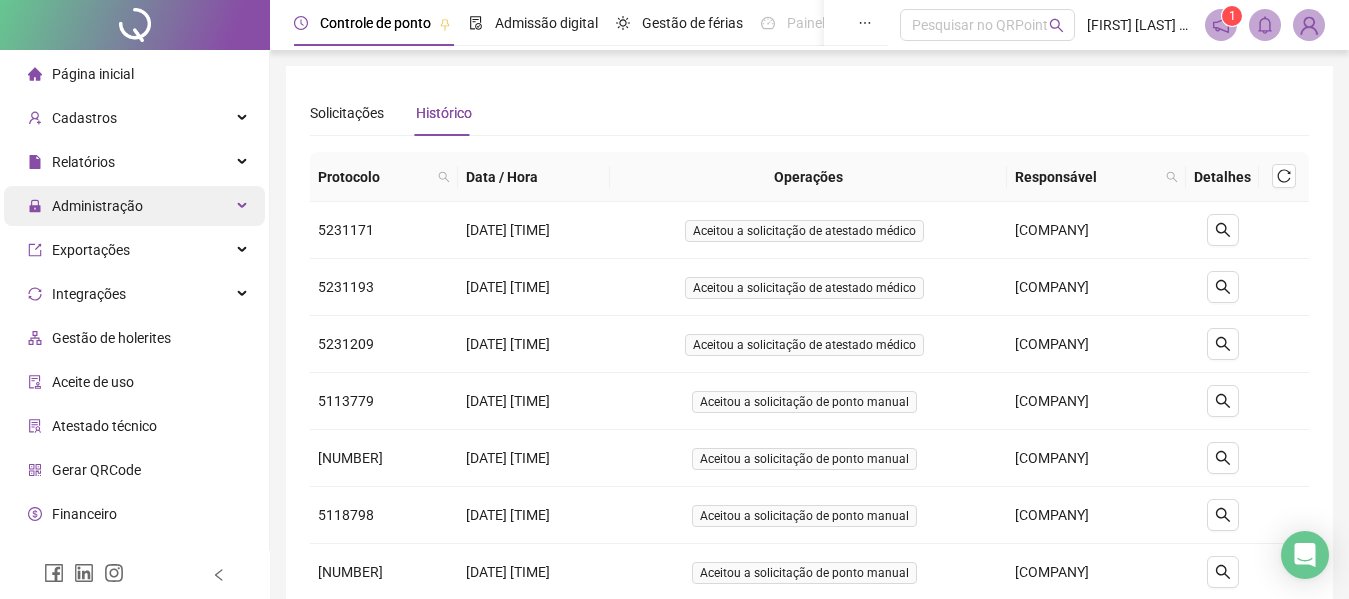 click on "Administração" at bounding box center (97, 206) 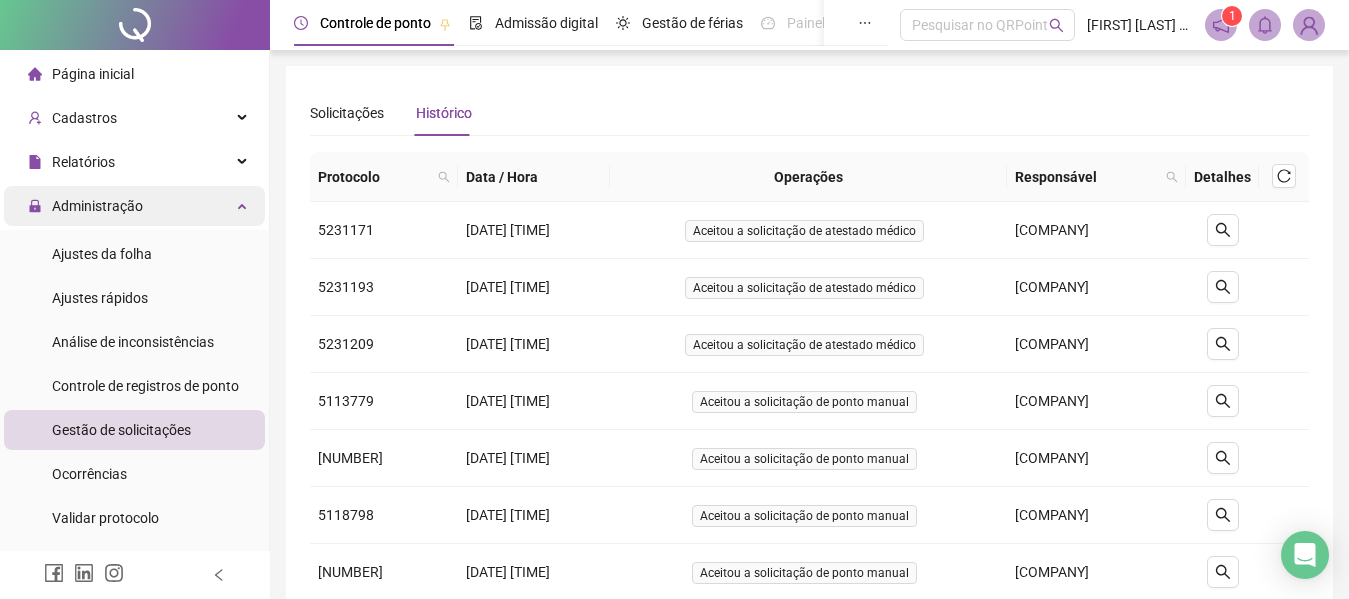 click on "Administração" at bounding box center (134, 206) 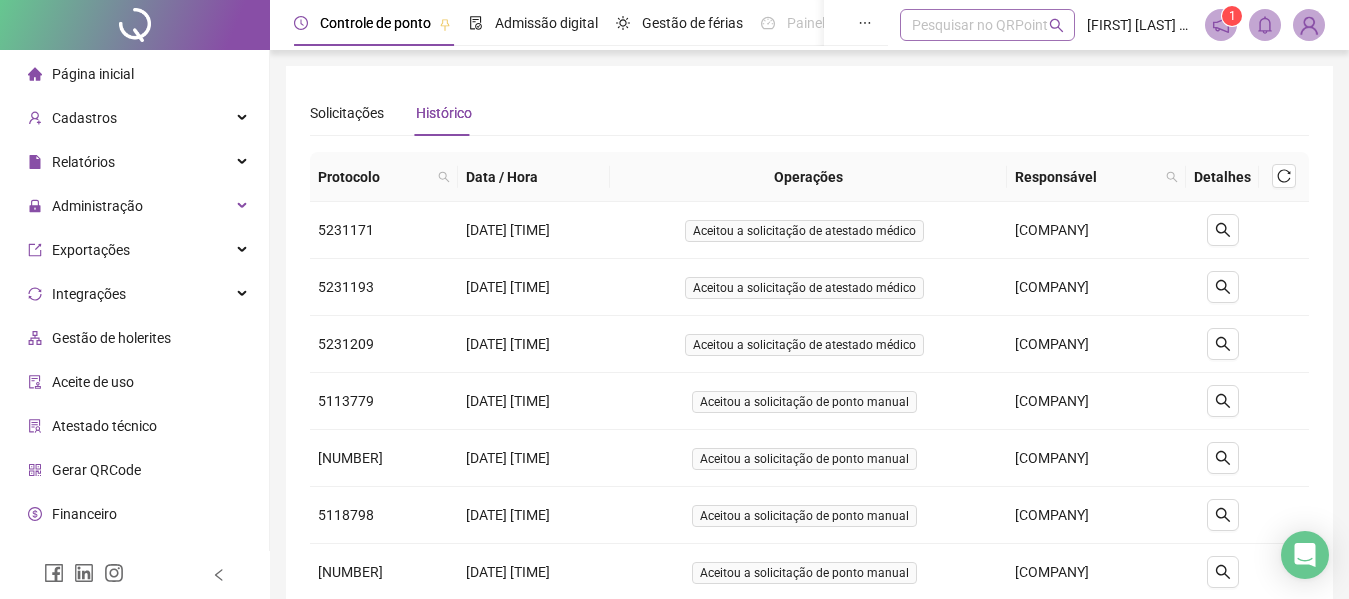 click on "Pesquisar no QRPoint" at bounding box center (987, 25) 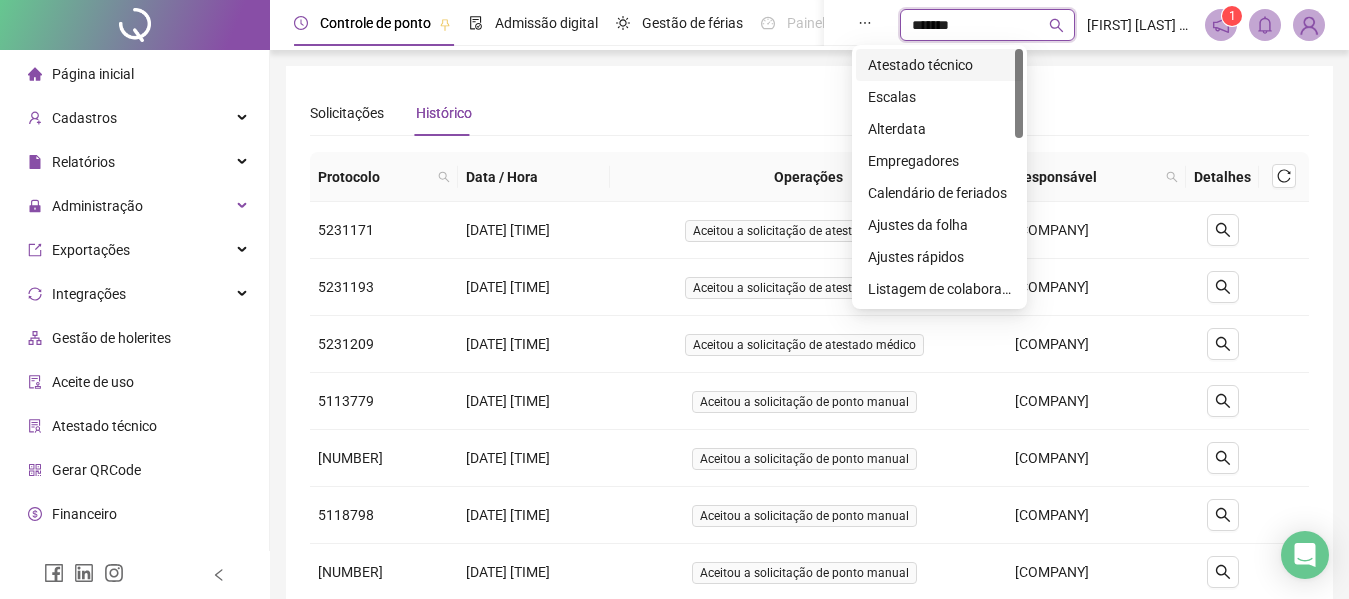 type on "********" 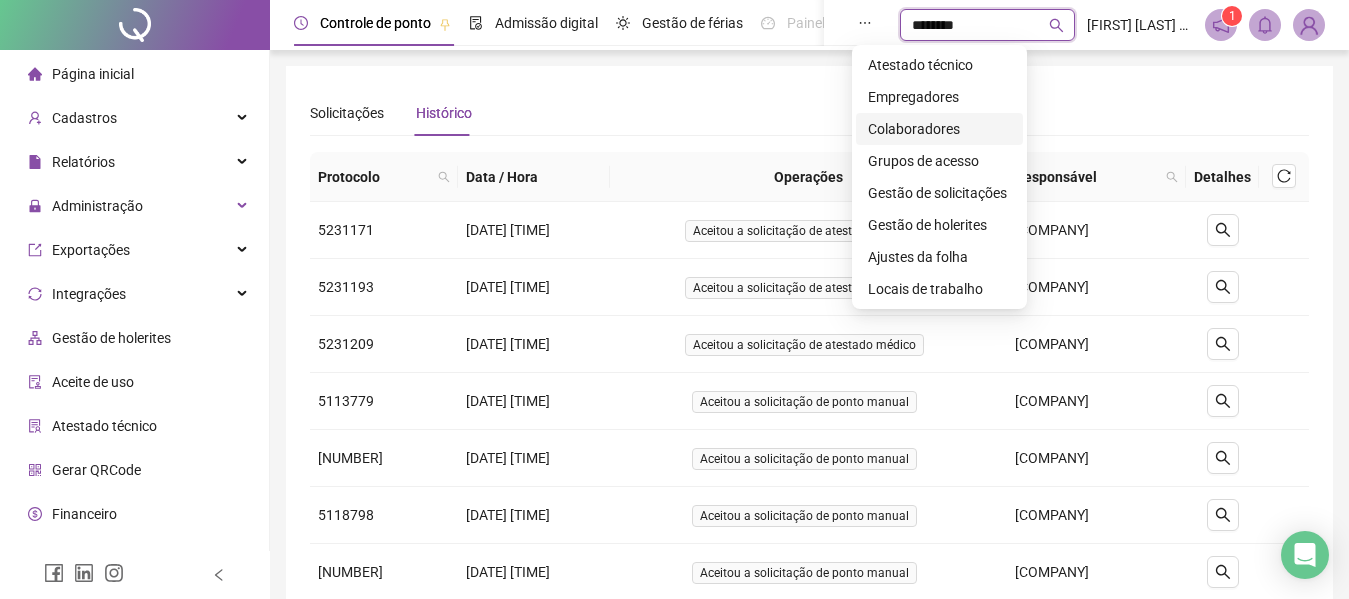 click on "Colaboradores" at bounding box center [939, 129] 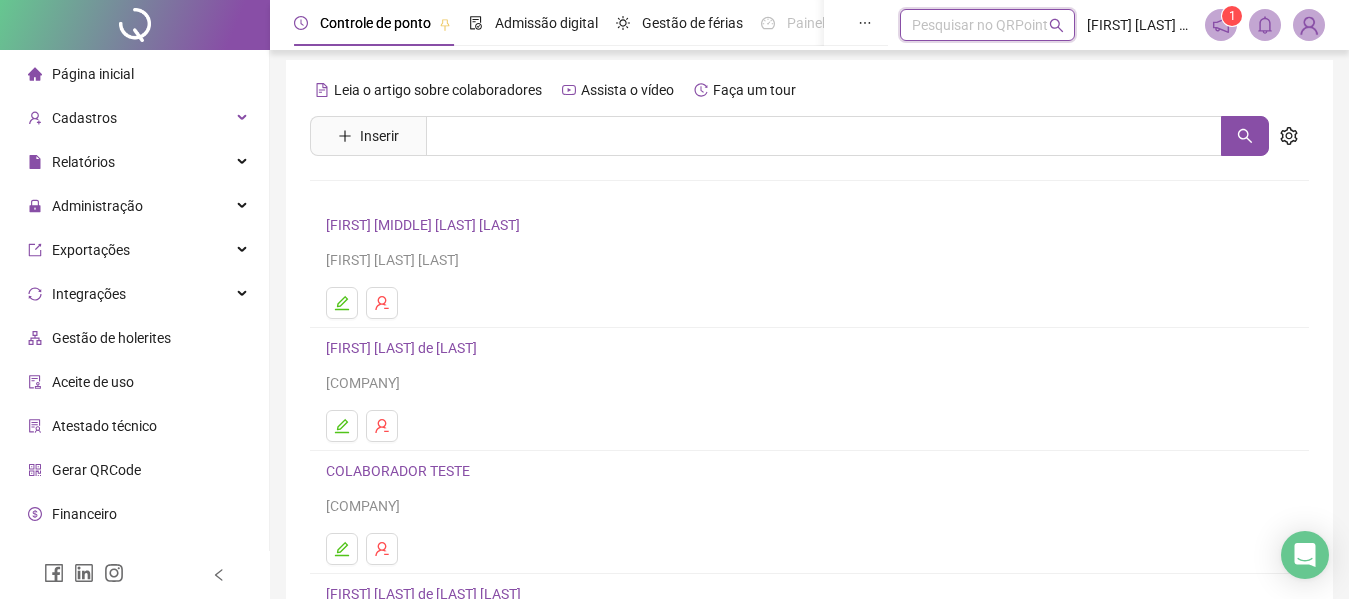 scroll, scrollTop: 368, scrollLeft: 0, axis: vertical 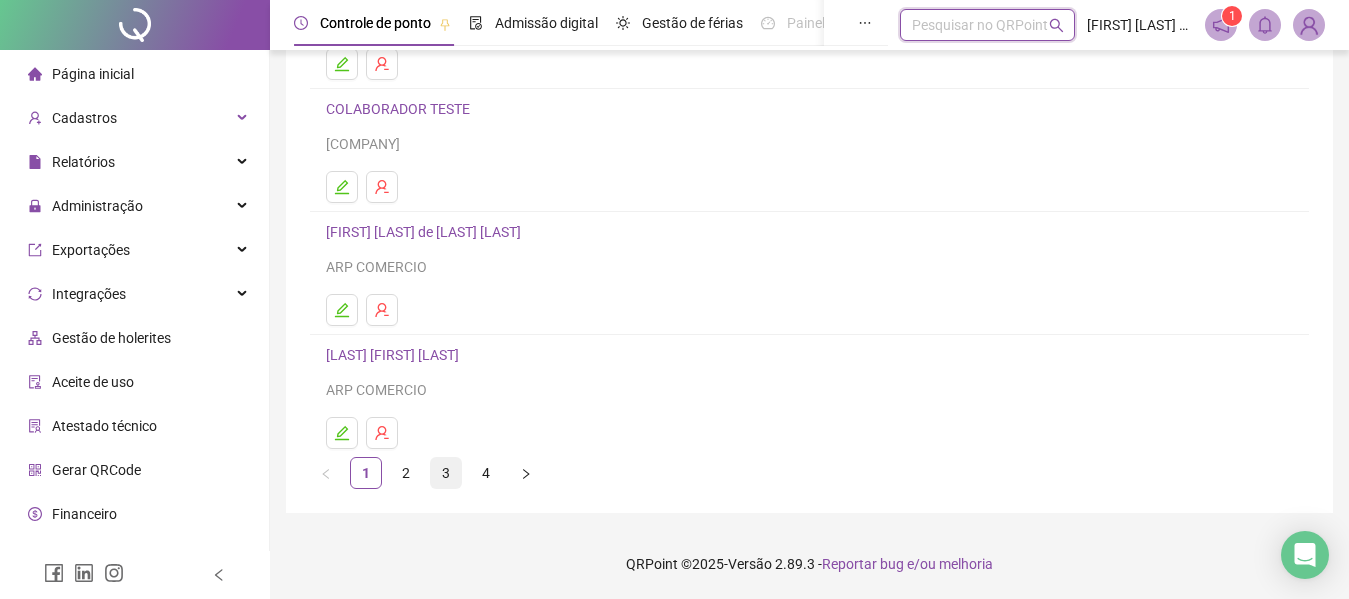 click on "3" at bounding box center [446, 473] 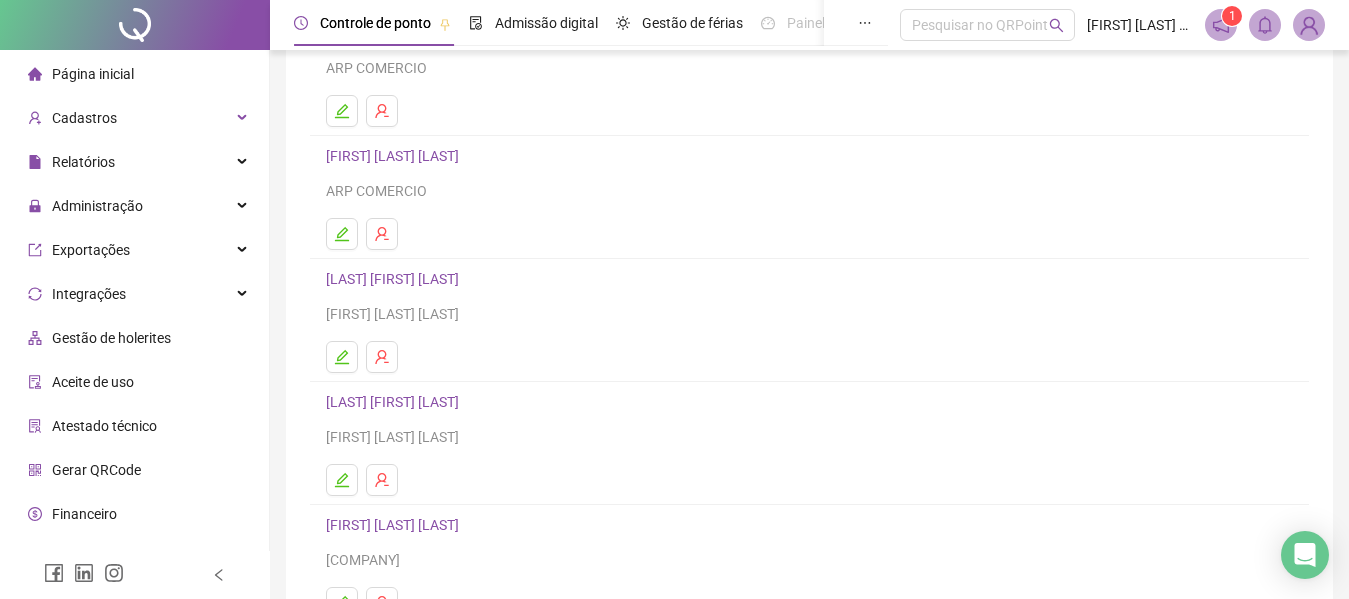 scroll, scrollTop: 200, scrollLeft: 0, axis: vertical 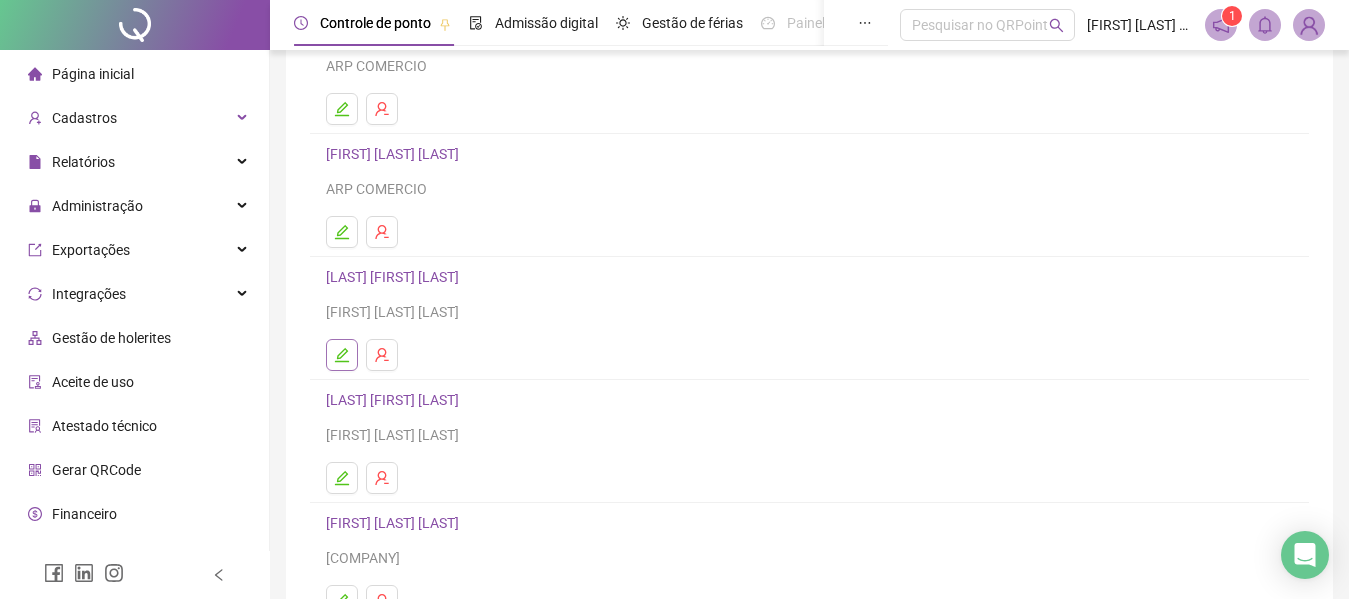 click 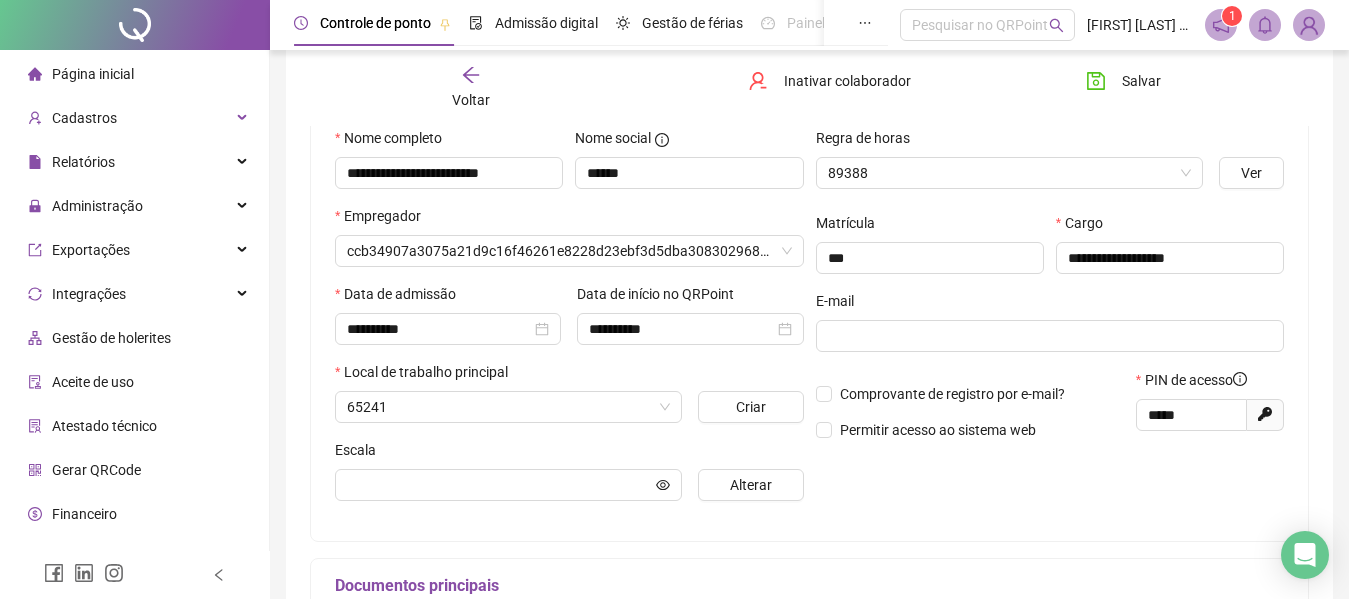 scroll, scrollTop: 210, scrollLeft: 0, axis: vertical 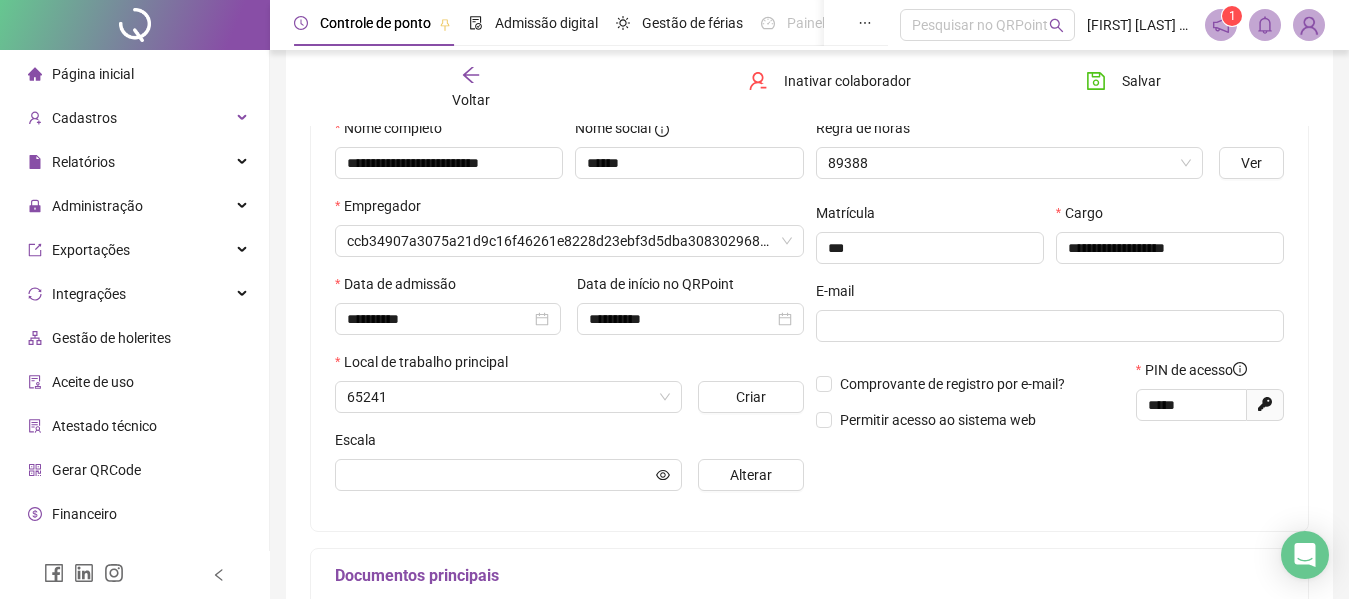 type on "**********" 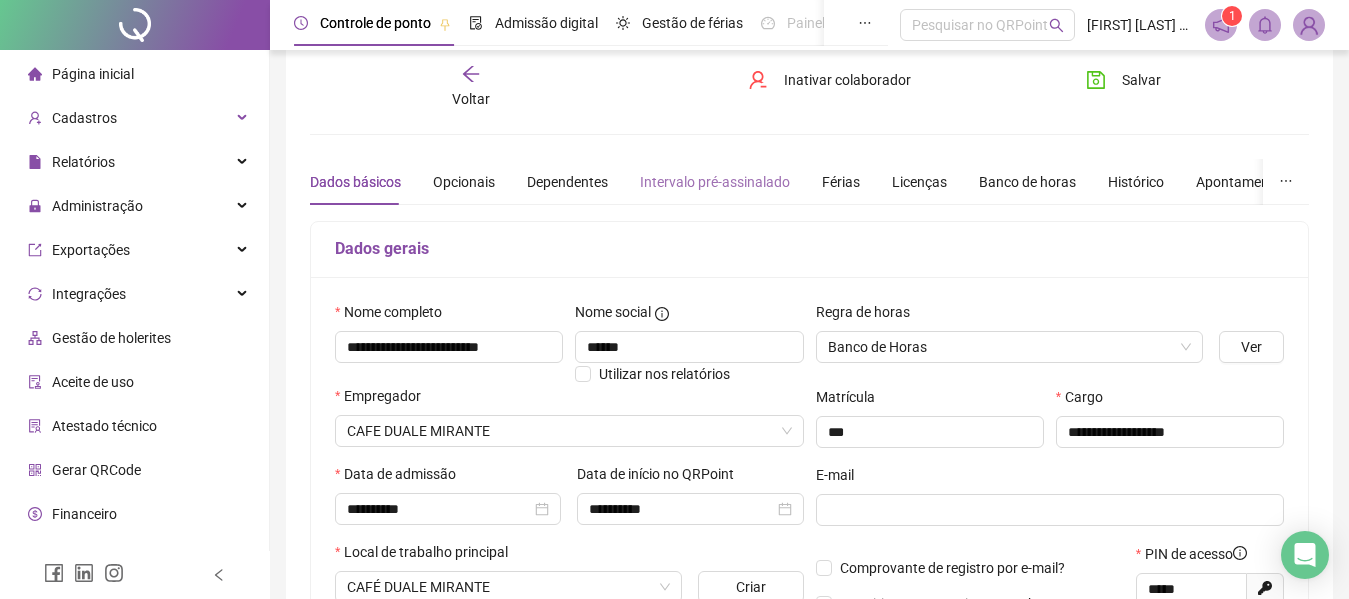 scroll, scrollTop: 10, scrollLeft: 0, axis: vertical 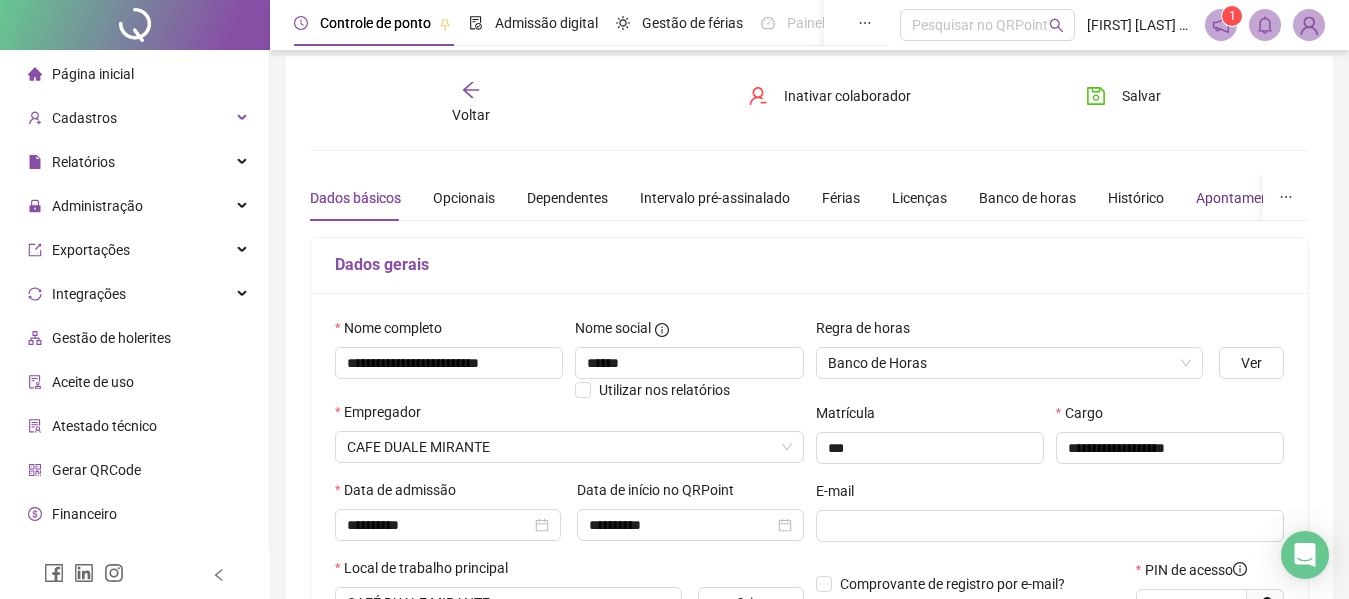 click on "Apontamentos" at bounding box center (1242, 198) 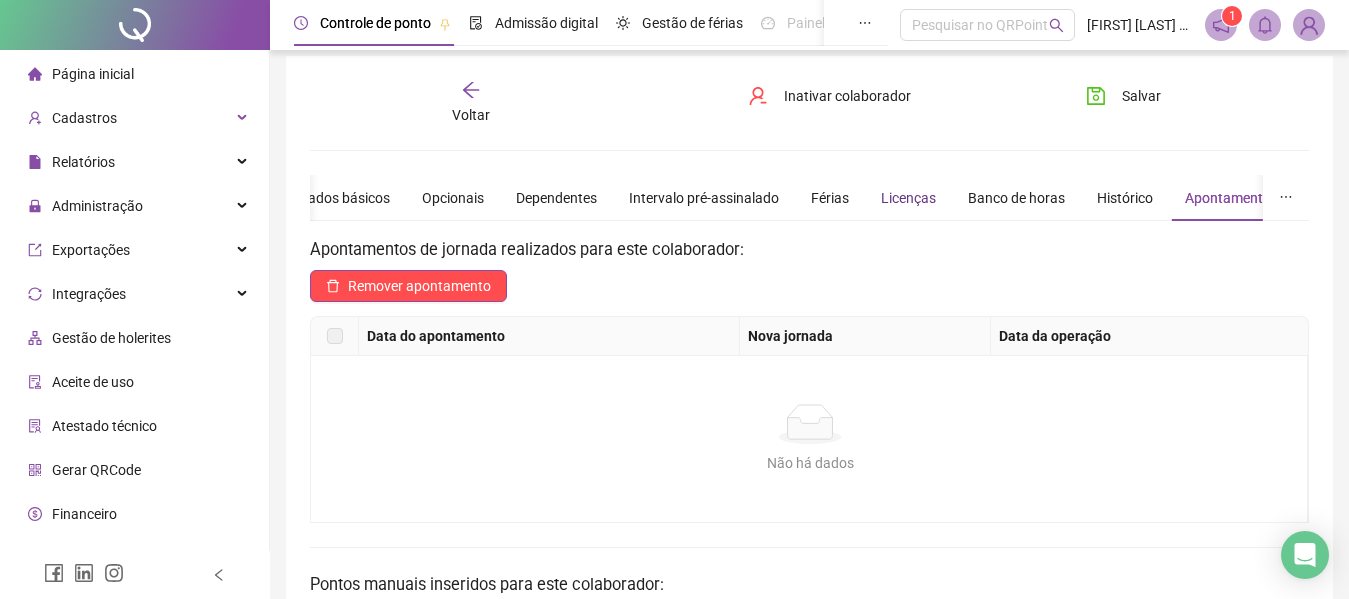 click on "Licenças" at bounding box center [908, 198] 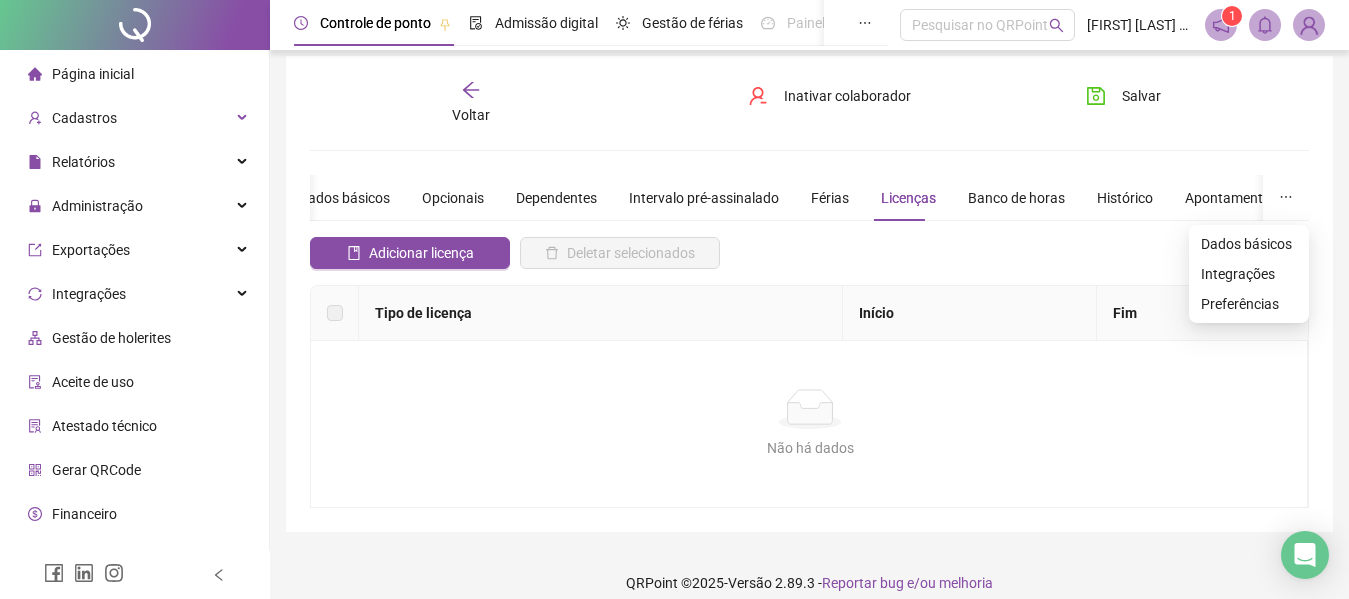 click 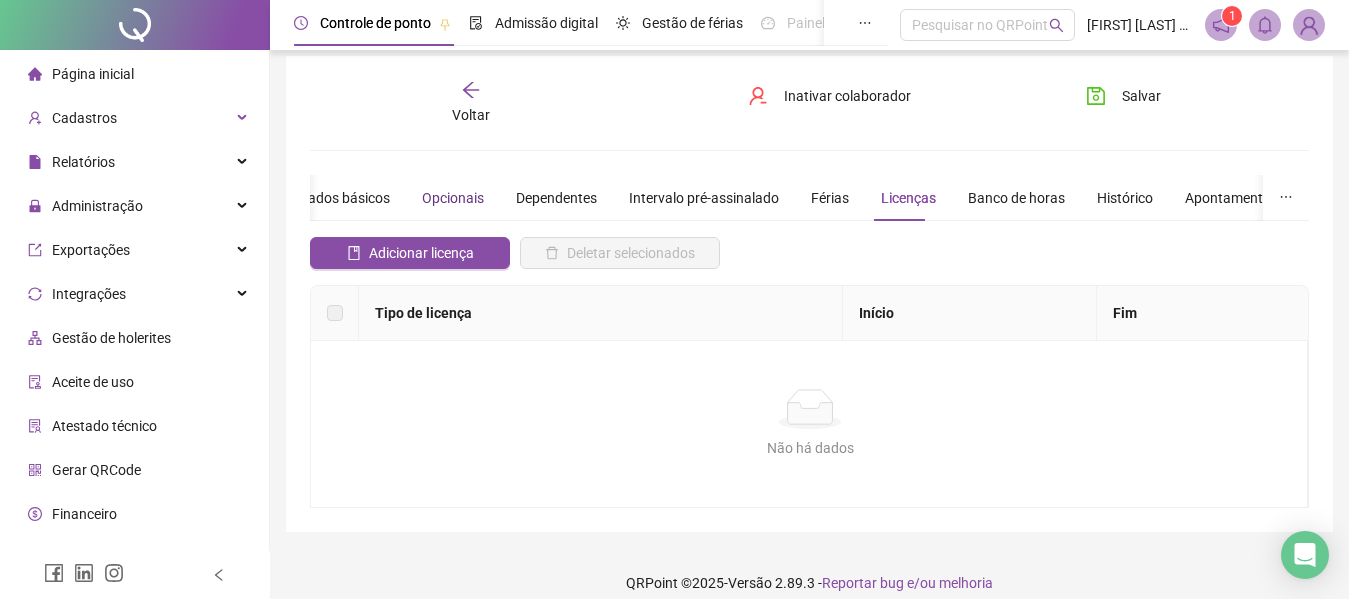 click on "Opcionais" at bounding box center [453, 198] 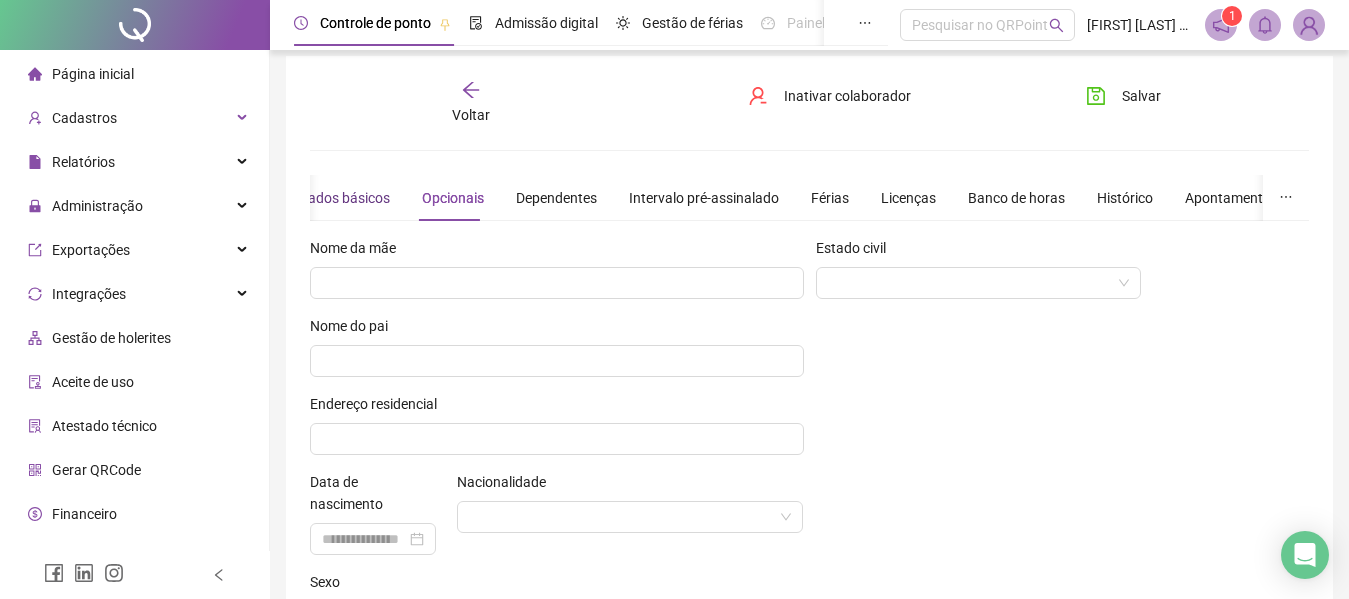 click on "Dados básicos" at bounding box center [344, 198] 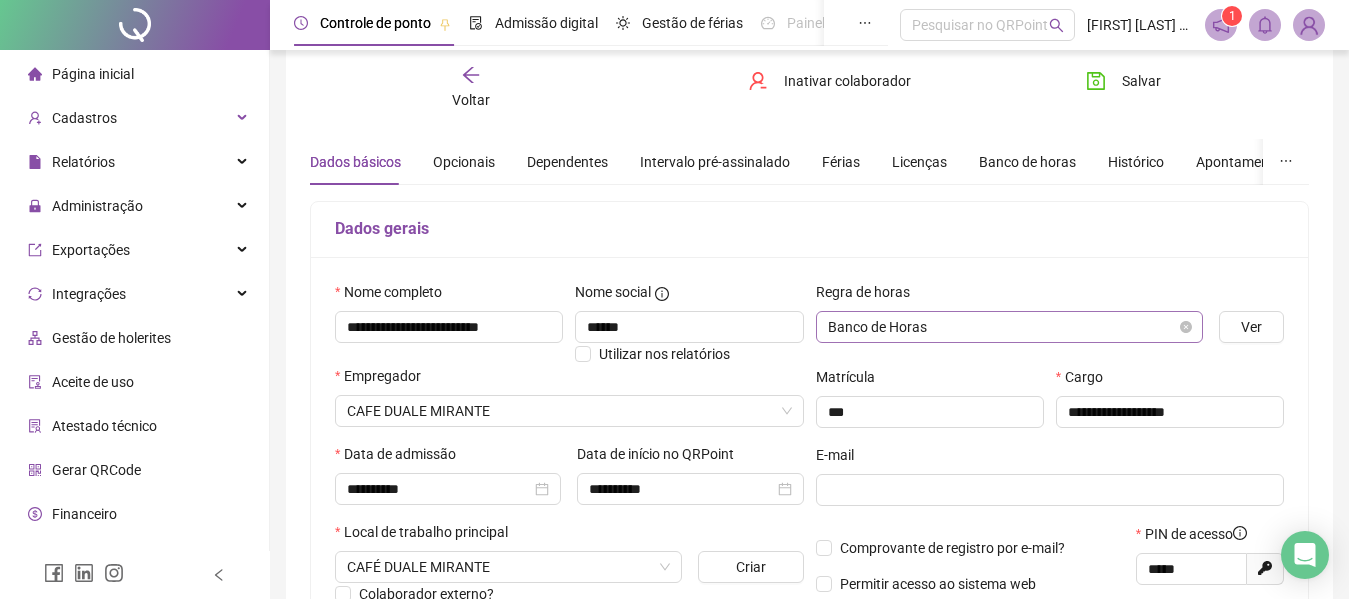 scroll, scrollTop: 0, scrollLeft: 0, axis: both 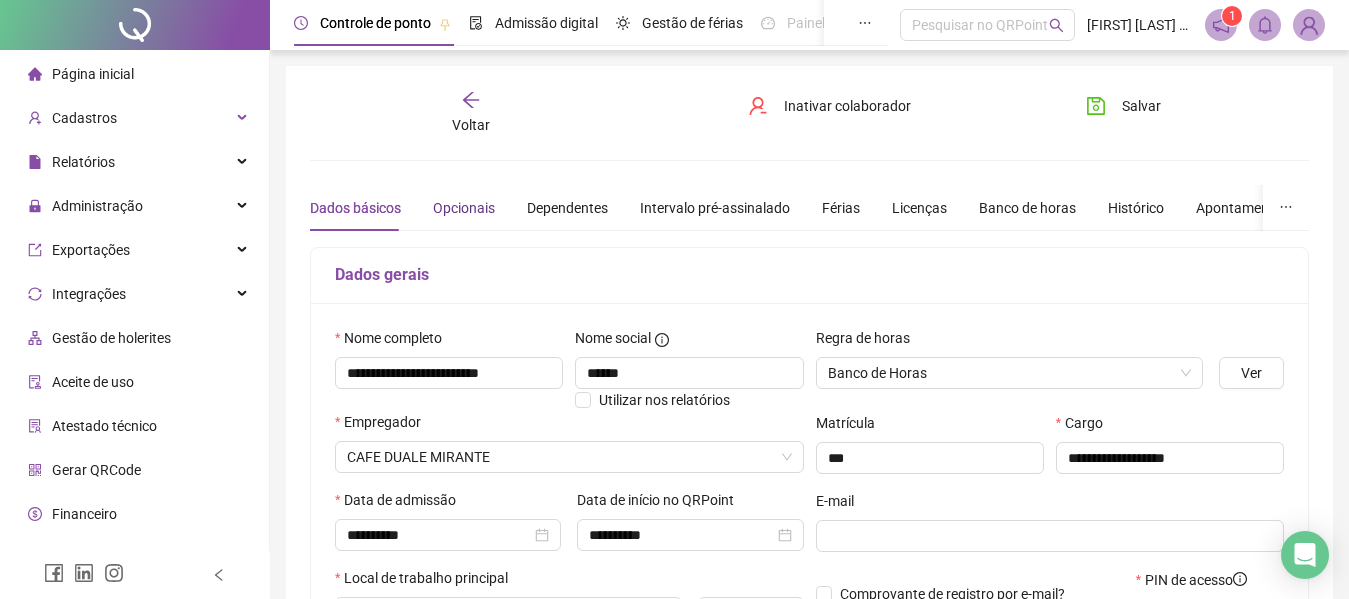 click on "Opcionais" at bounding box center [464, 208] 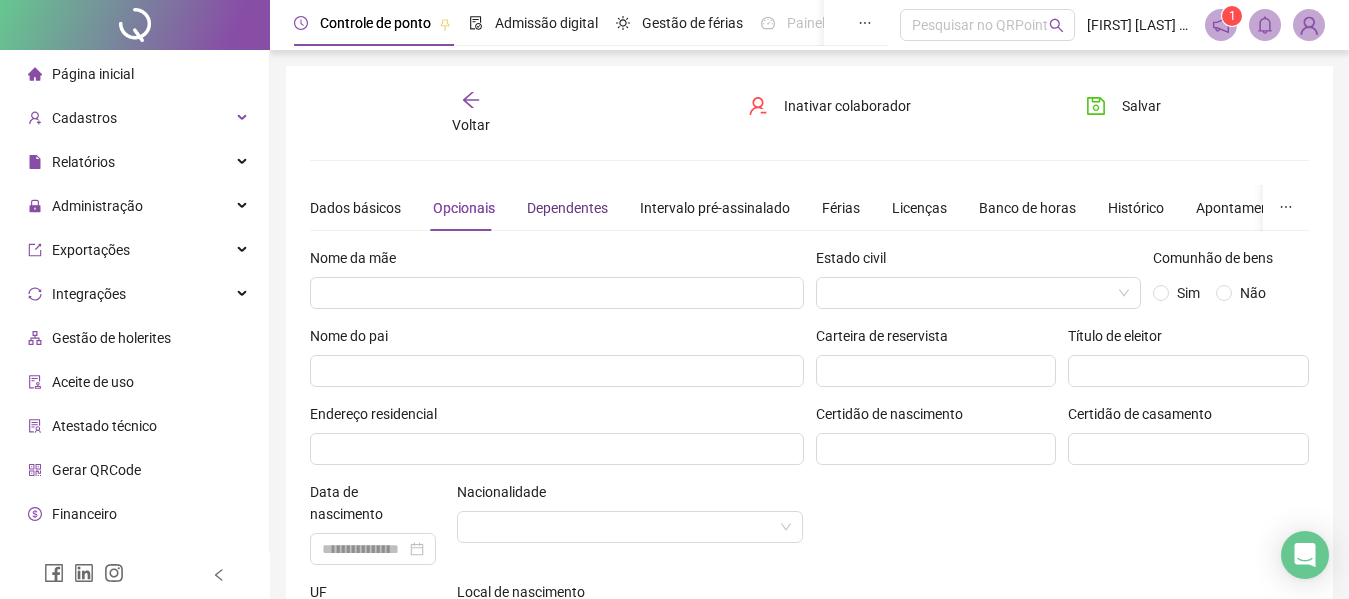 click on "Dependentes" at bounding box center (567, 208) 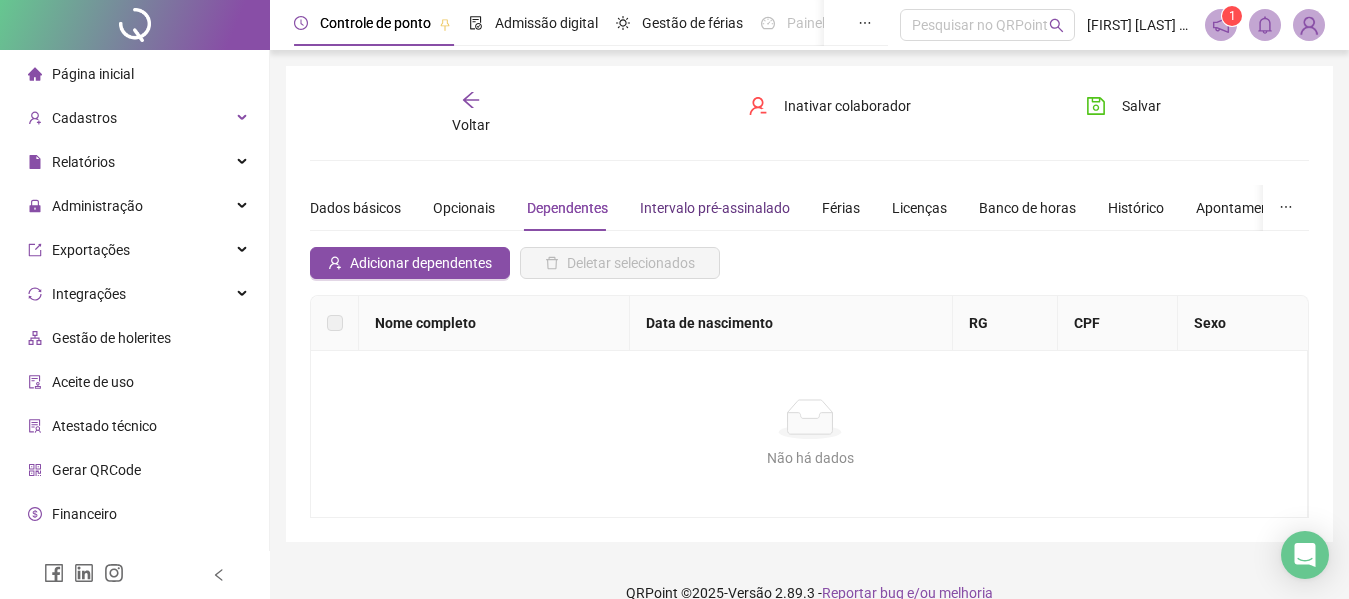 click on "Intervalo pré-assinalado" at bounding box center (715, 208) 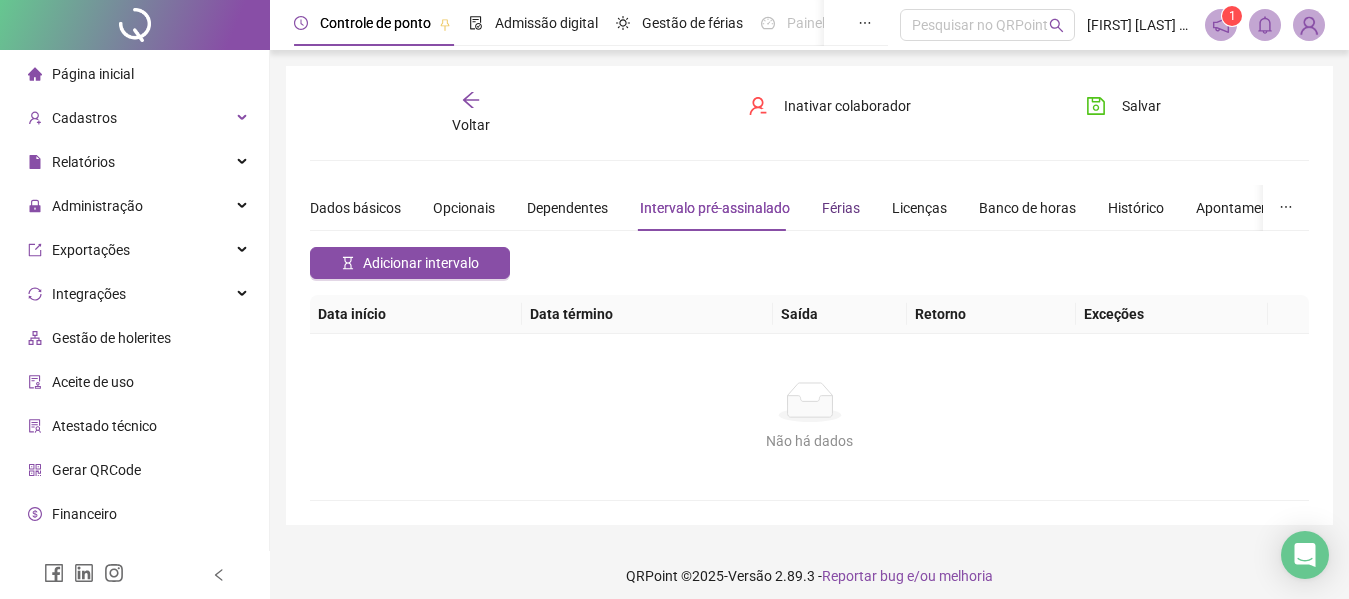 click on "Férias" at bounding box center (841, 208) 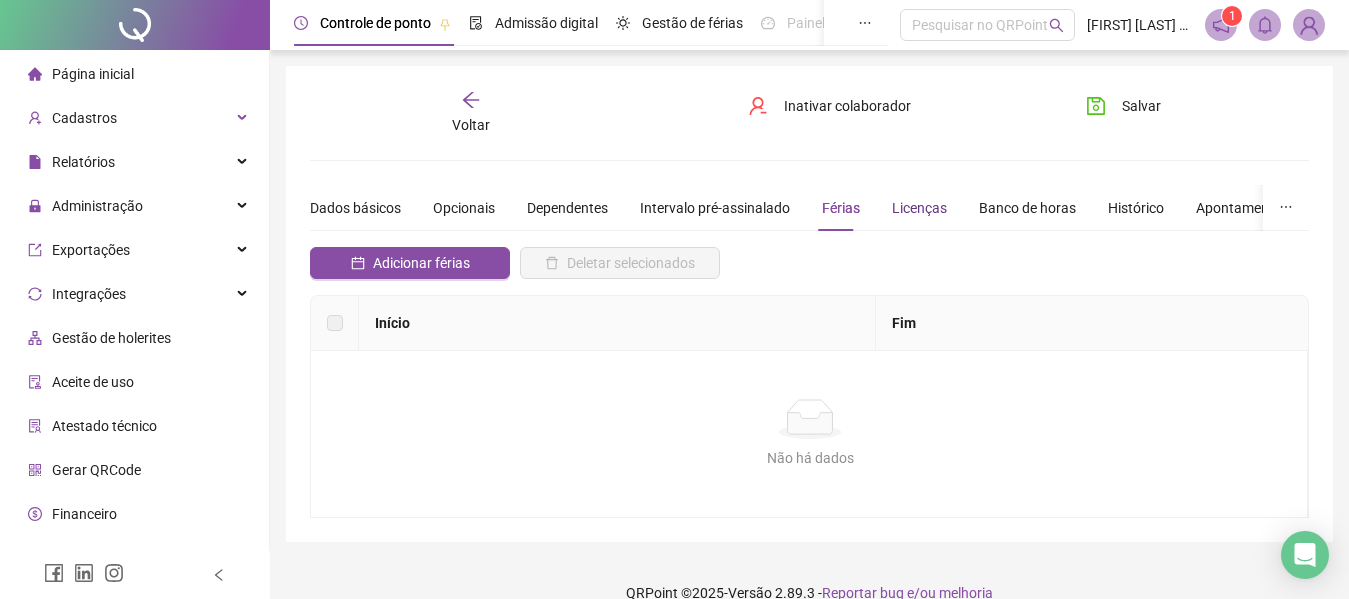 click on "Licenças" at bounding box center (919, 208) 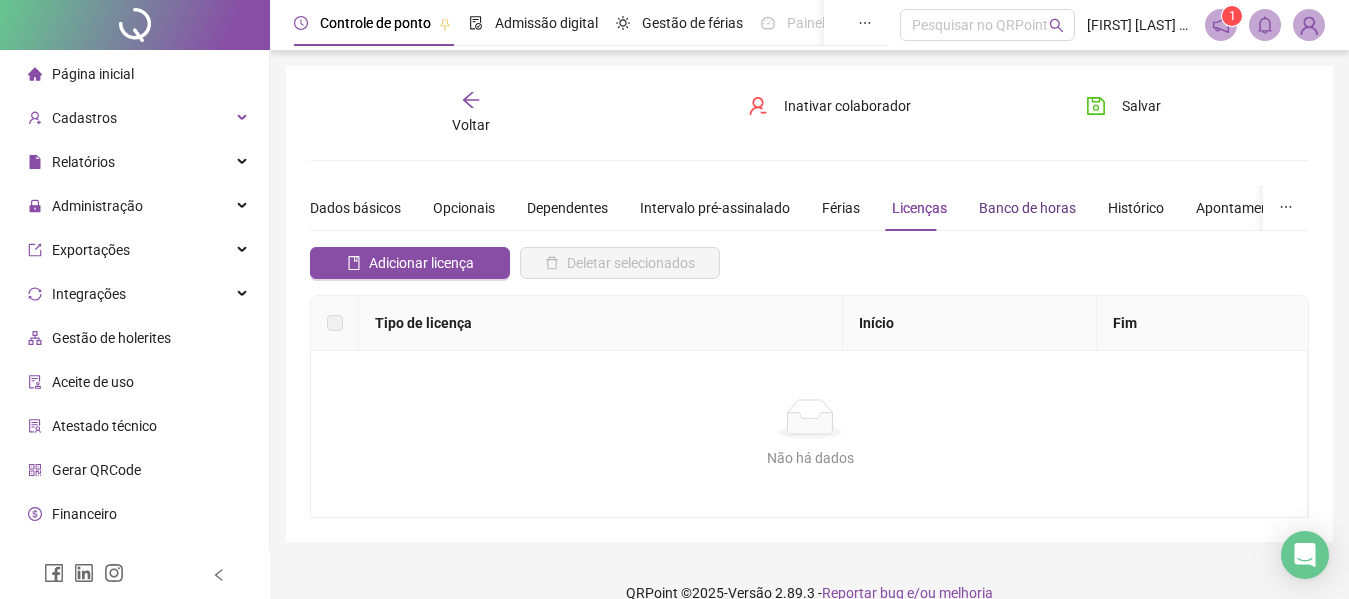 click on "Banco de horas" at bounding box center (1027, 208) 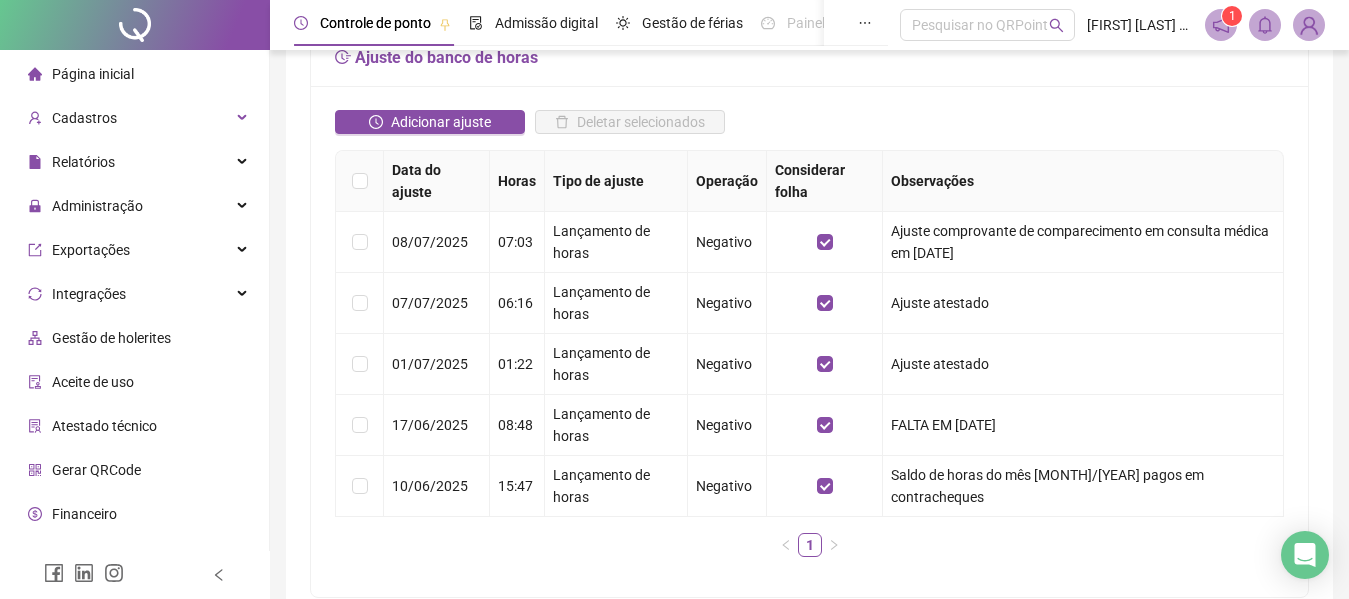 scroll, scrollTop: 0, scrollLeft: 0, axis: both 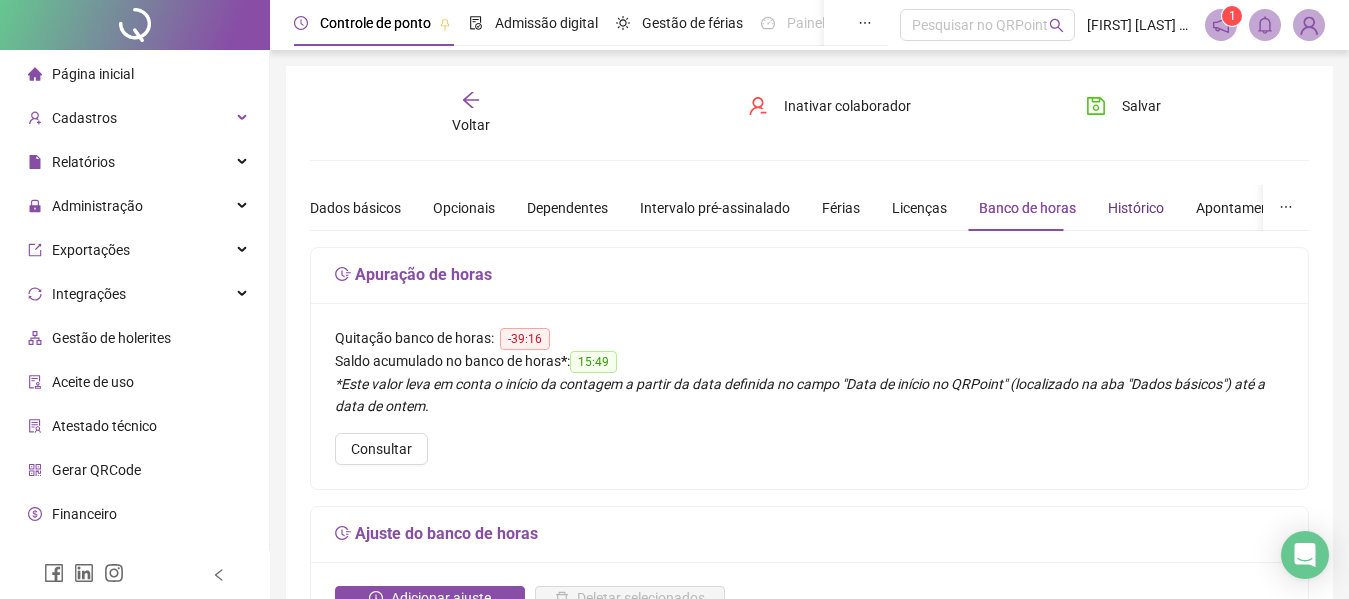 click on "Histórico" at bounding box center [1136, 208] 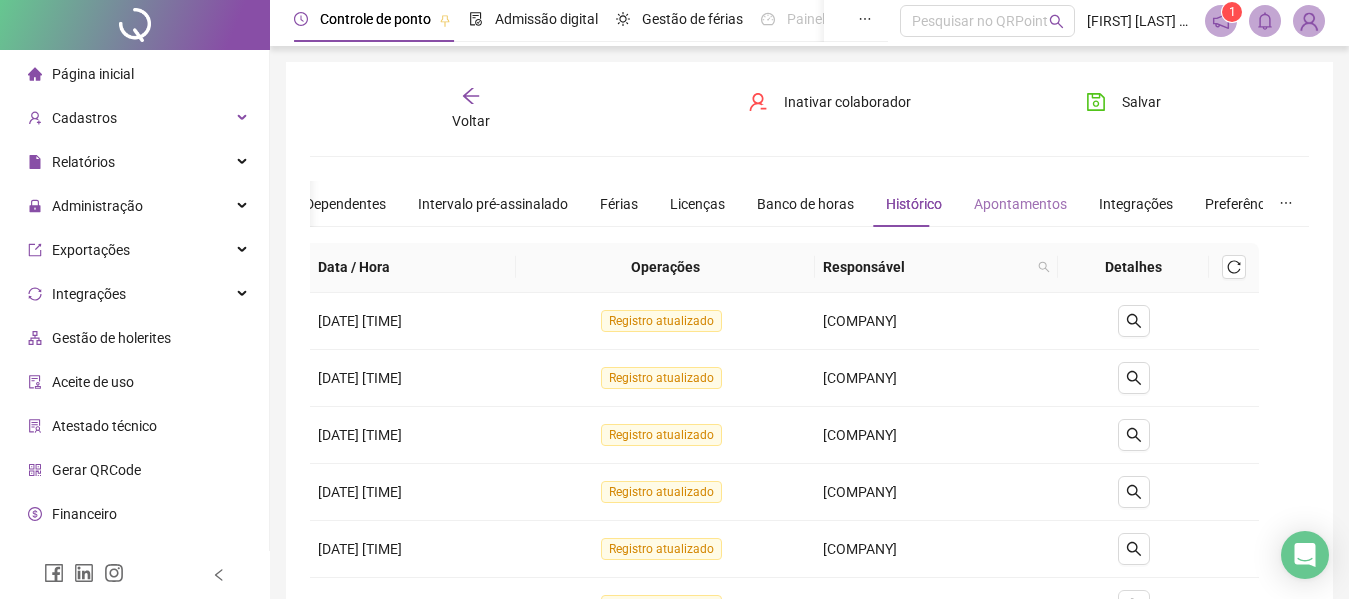scroll, scrollTop: 0, scrollLeft: 0, axis: both 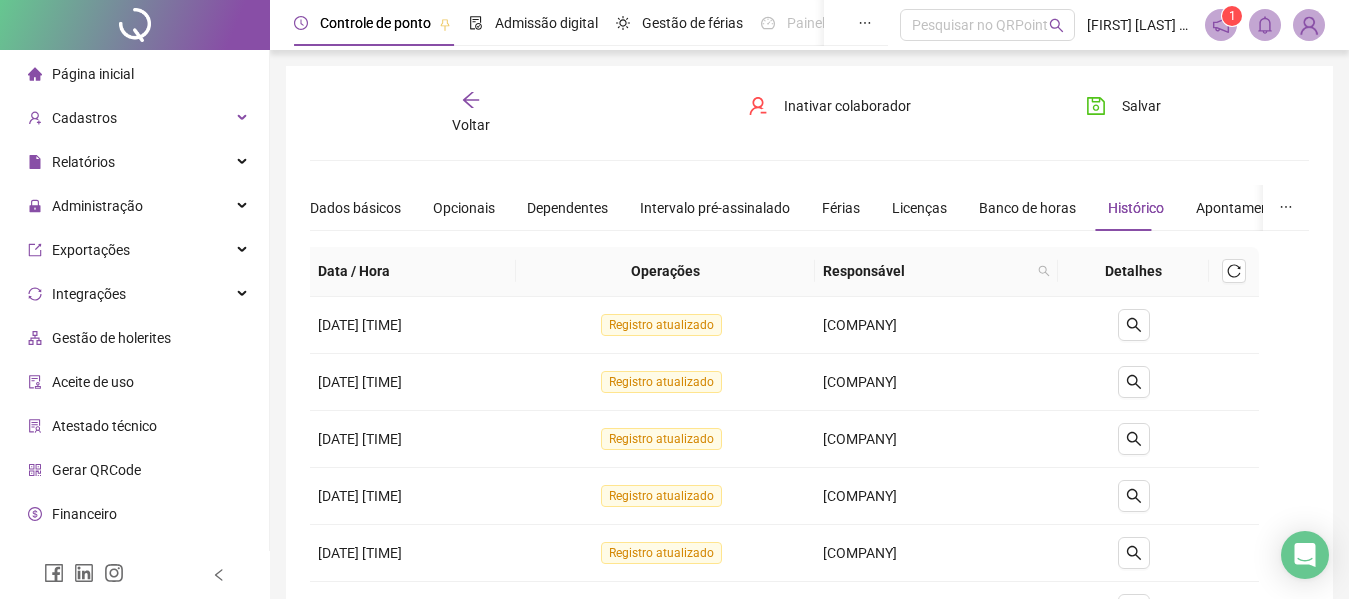 click at bounding box center [1305, 555] 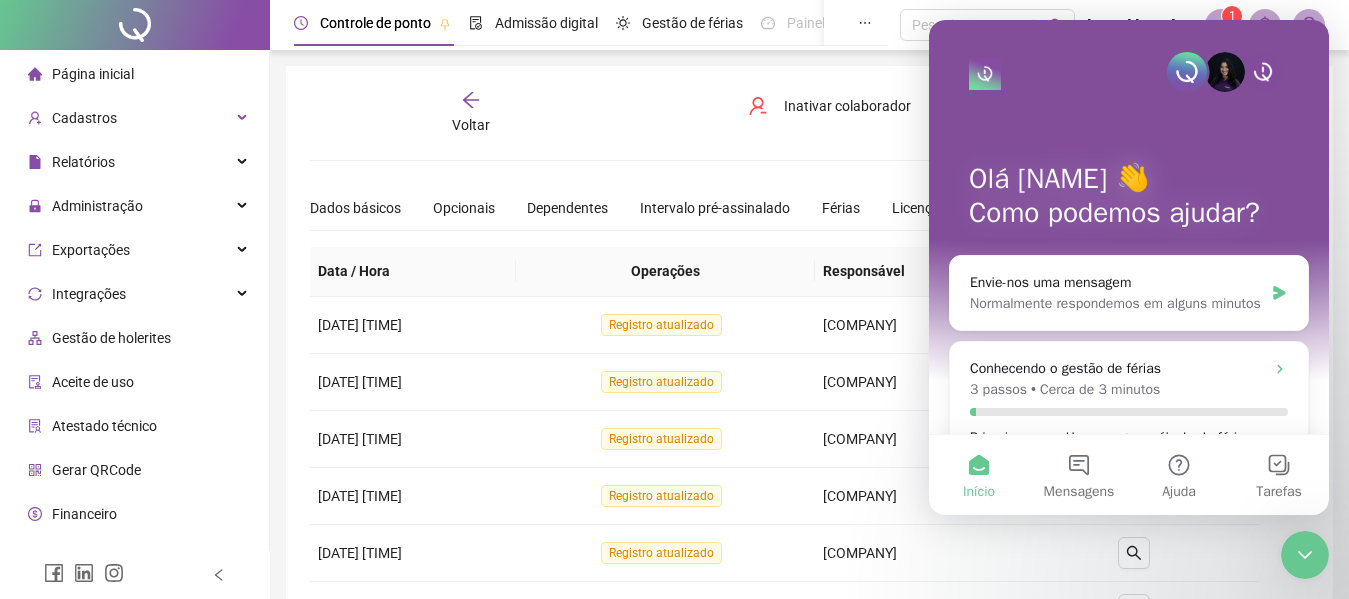 scroll, scrollTop: 0, scrollLeft: 0, axis: both 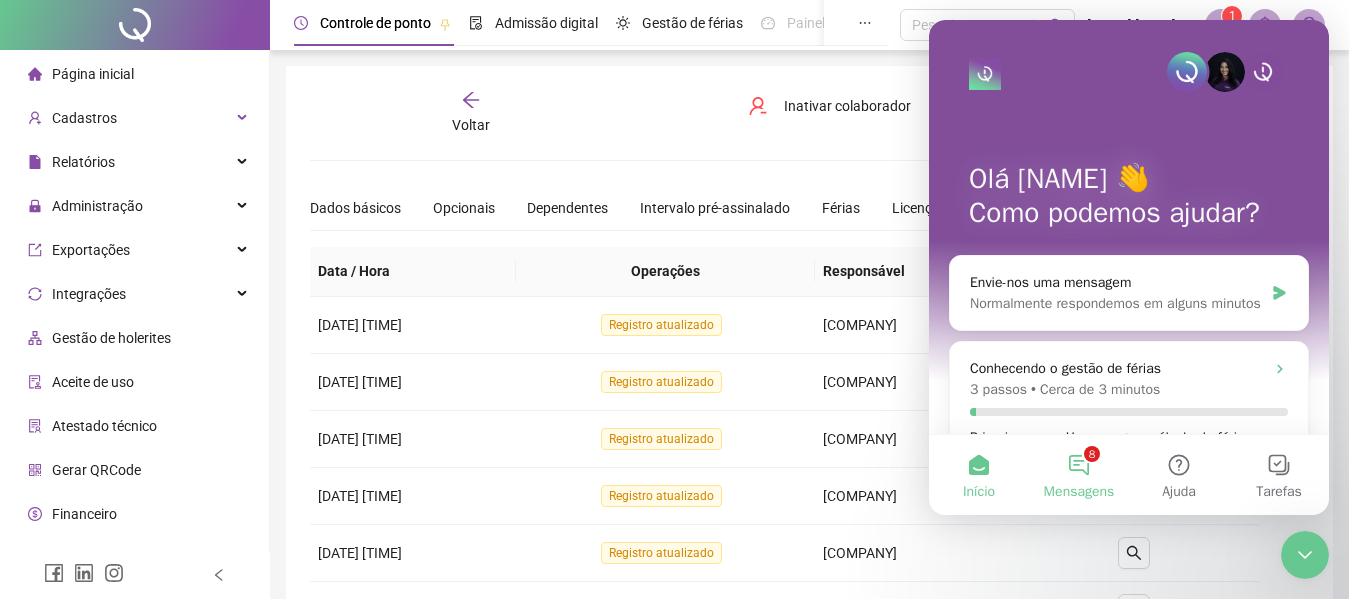 click on "8 Mensagens" at bounding box center [1079, 475] 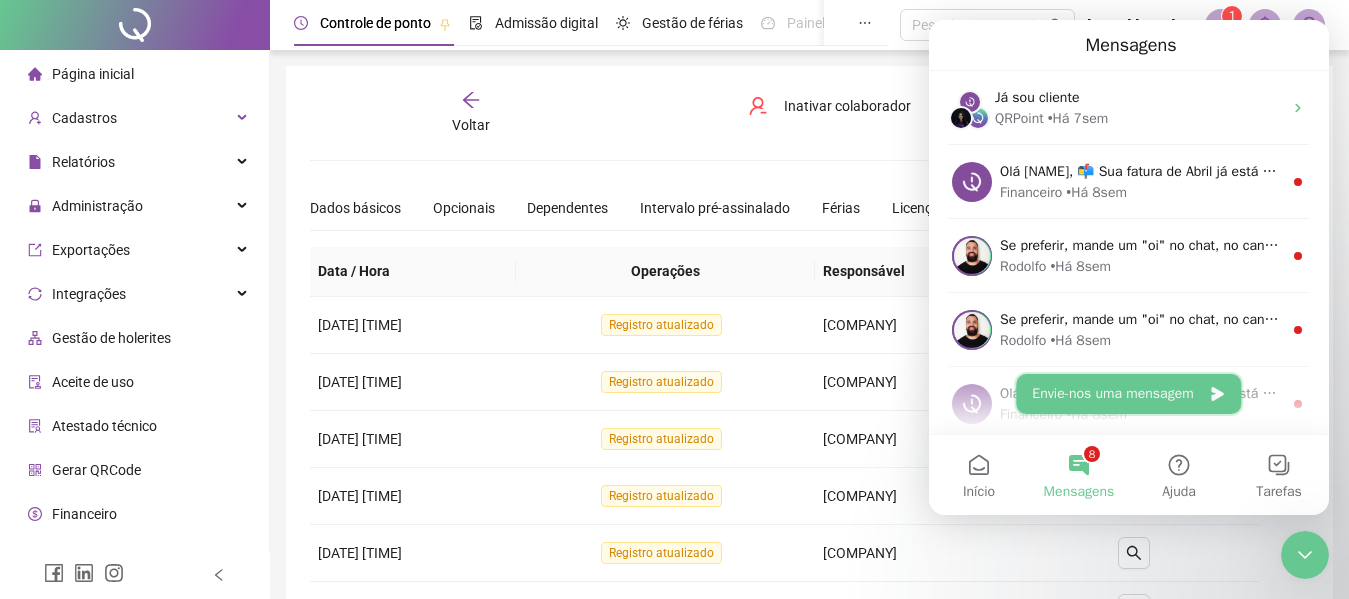 click on "Envie-nos uma mensagem" at bounding box center (1128, 394) 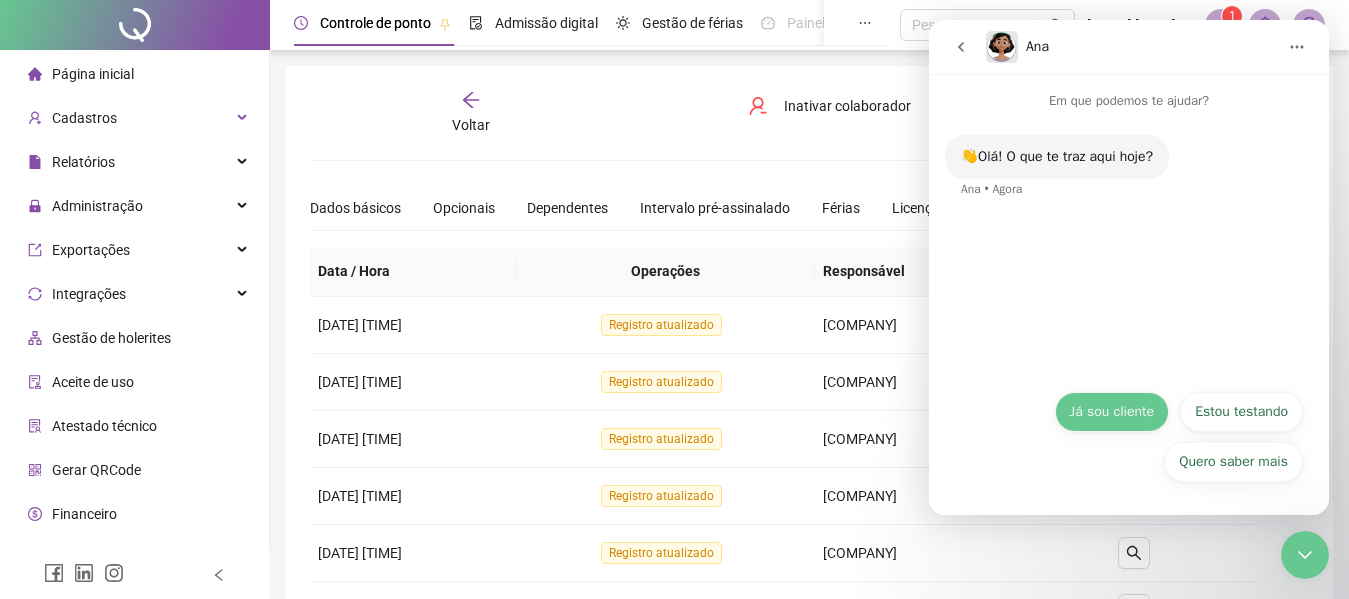 click on "Já sou cliente" at bounding box center [1112, 412] 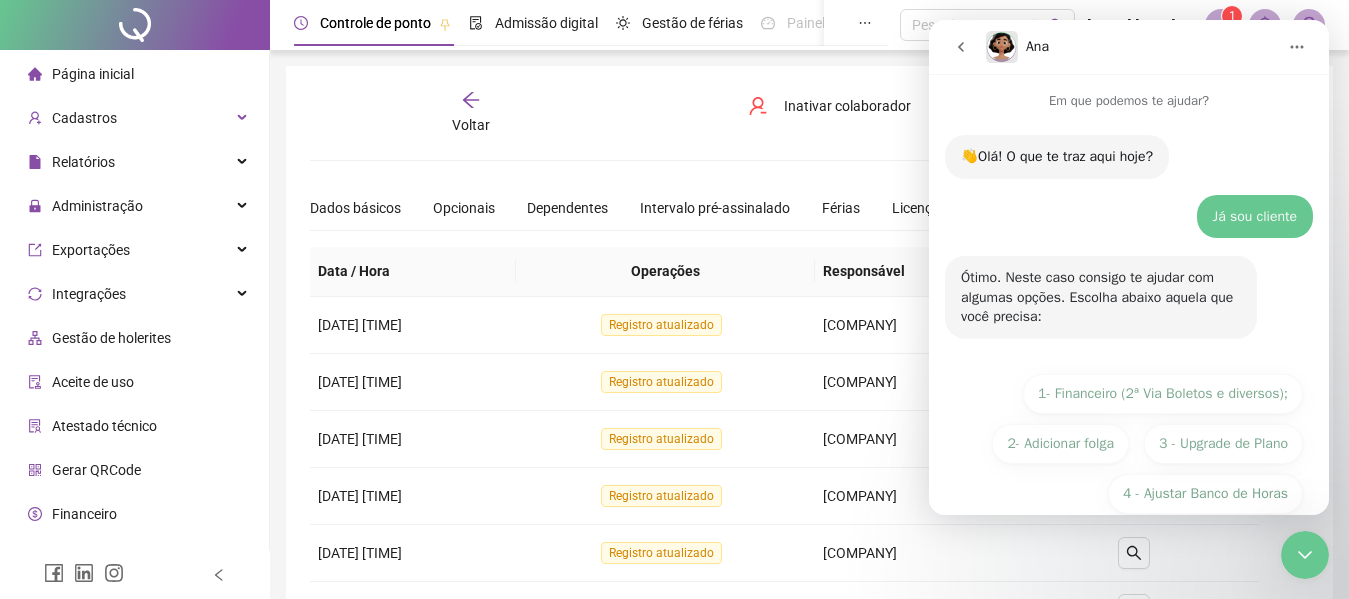 scroll, scrollTop: 82, scrollLeft: 0, axis: vertical 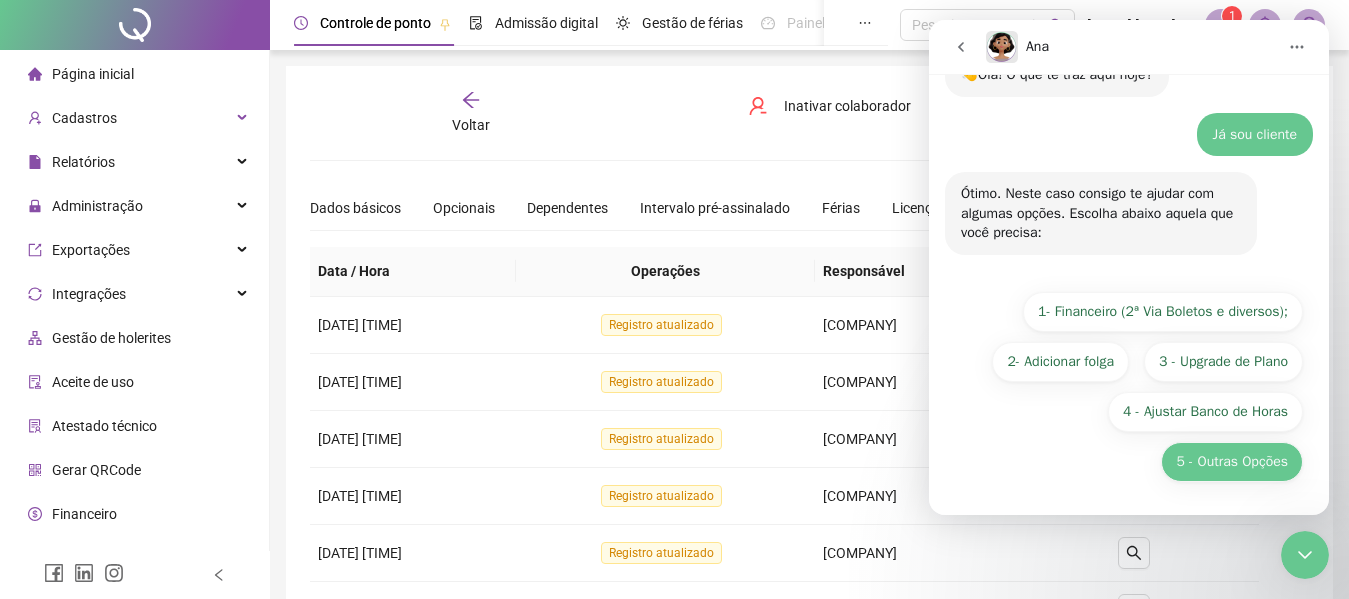 click on "5 - Outras Opções" at bounding box center [1232, 462] 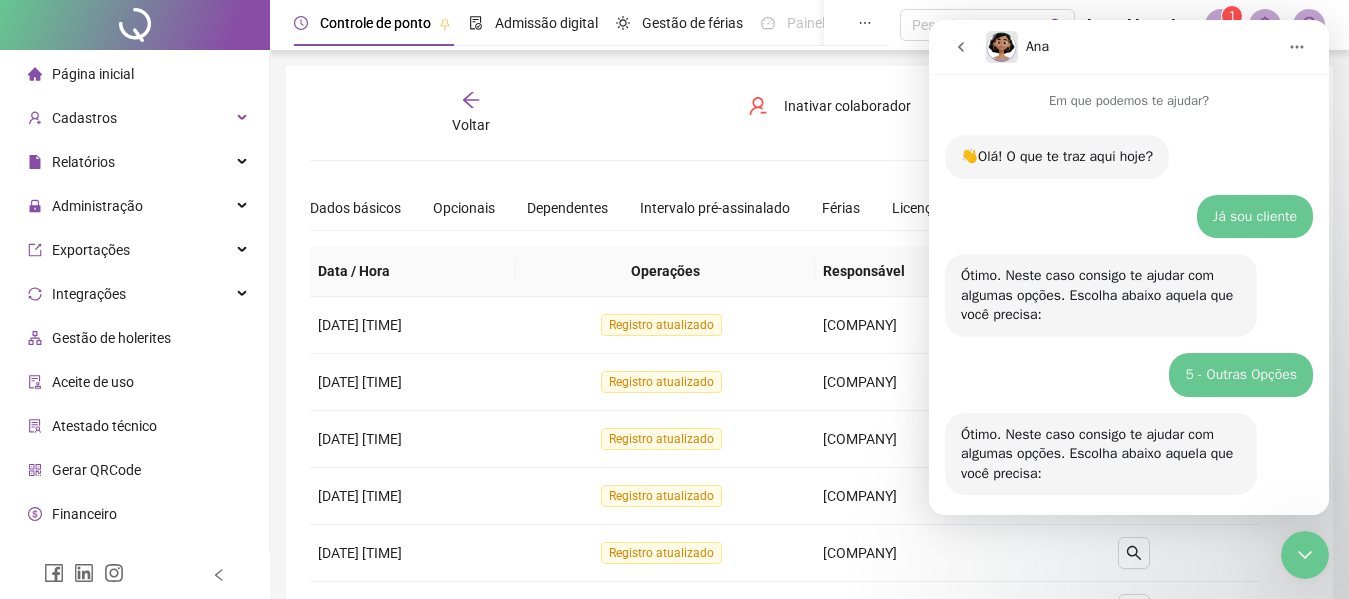 scroll, scrollTop: 358, scrollLeft: 0, axis: vertical 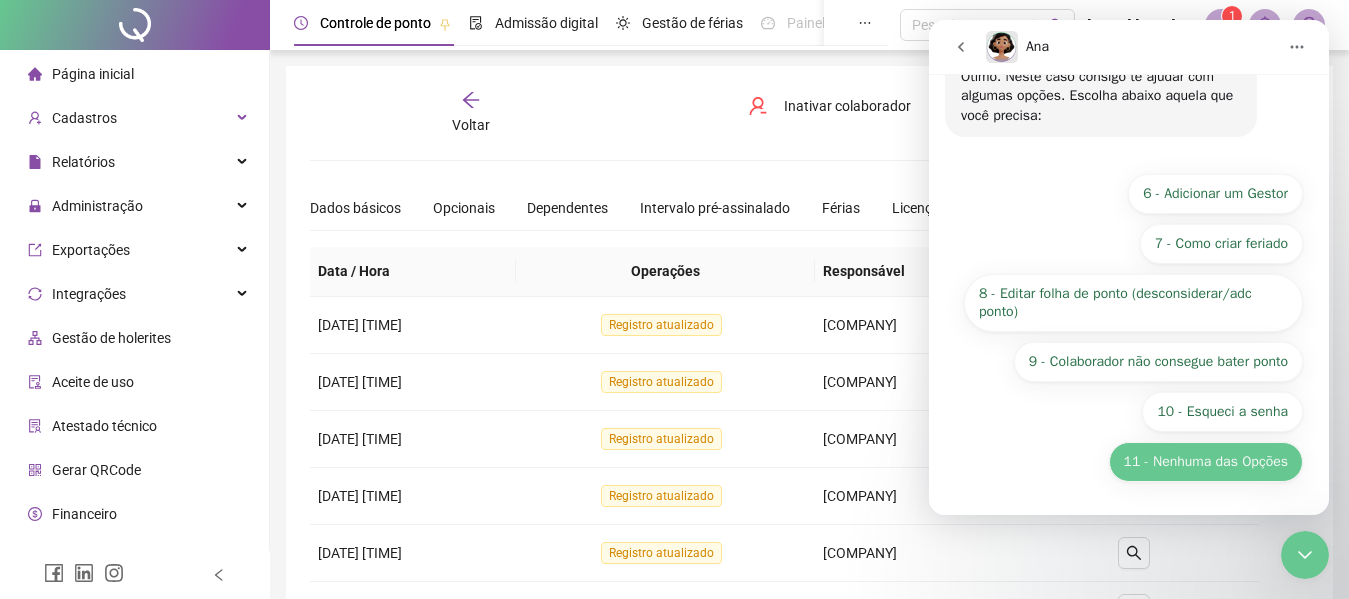click on "11 - Nenhuma das Opções" at bounding box center [1206, 462] 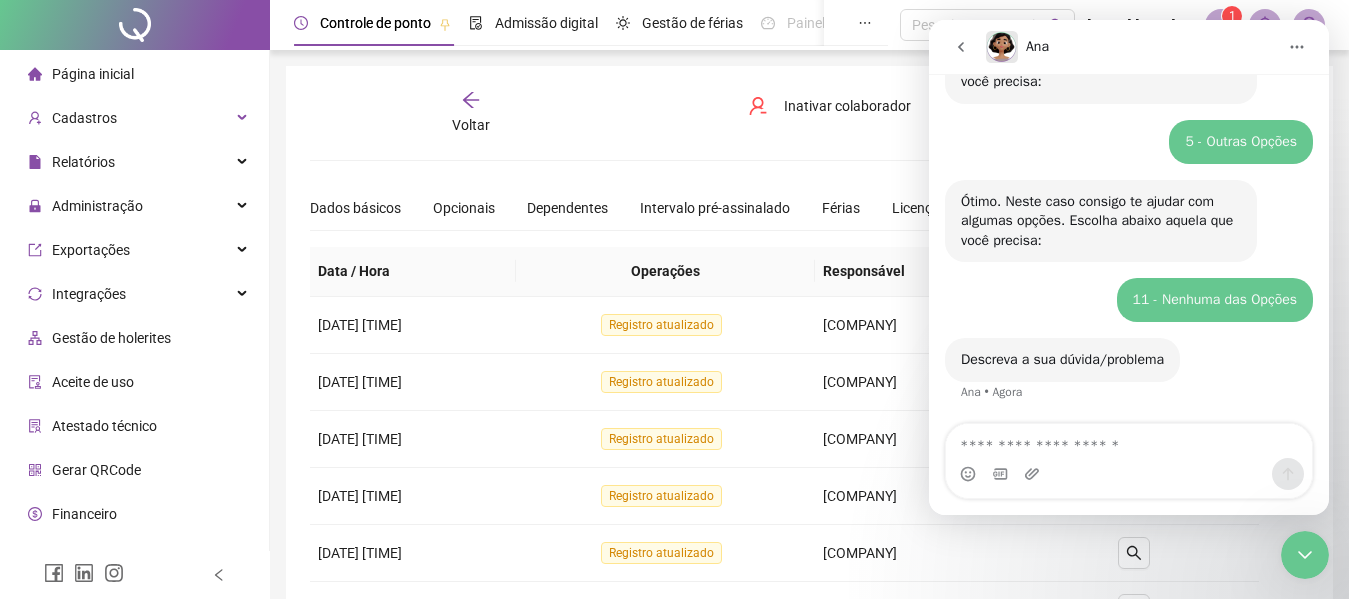 scroll, scrollTop: 323, scrollLeft: 0, axis: vertical 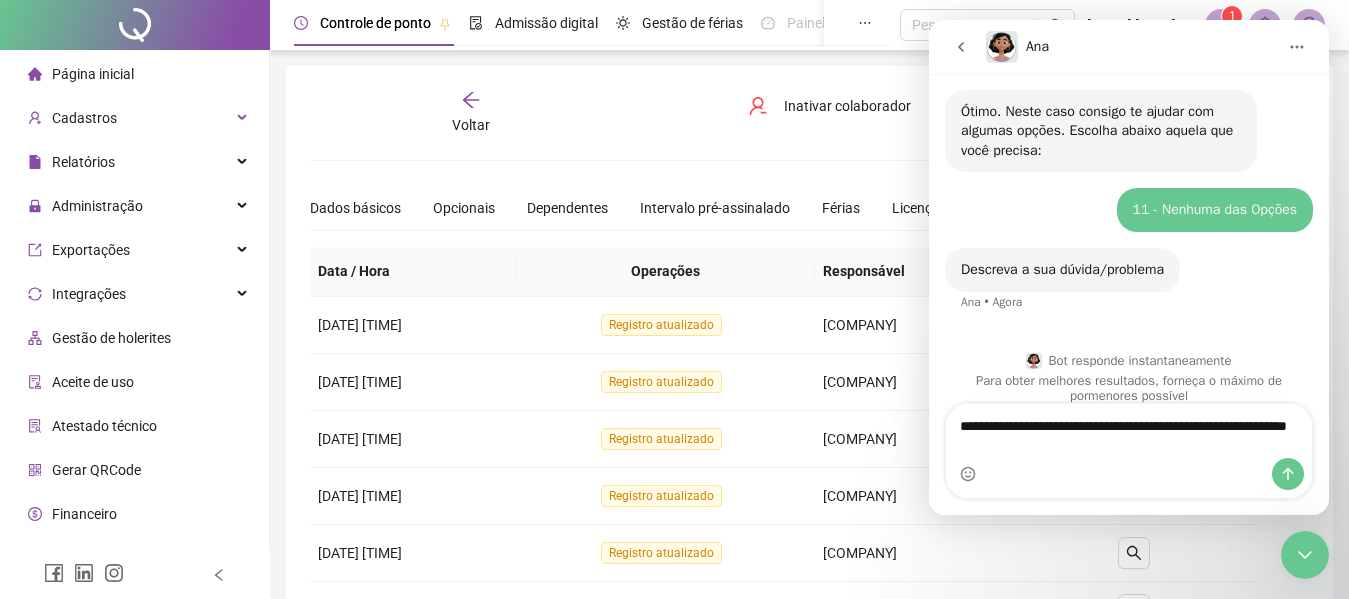 type on "**********" 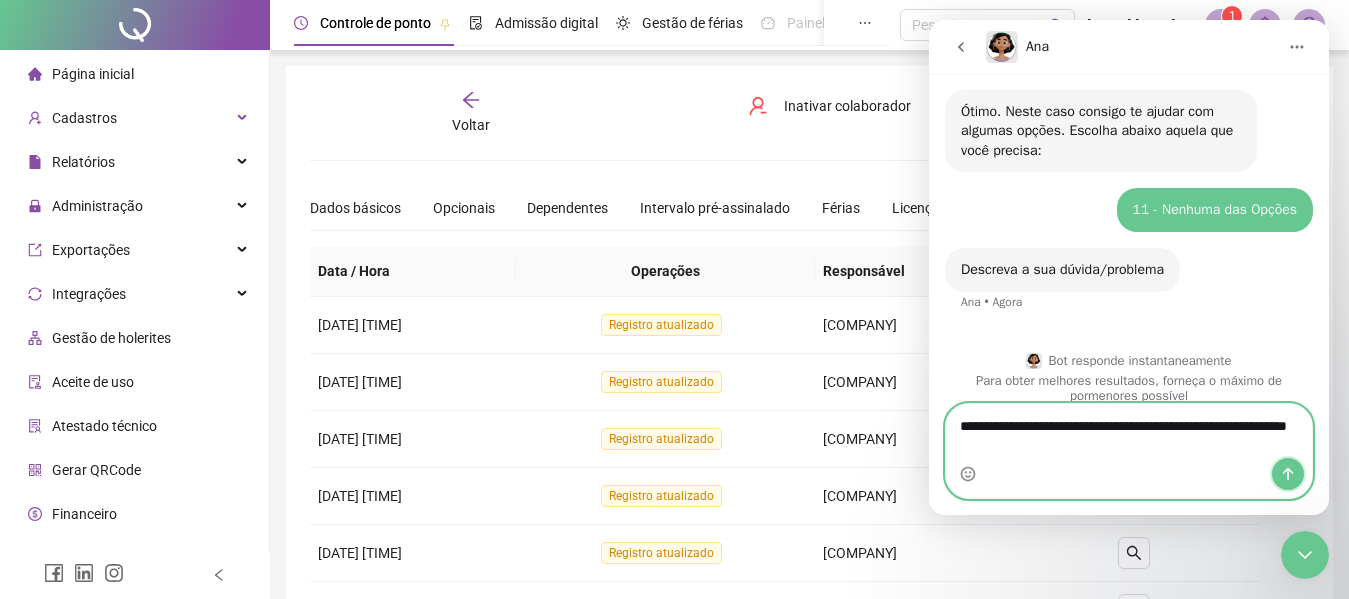 click 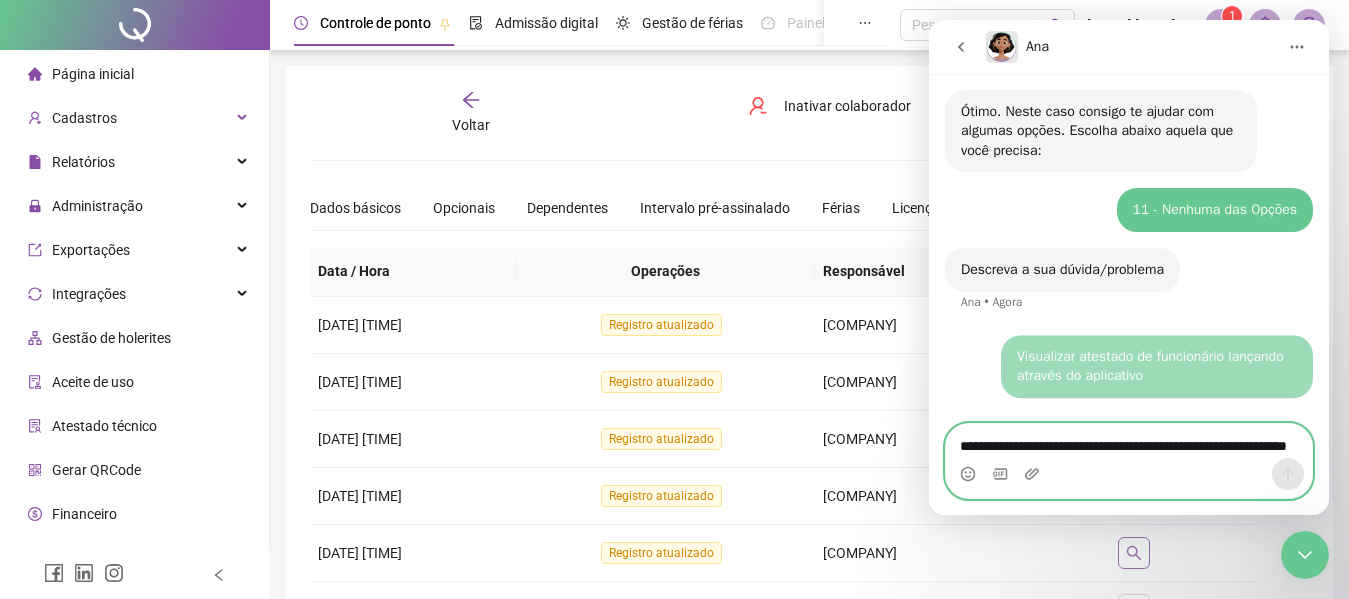 type 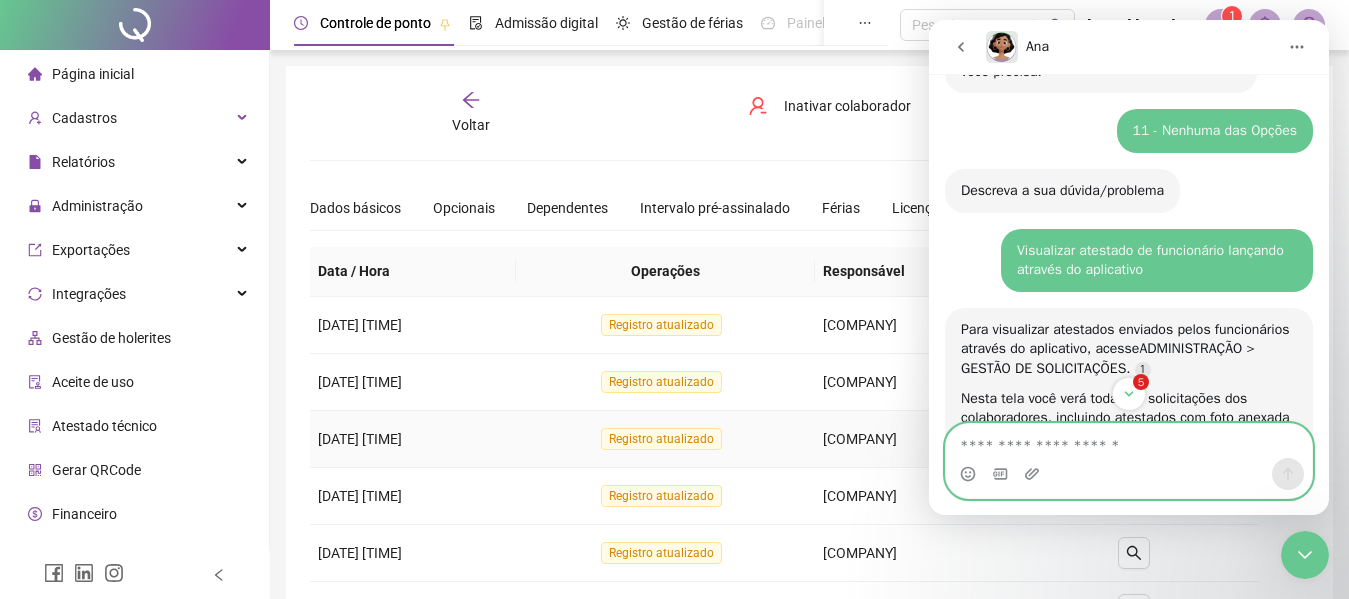 scroll, scrollTop: 623, scrollLeft: 0, axis: vertical 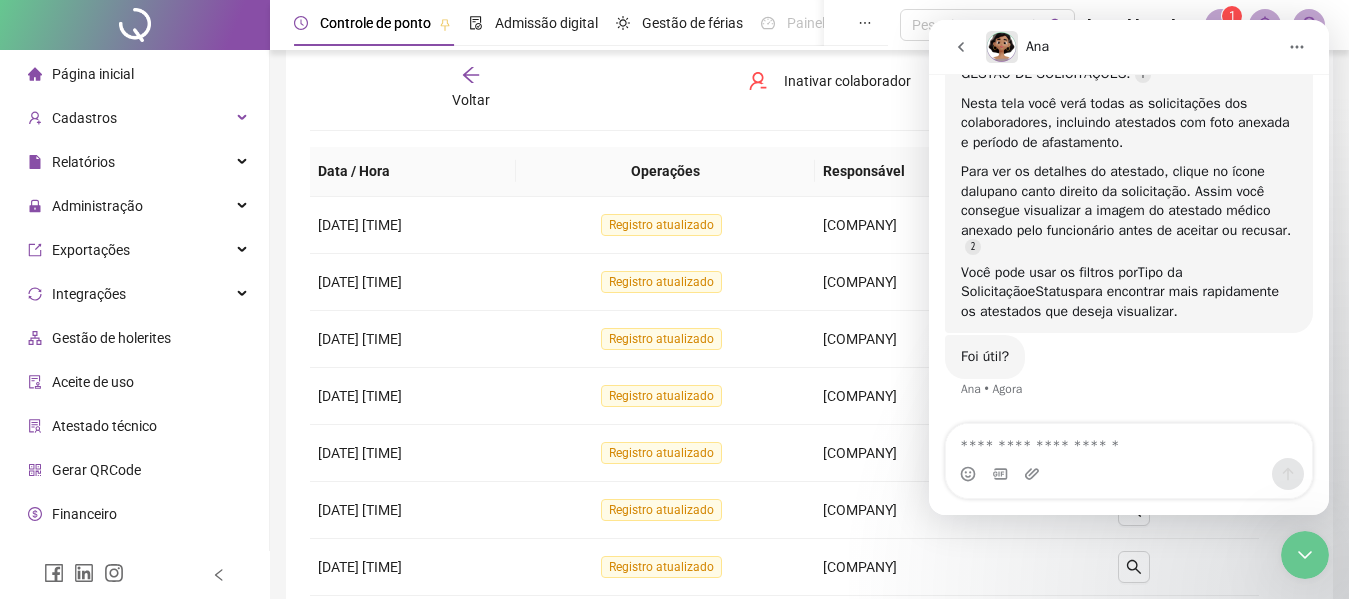 click 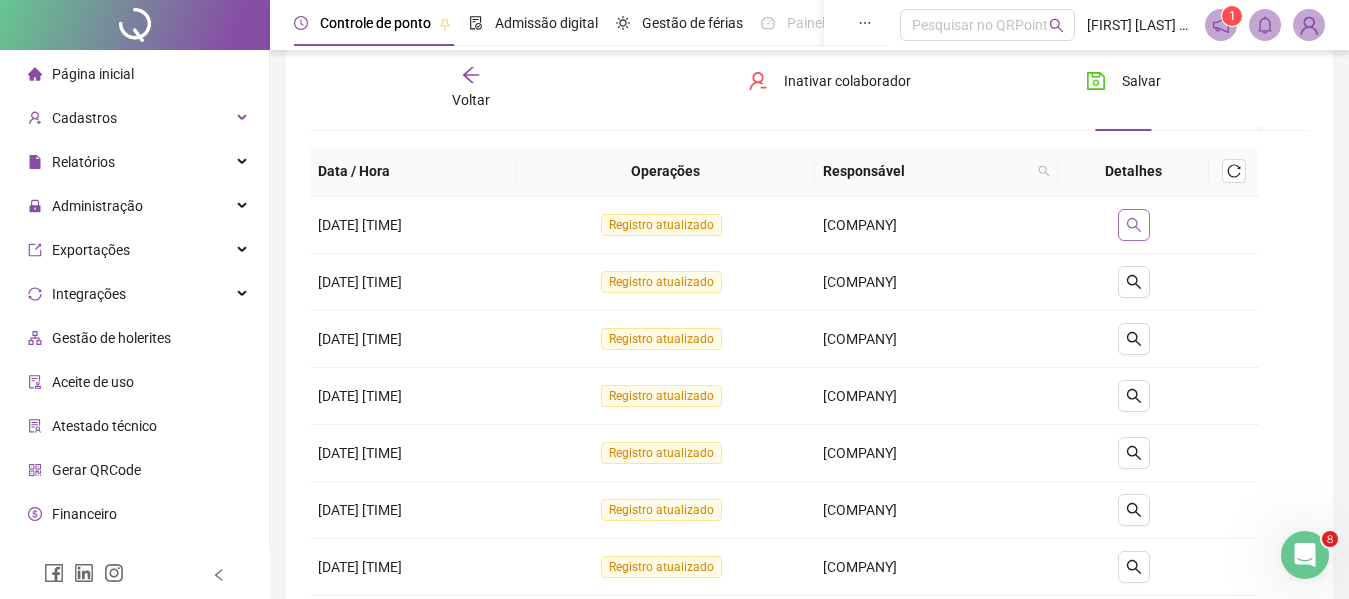click 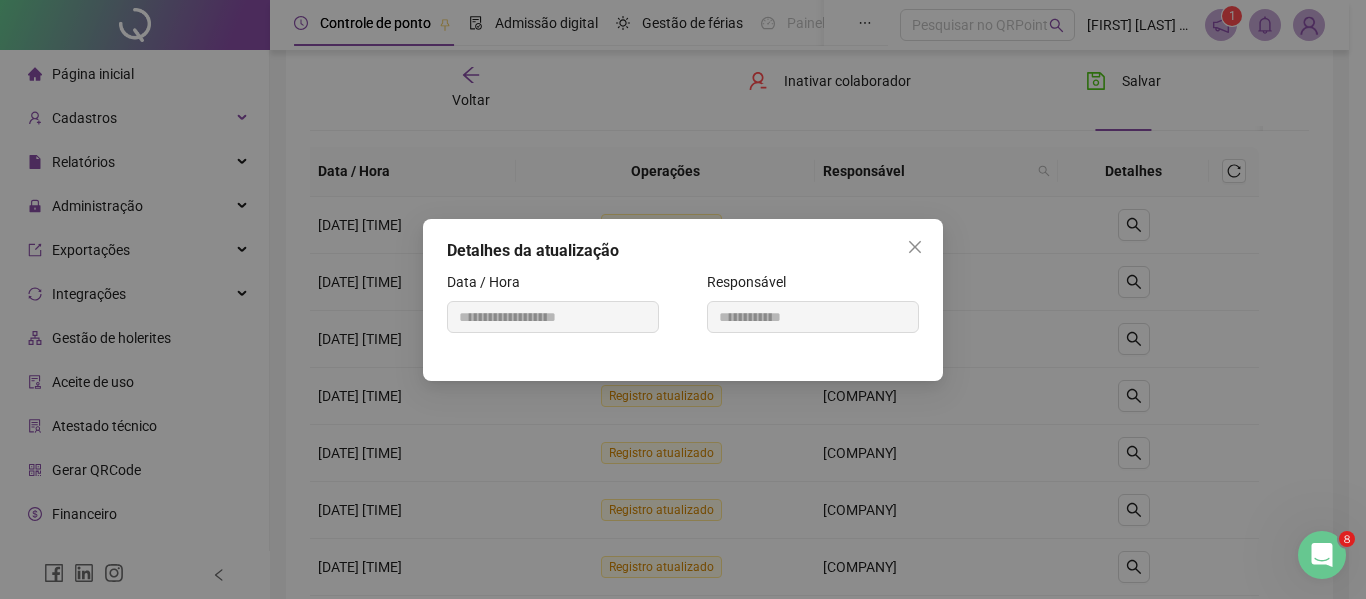 click 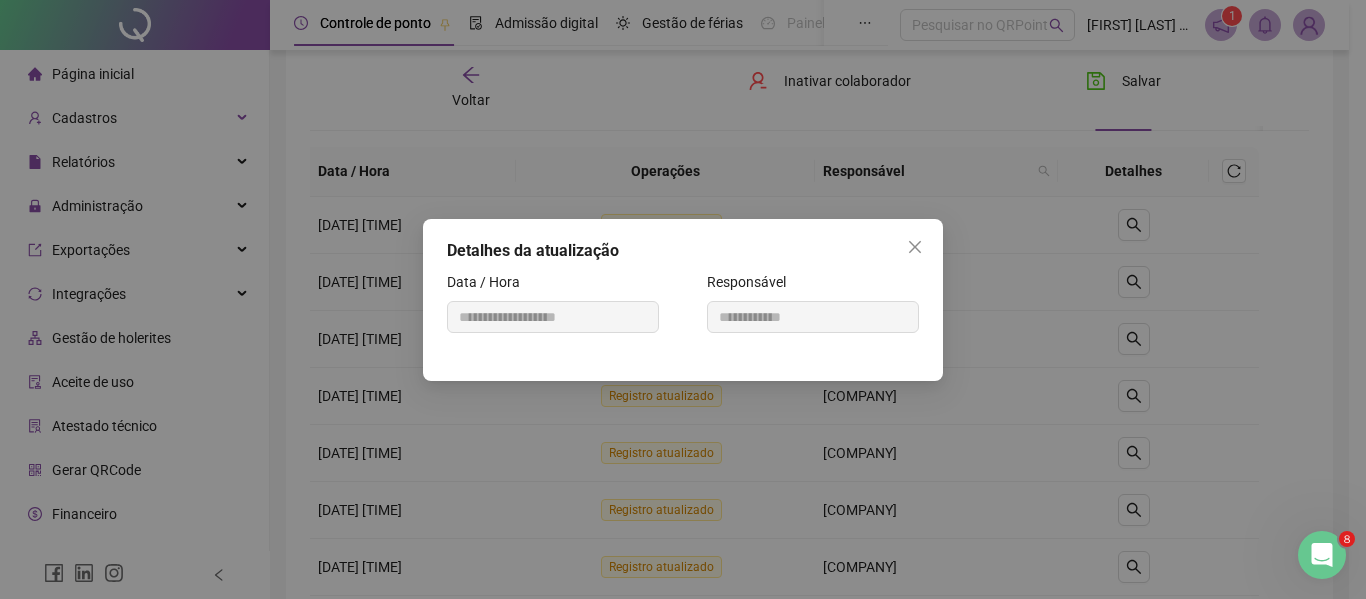 click on "**********" at bounding box center (683, 299) 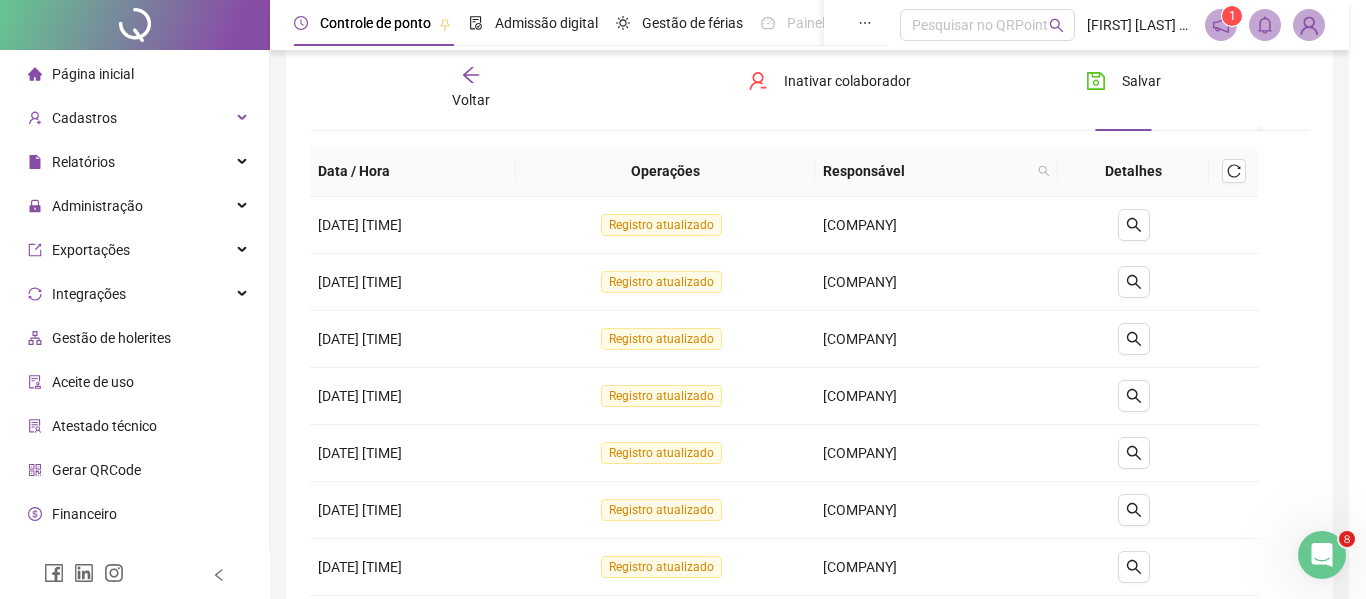 click on "**********" at bounding box center [683, 299] 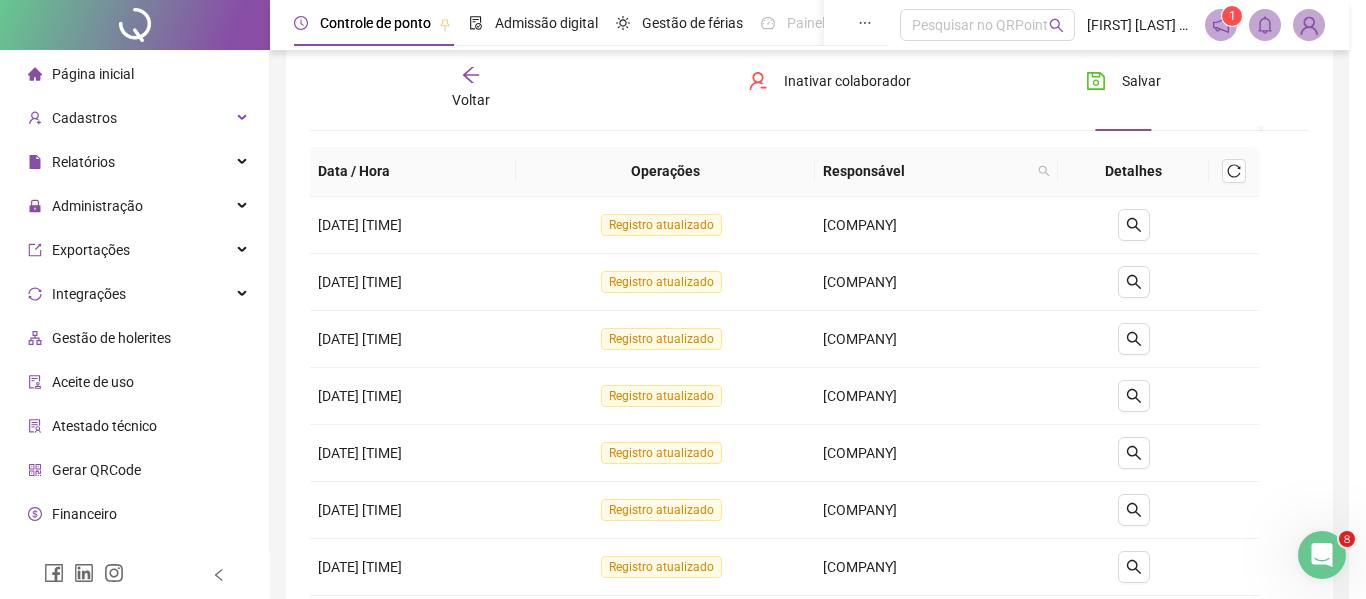 click on "**********" at bounding box center (683, 299) 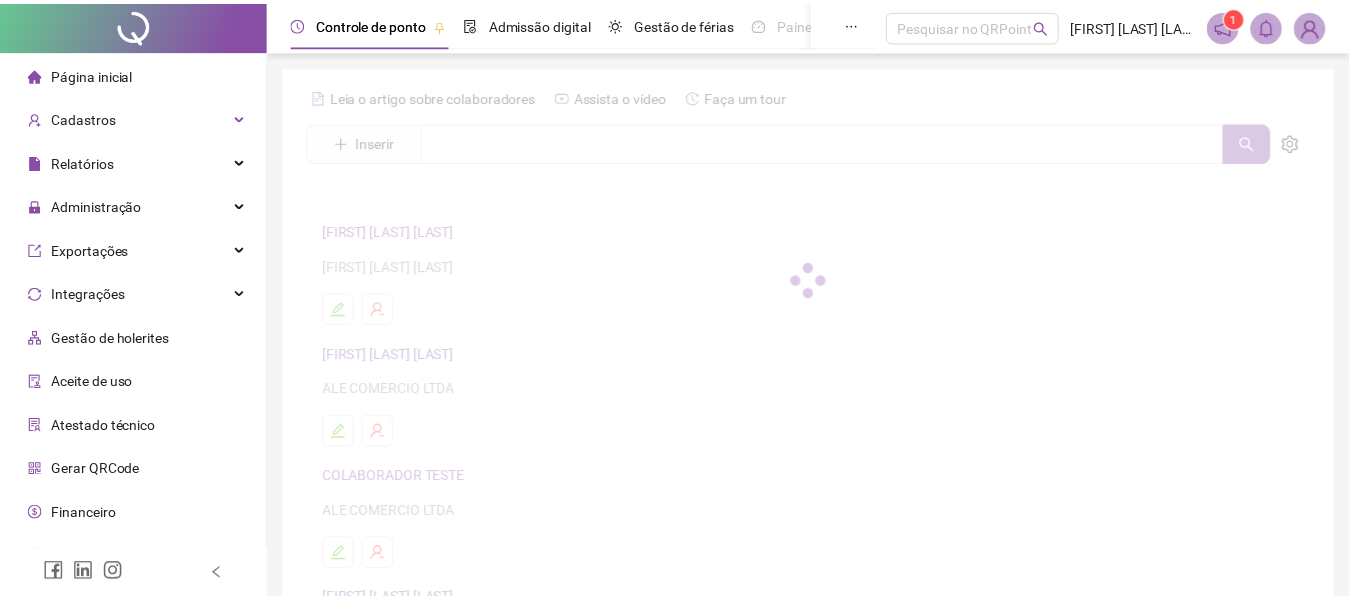scroll, scrollTop: 100, scrollLeft: 0, axis: vertical 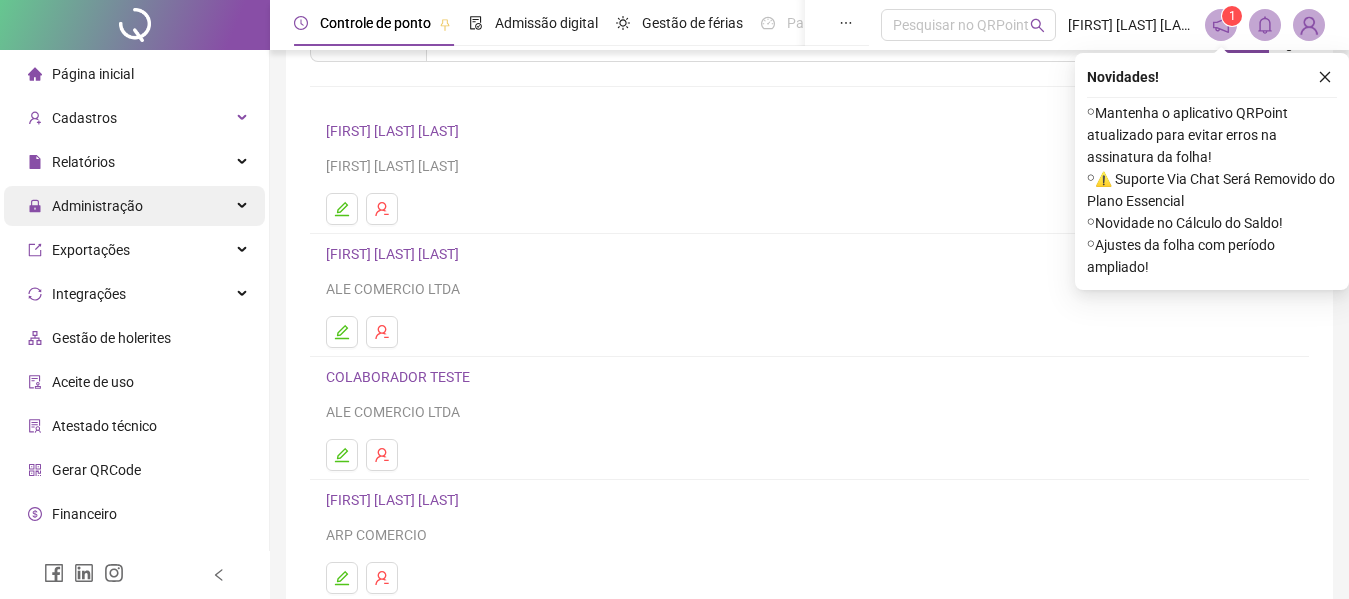 click on "Administração" at bounding box center (134, 206) 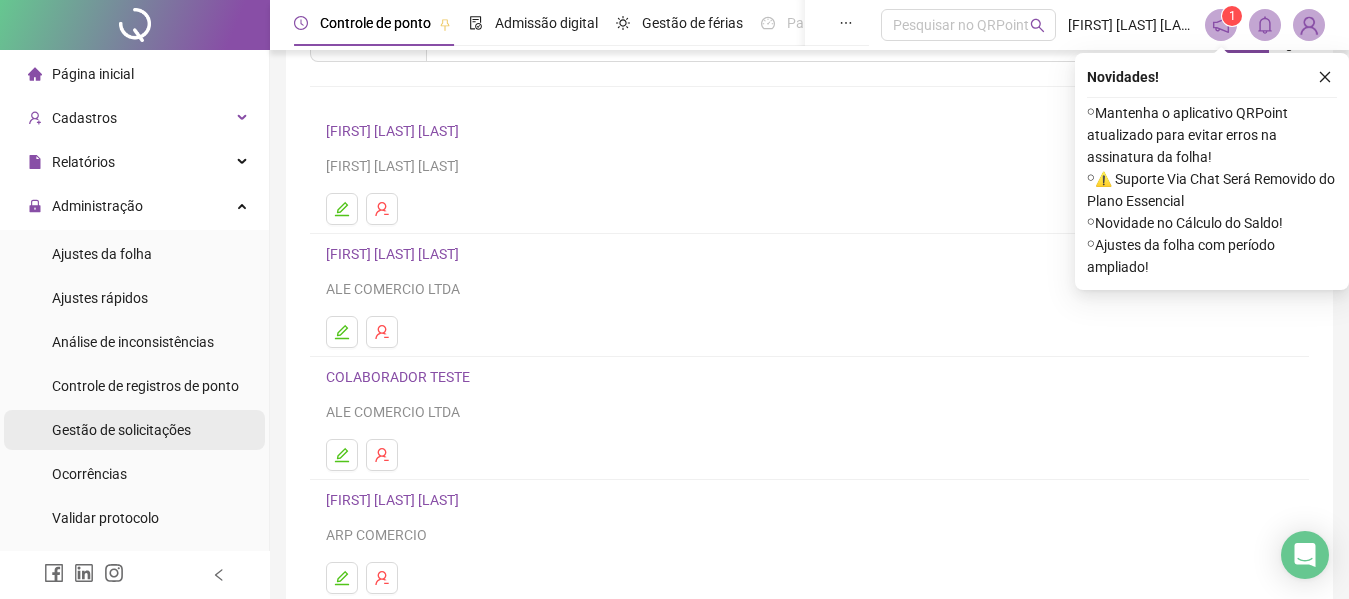 click on "Gestão de solicitações" at bounding box center [121, 430] 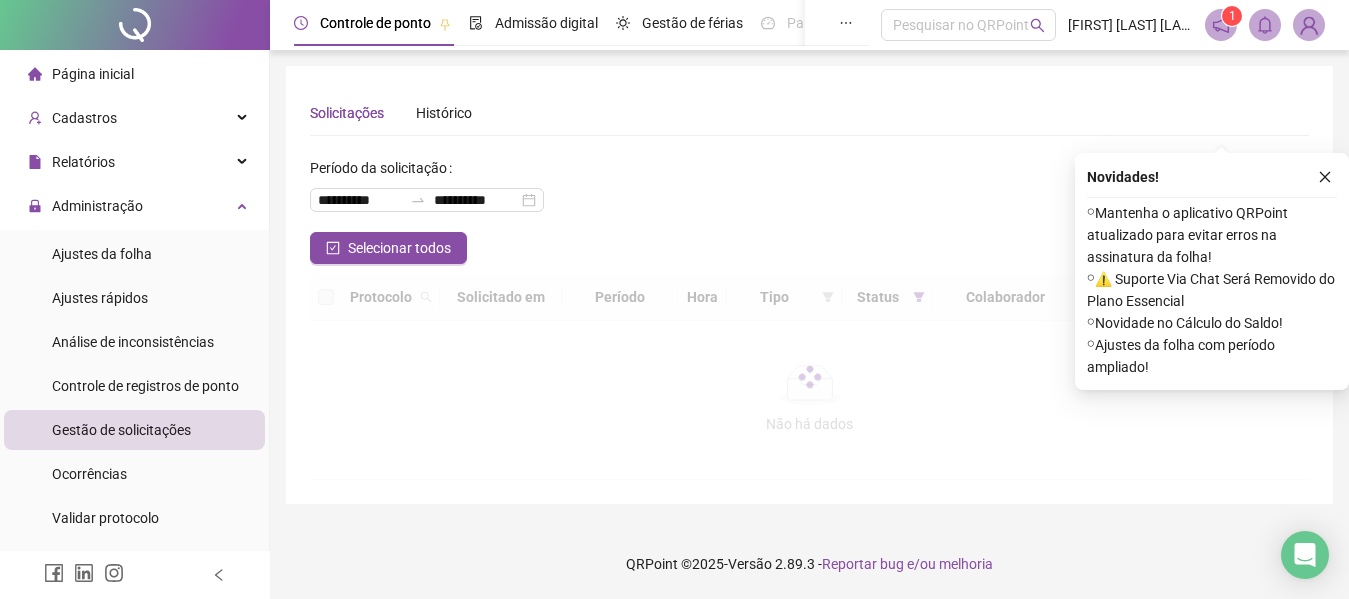 scroll, scrollTop: 0, scrollLeft: 0, axis: both 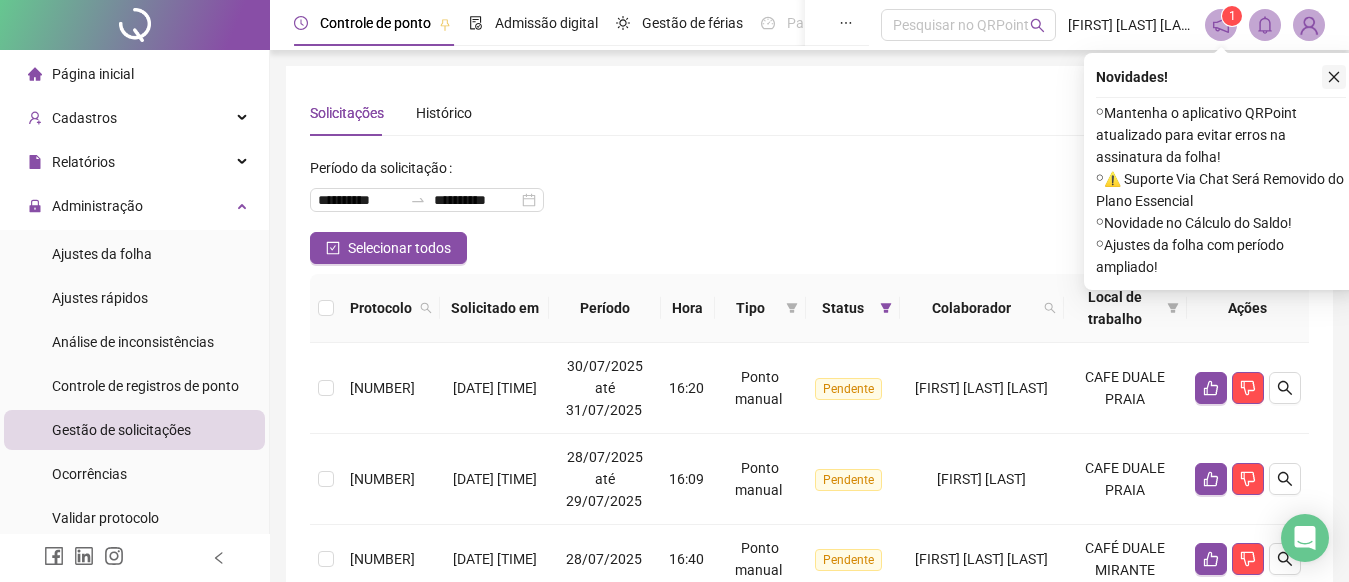 click 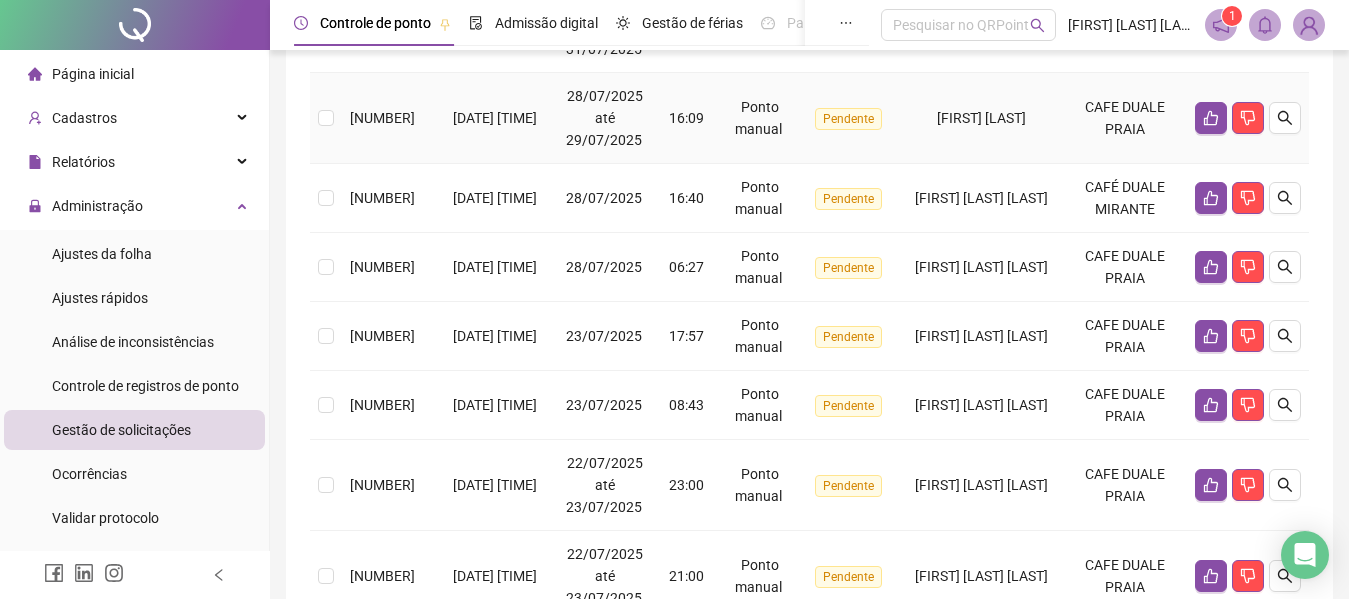 scroll, scrollTop: 0, scrollLeft: 0, axis: both 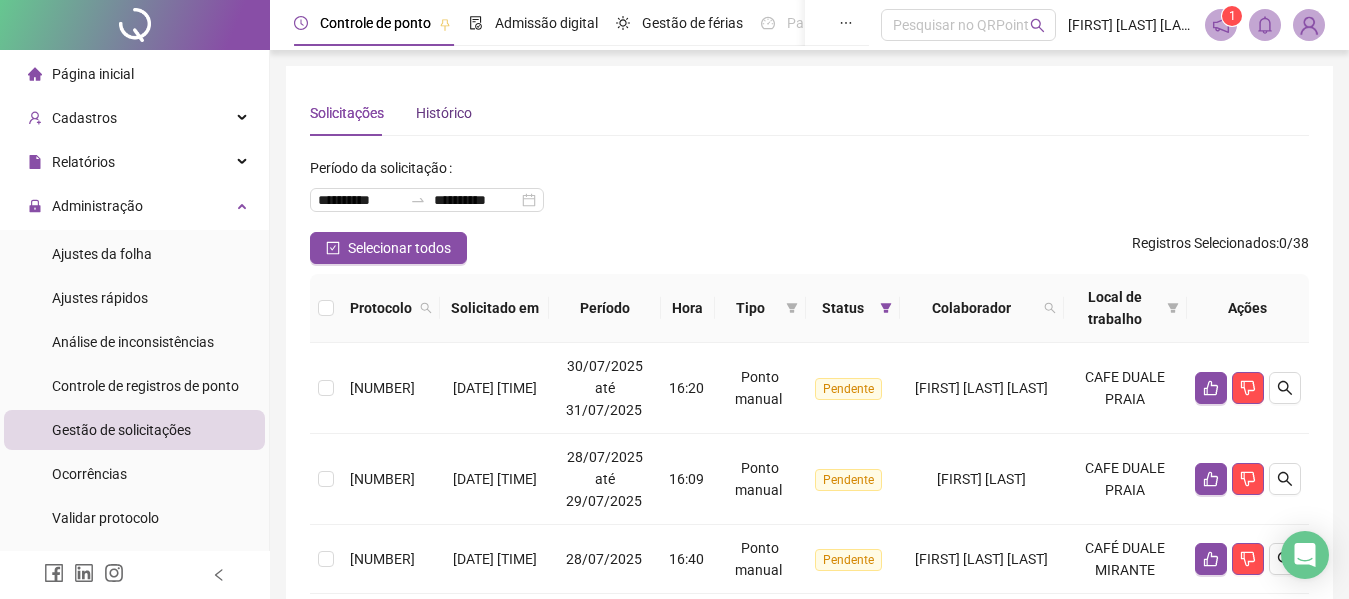 click on "Histórico" at bounding box center (444, 113) 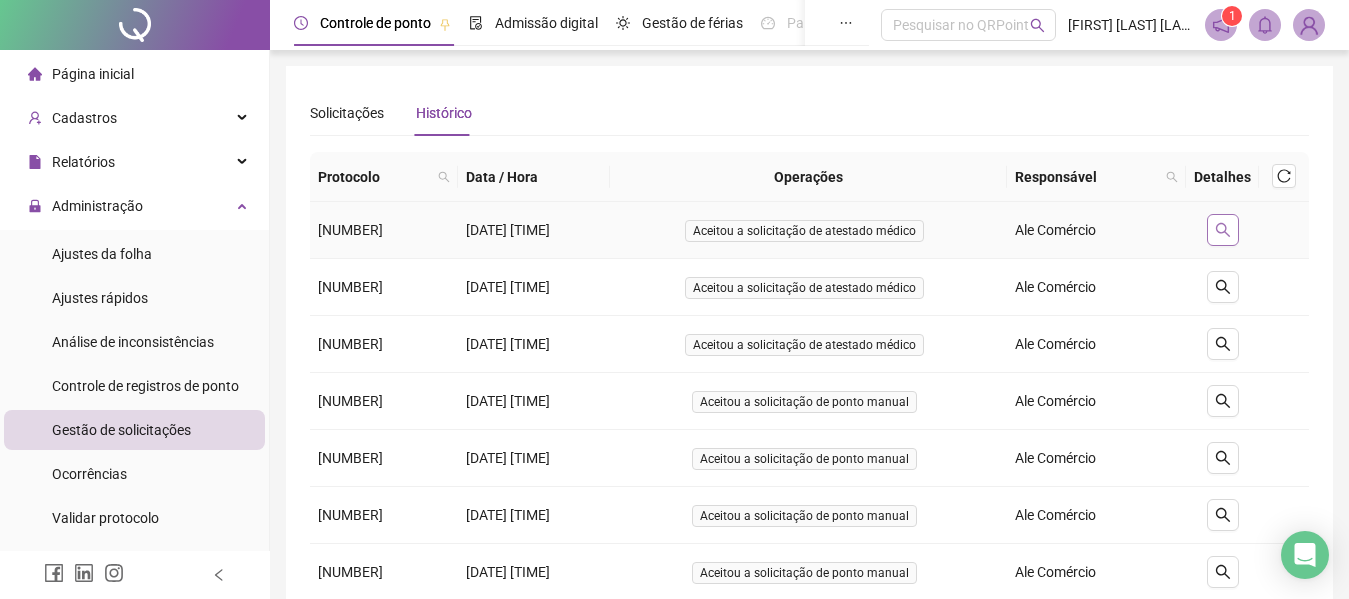 click 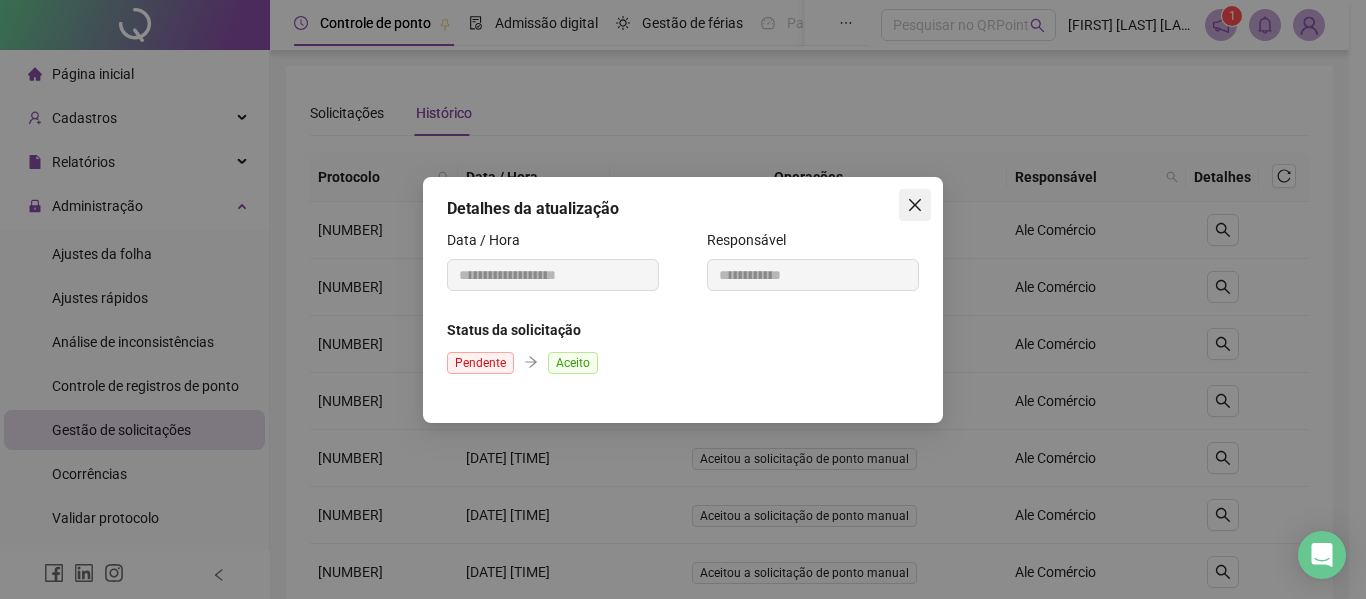 click 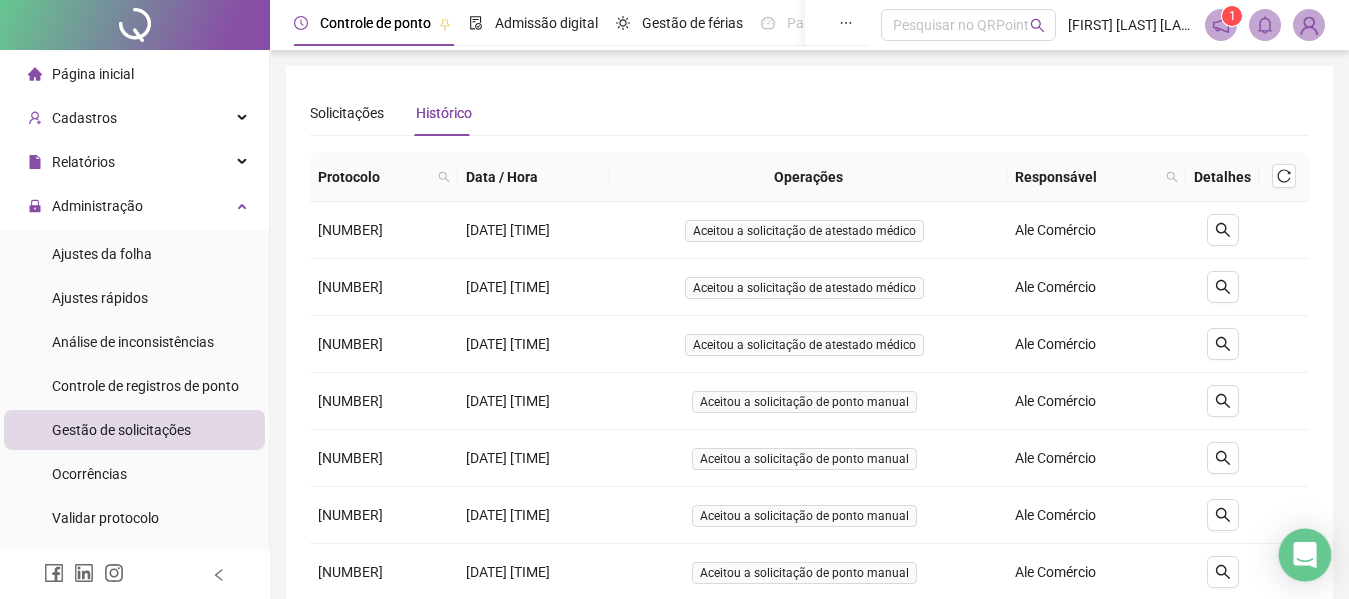 click 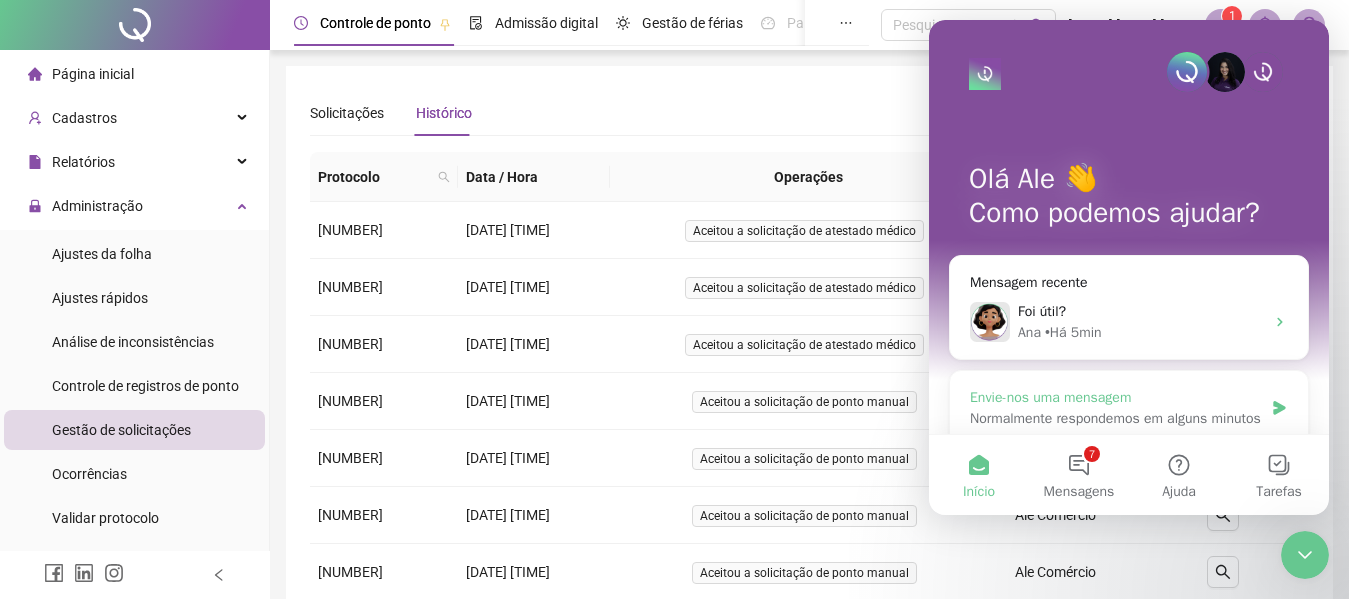 scroll, scrollTop: 0, scrollLeft: 0, axis: both 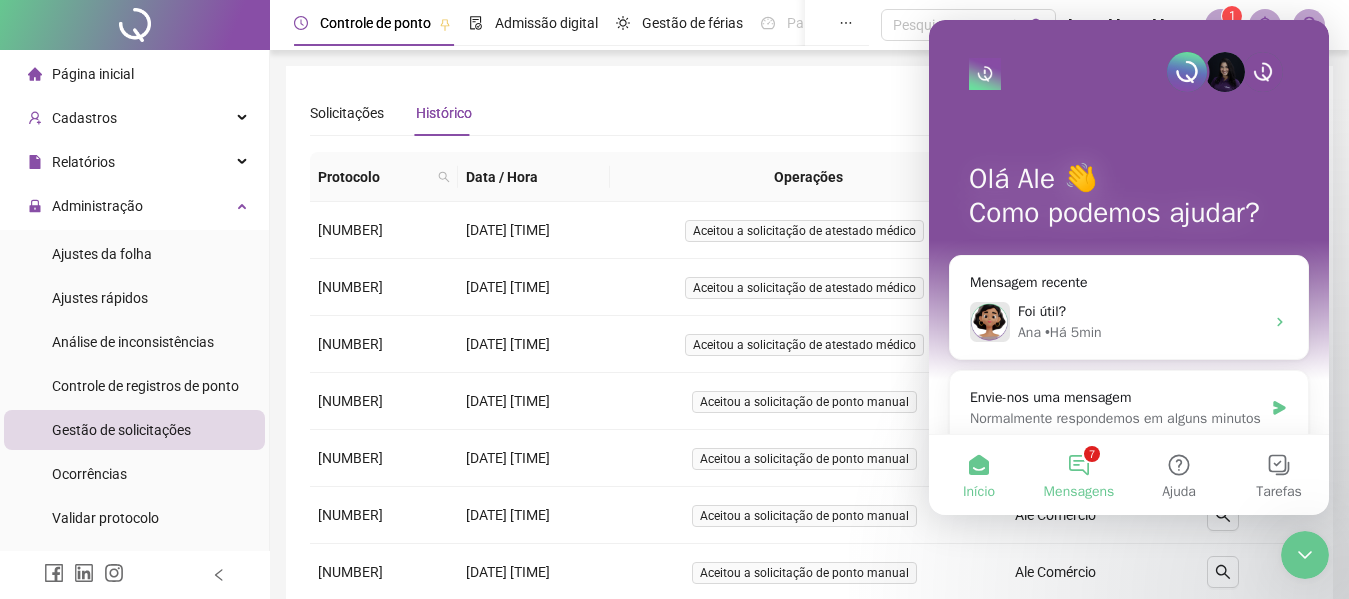 click on "7 Mensagens" at bounding box center [1079, 475] 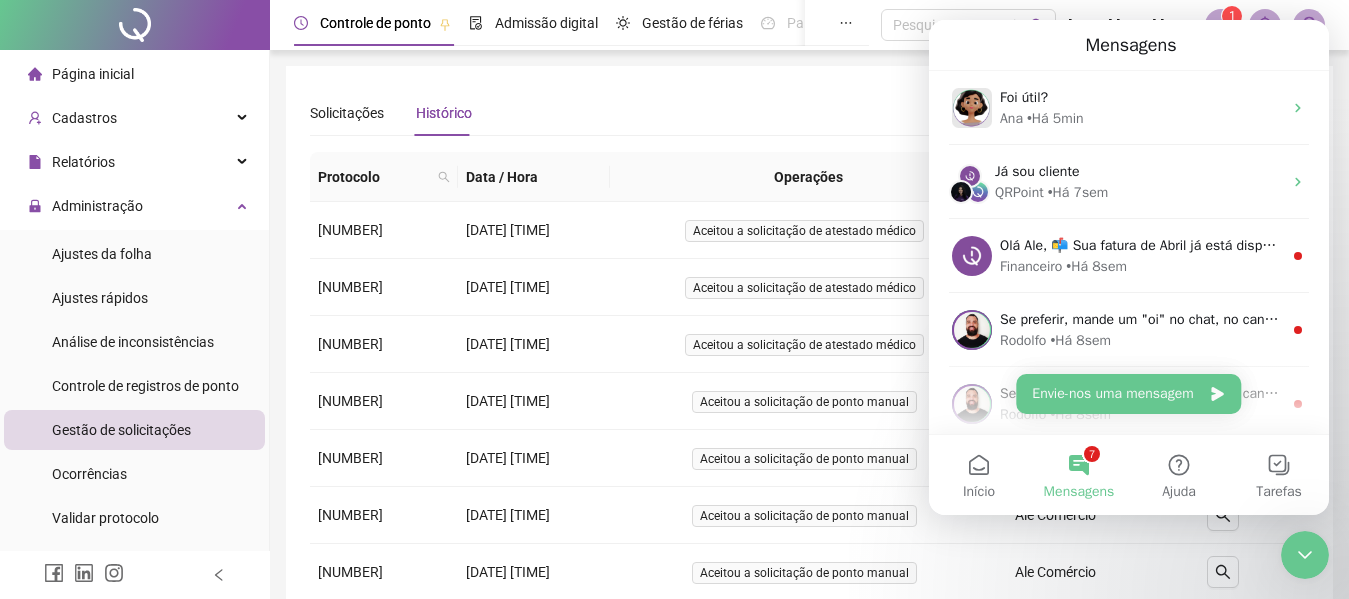 click on "7 Mensagens" at bounding box center (1079, 475) 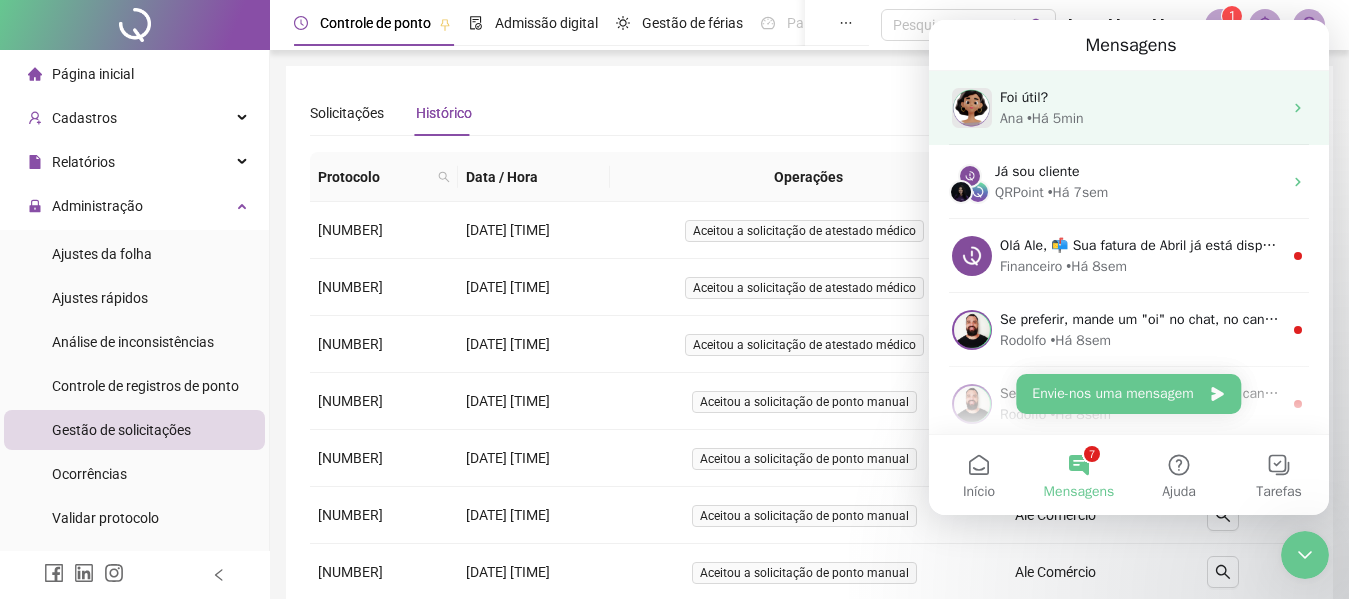 click on "Foi útil?" at bounding box center [1141, 97] 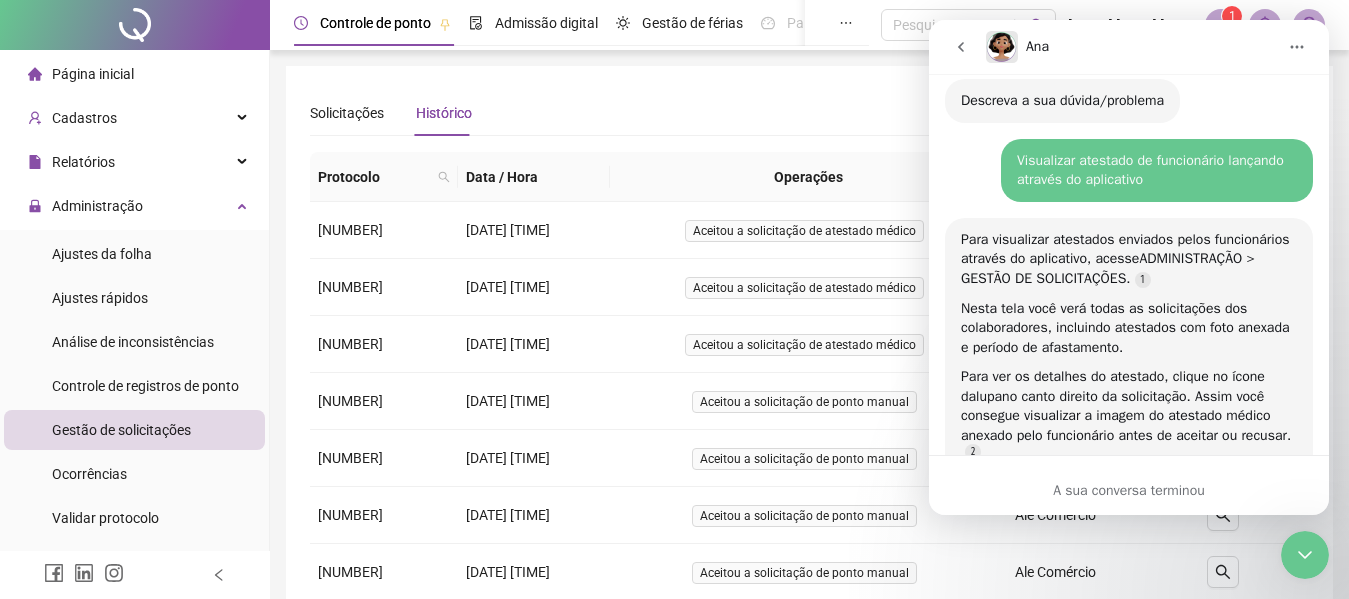 scroll, scrollTop: 690, scrollLeft: 0, axis: vertical 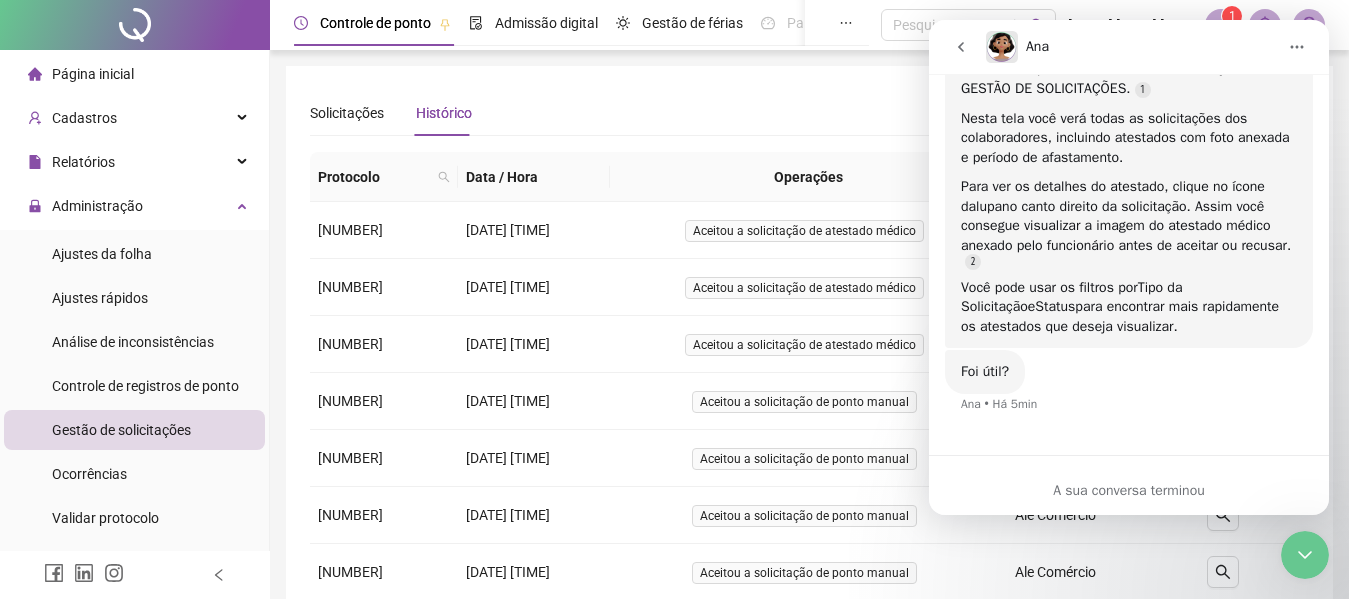 click on "A sua conversa terminou" at bounding box center [1129, 490] 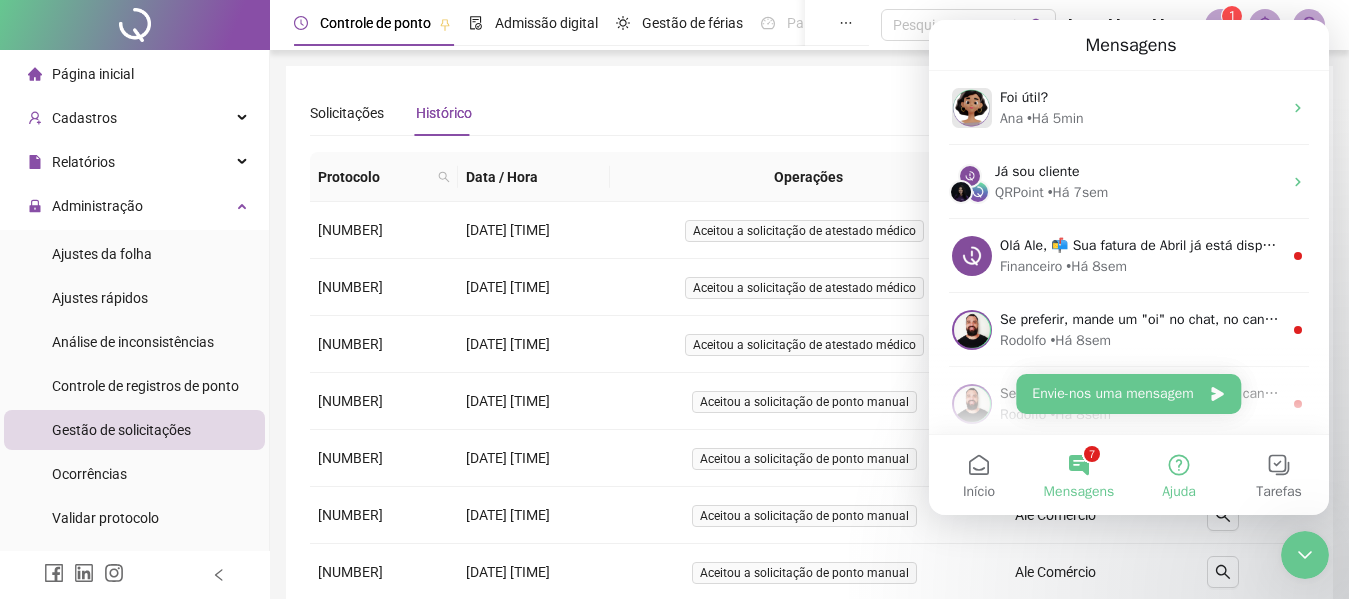 scroll, scrollTop: 0, scrollLeft: 0, axis: both 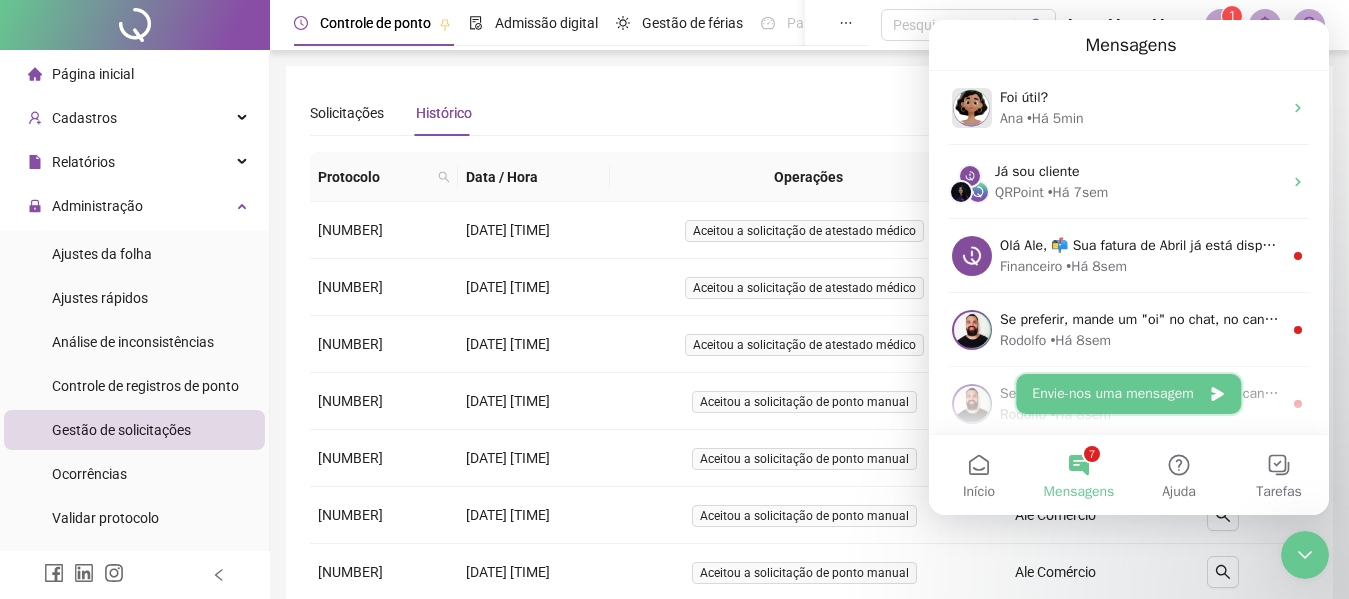click on "Envie-nos uma mensagem" at bounding box center [1128, 394] 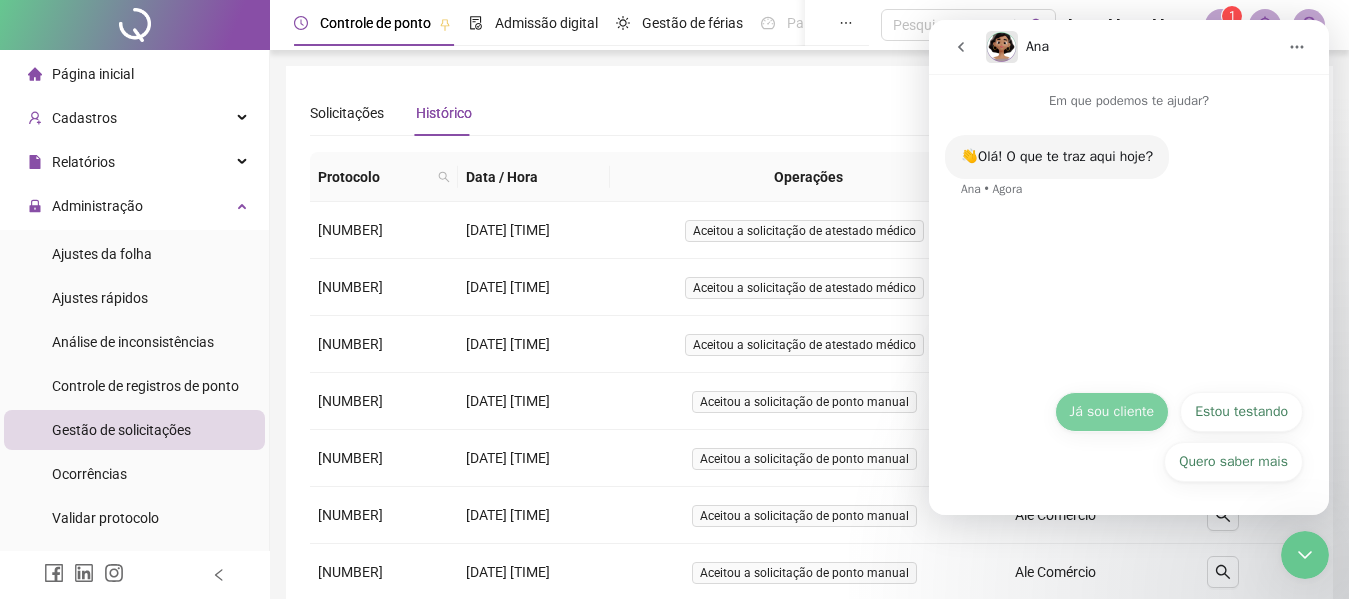 click on "Já sou cliente" at bounding box center [1112, 412] 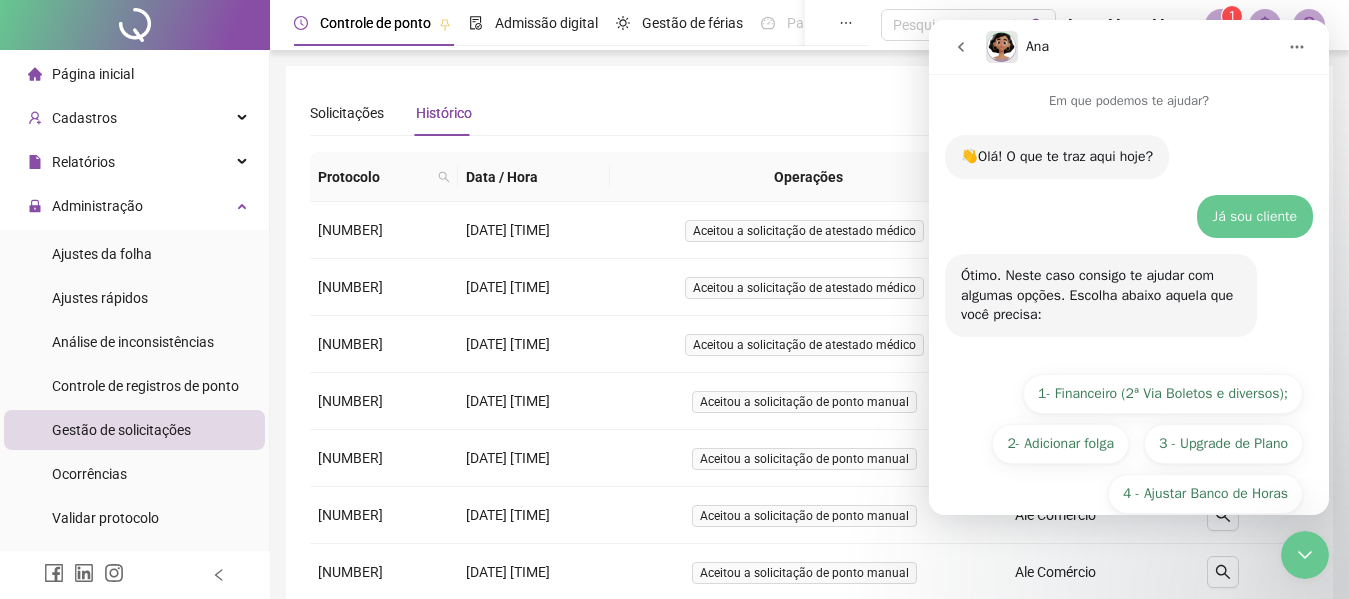 scroll, scrollTop: 82, scrollLeft: 0, axis: vertical 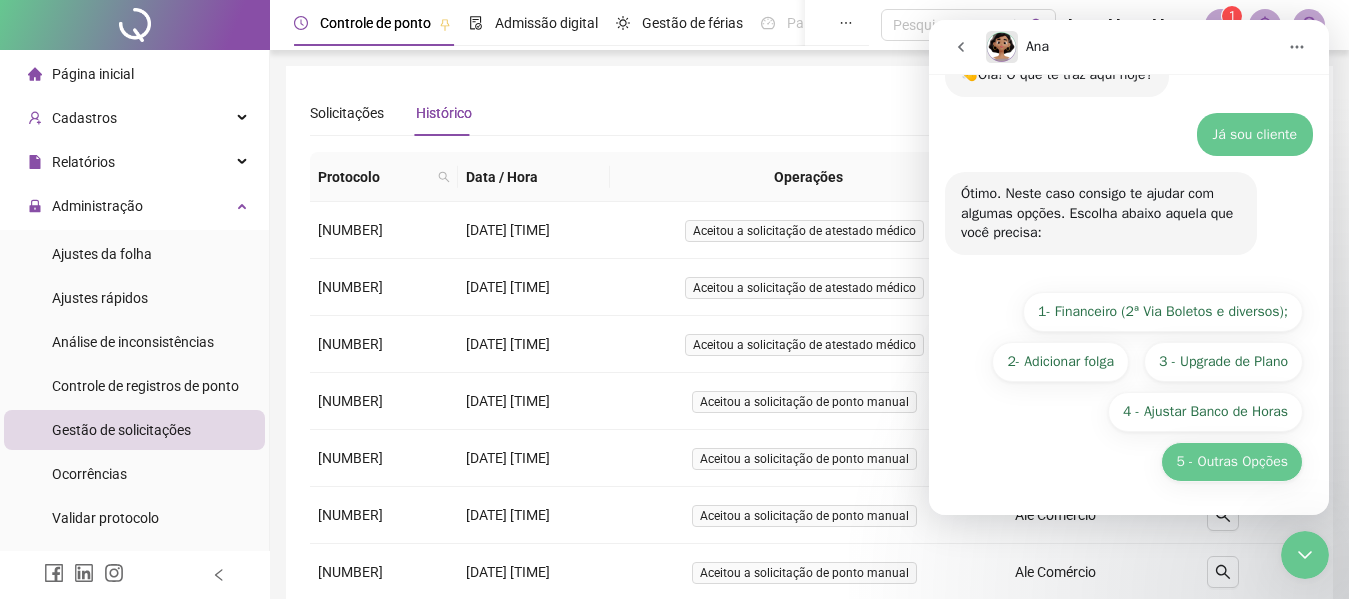 click on "5 - Outras Opções" at bounding box center (1232, 462) 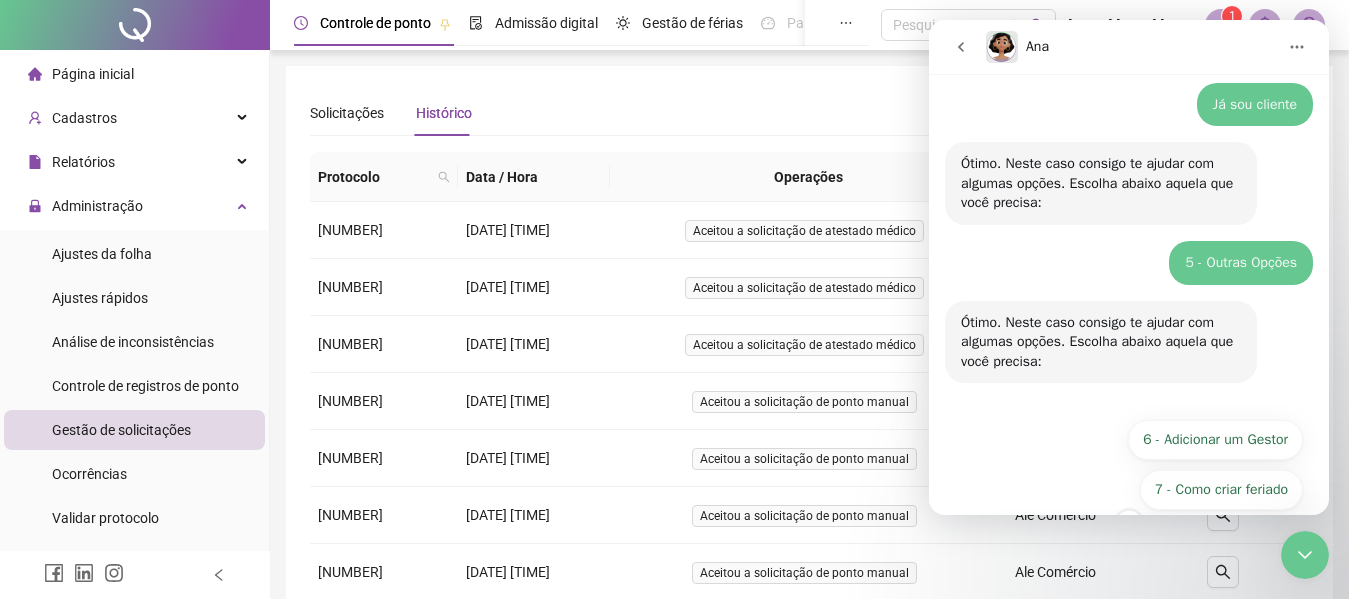 scroll, scrollTop: 358, scrollLeft: 0, axis: vertical 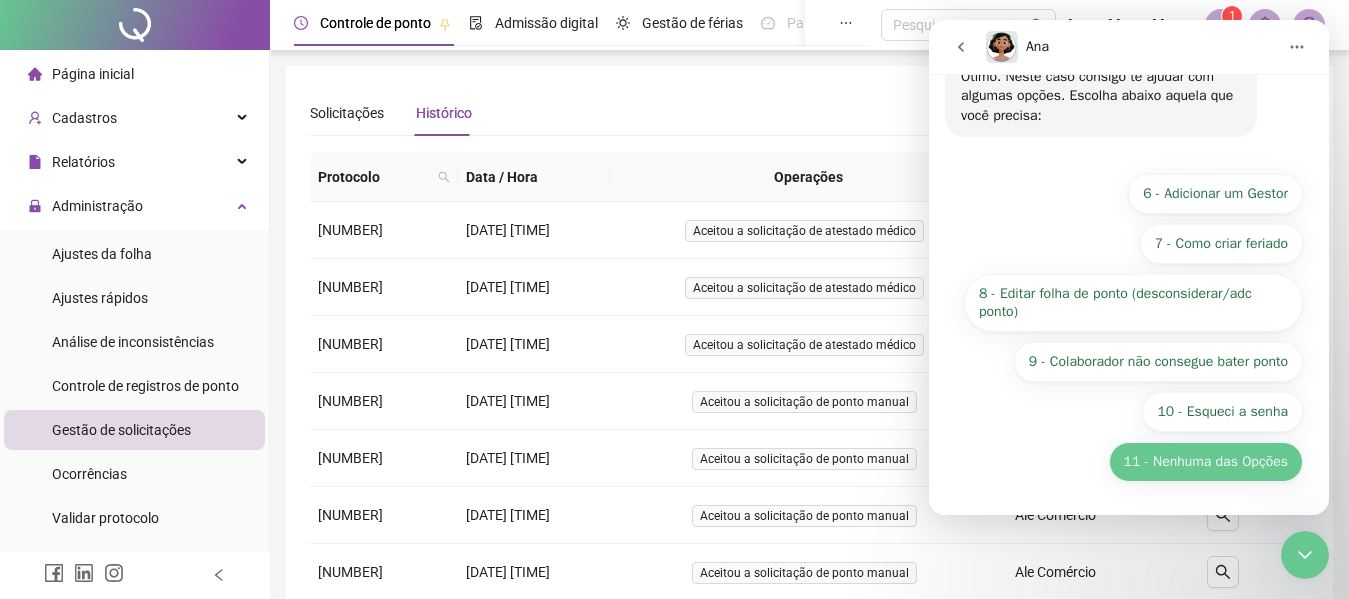 click on "11 - Nenhuma das Opções" at bounding box center (1206, 462) 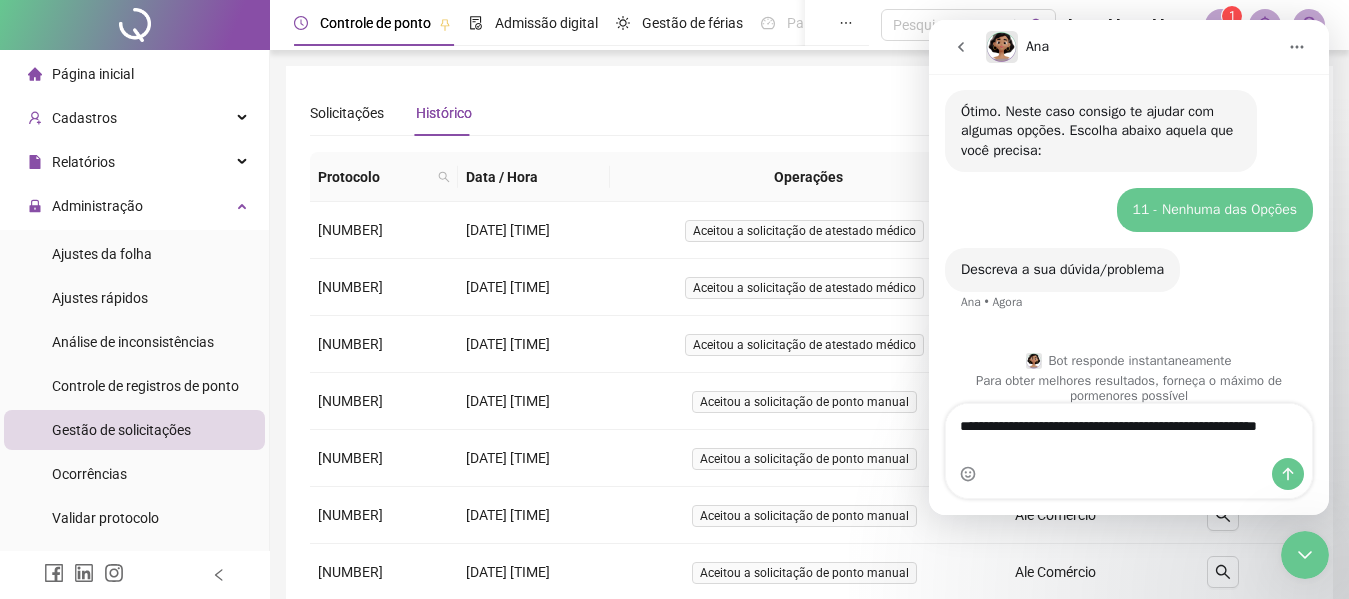 scroll, scrollTop: 343, scrollLeft: 0, axis: vertical 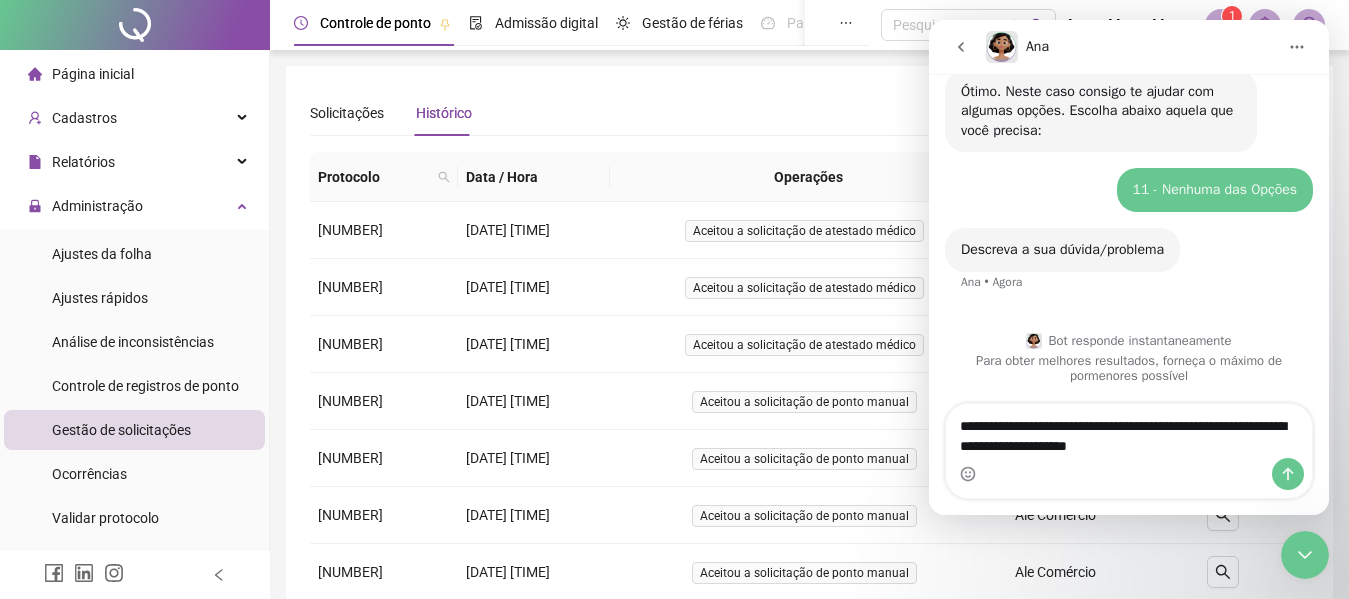 type on "**********" 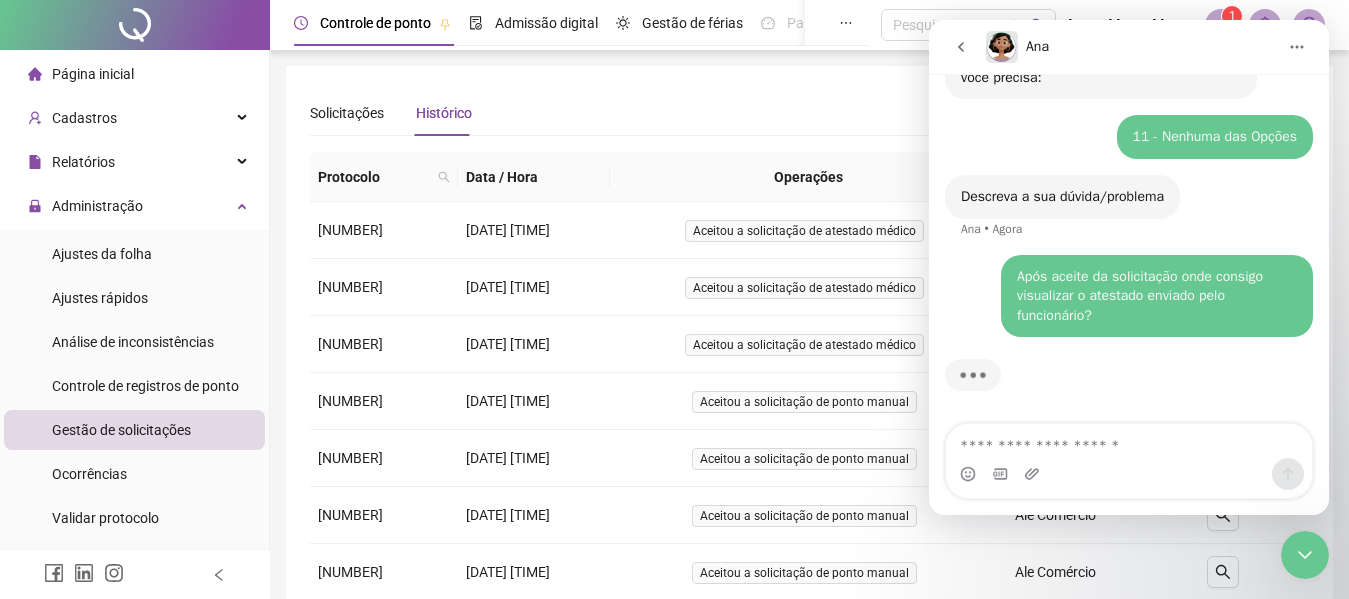 scroll, scrollTop: 396, scrollLeft: 0, axis: vertical 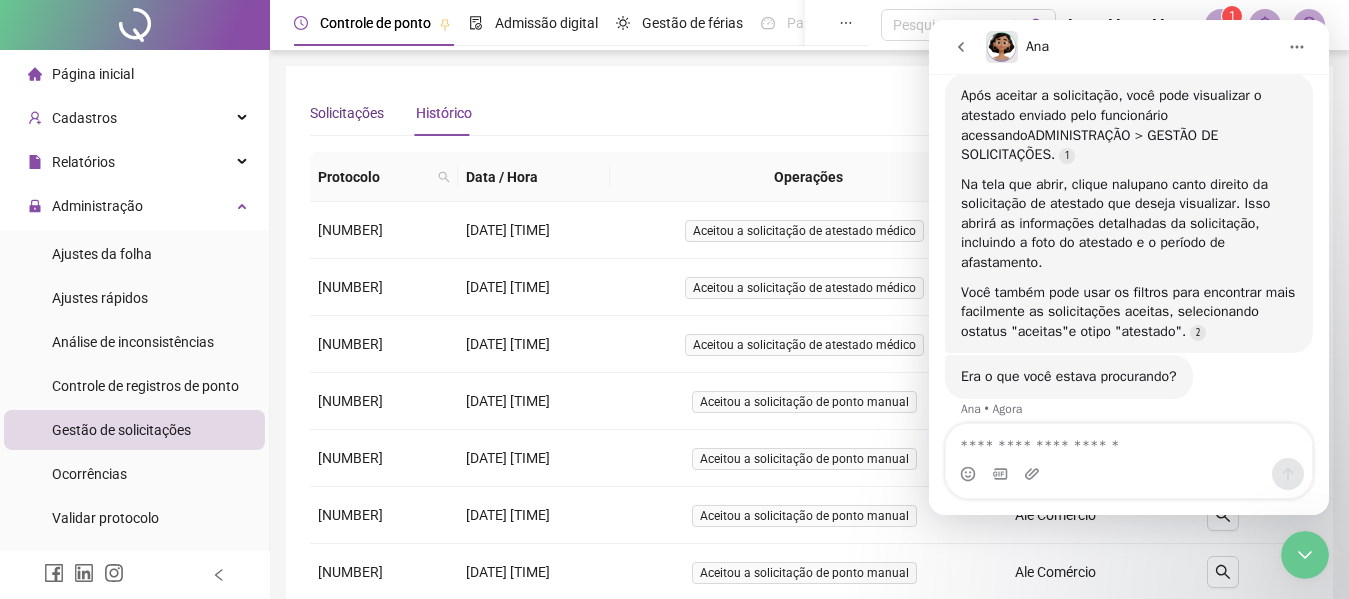 click on "Solicitações" at bounding box center (347, 113) 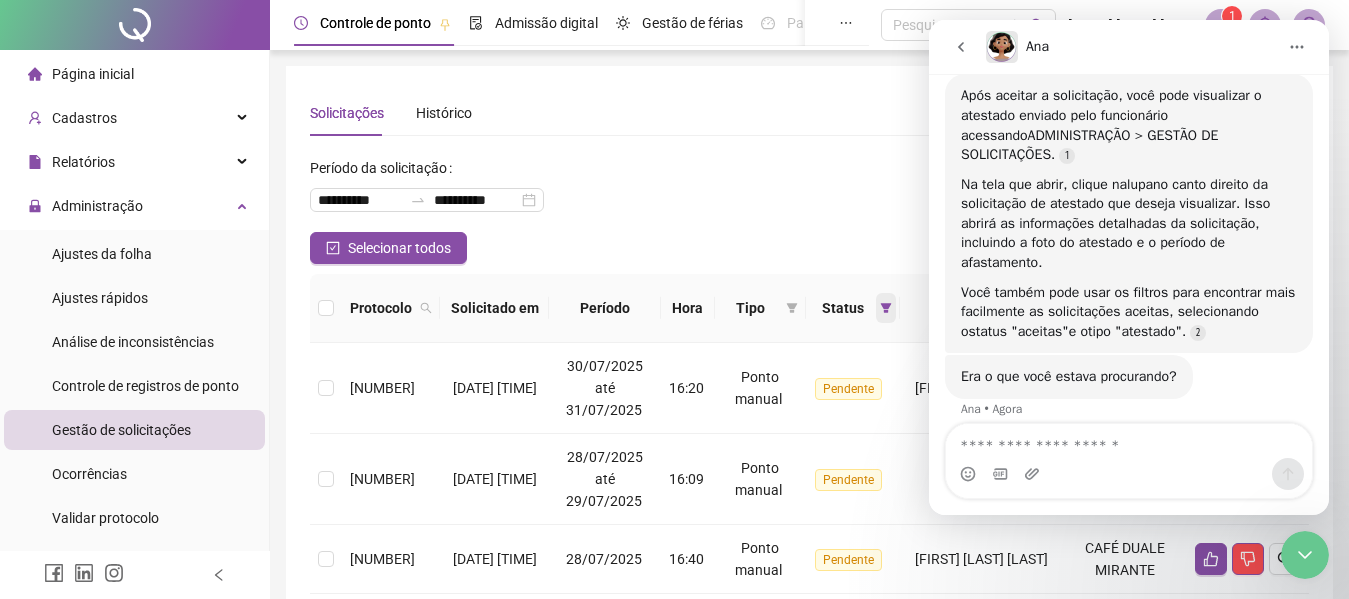 click at bounding box center (886, 308) 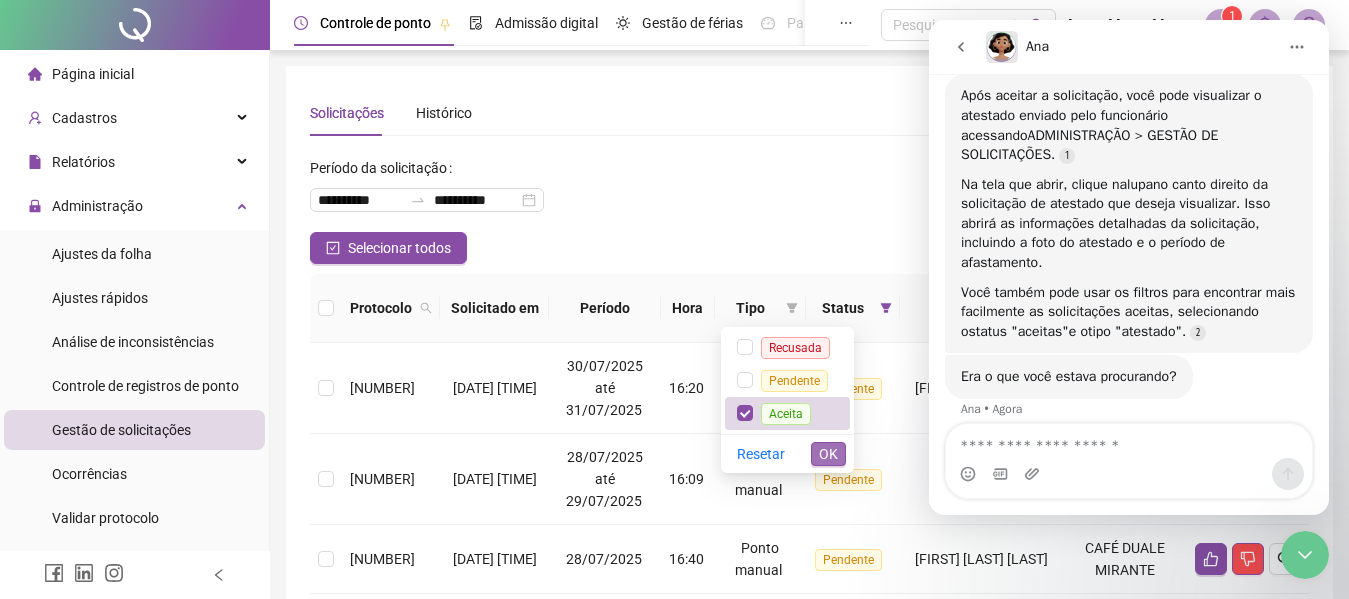 click on "OK" at bounding box center (828, 454) 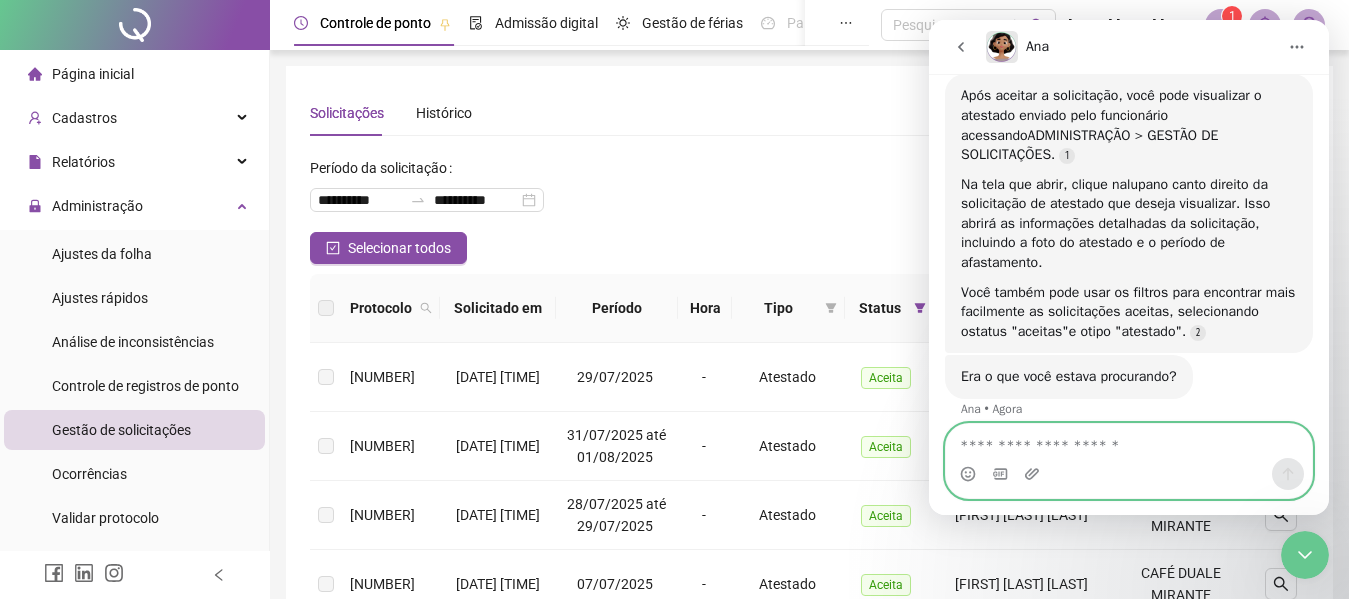 click at bounding box center (1129, 441) 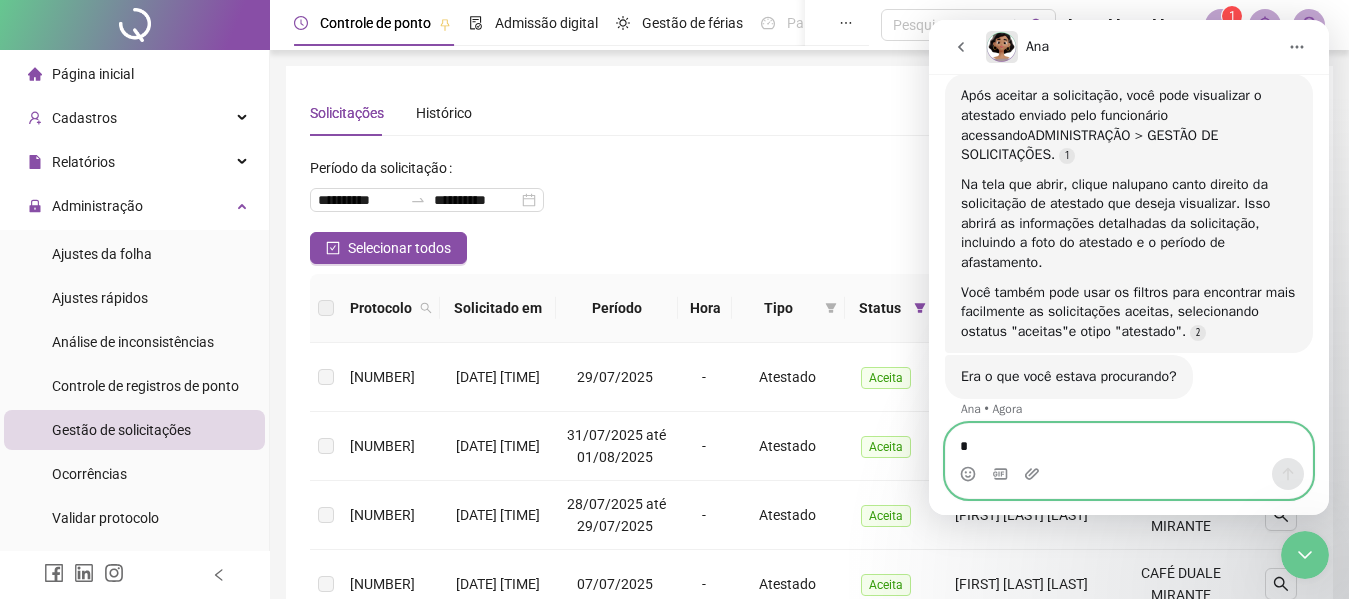 type on "**" 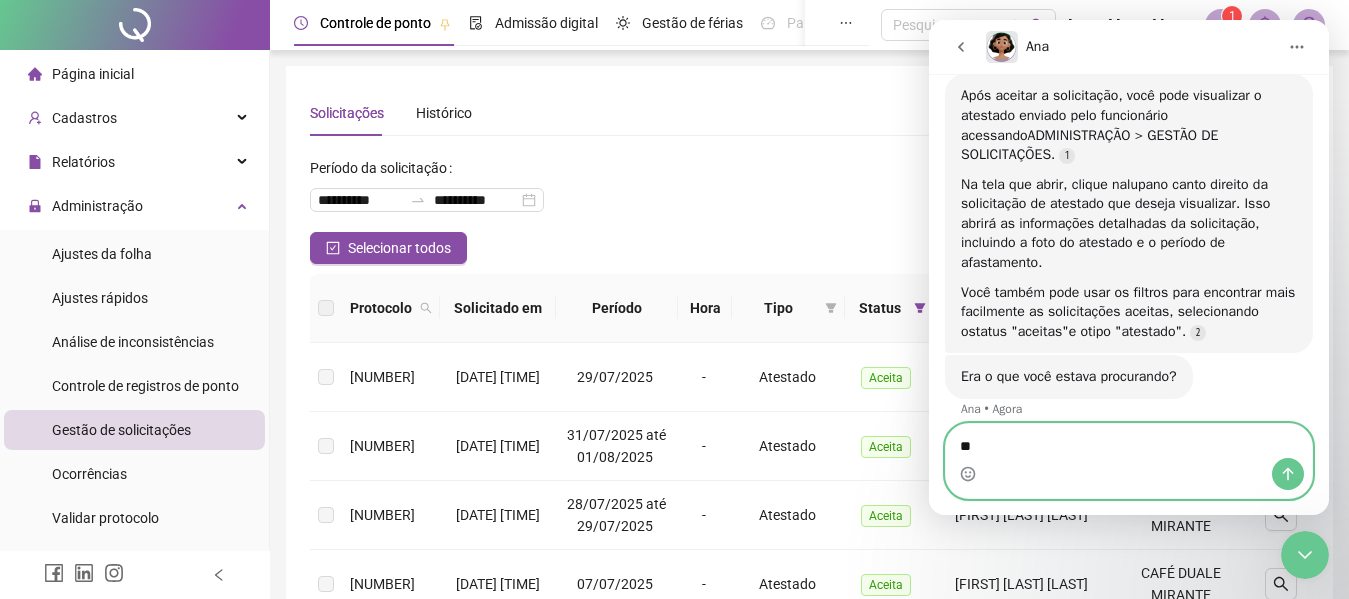 type 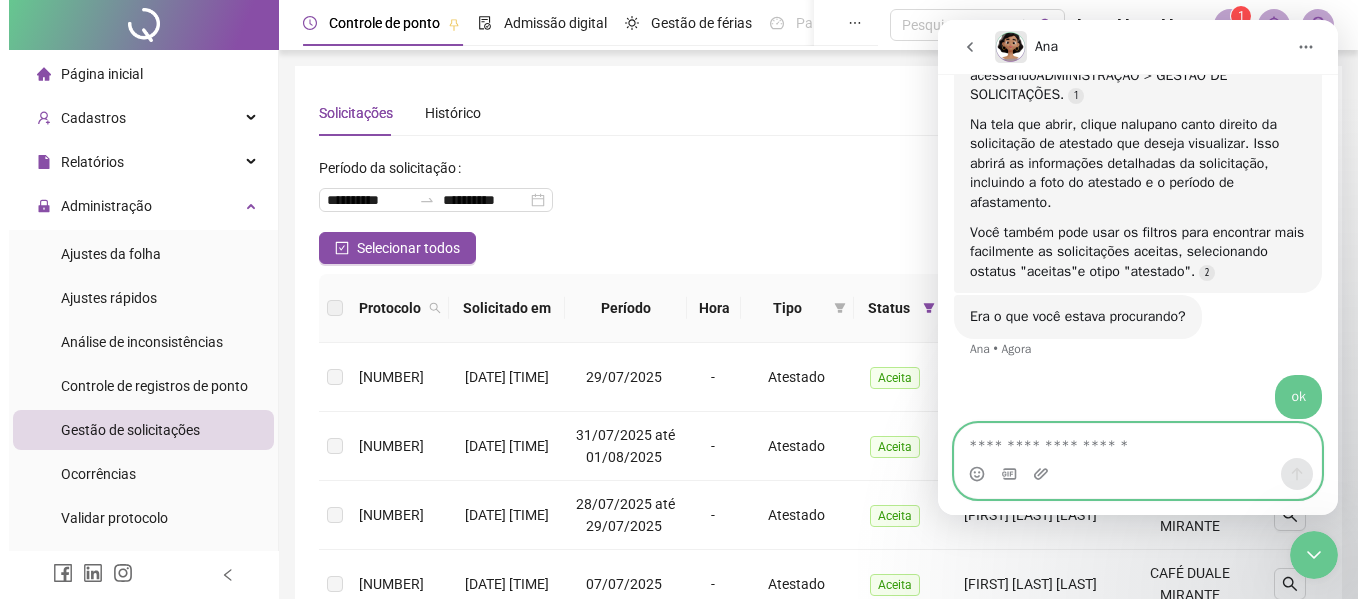 scroll, scrollTop: 777, scrollLeft: 0, axis: vertical 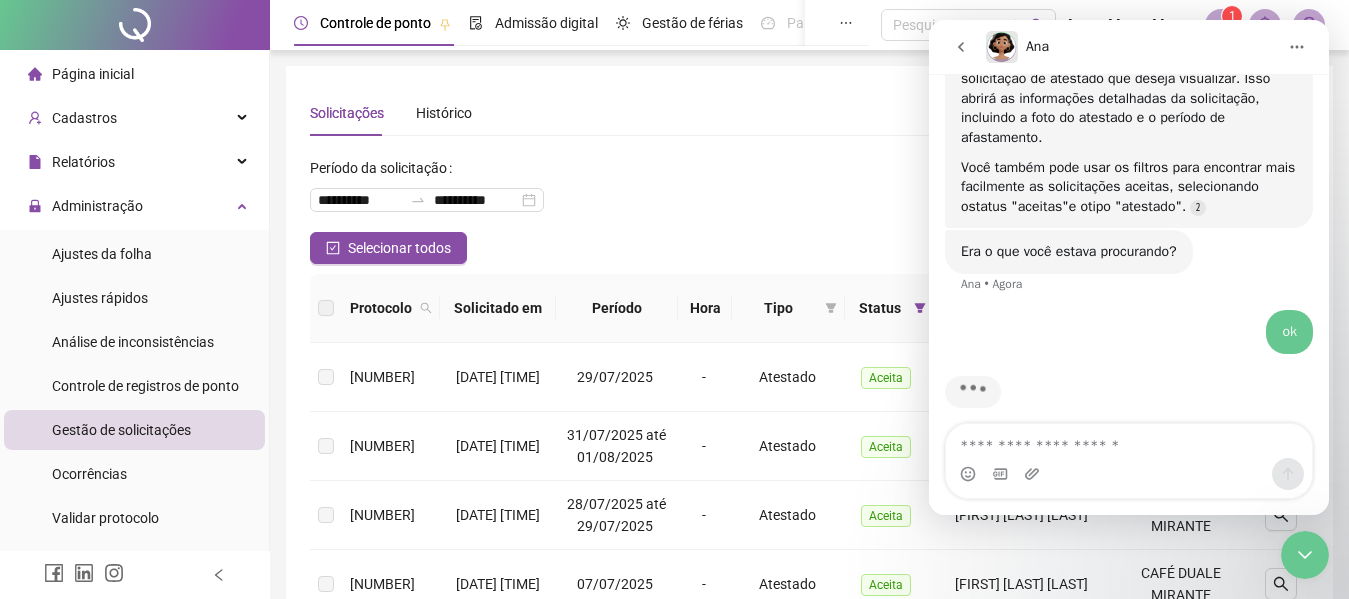 drag, startPoint x: 1315, startPoint y: 555, endPoint x: 2565, endPoint y: 899, distance: 1296.4706 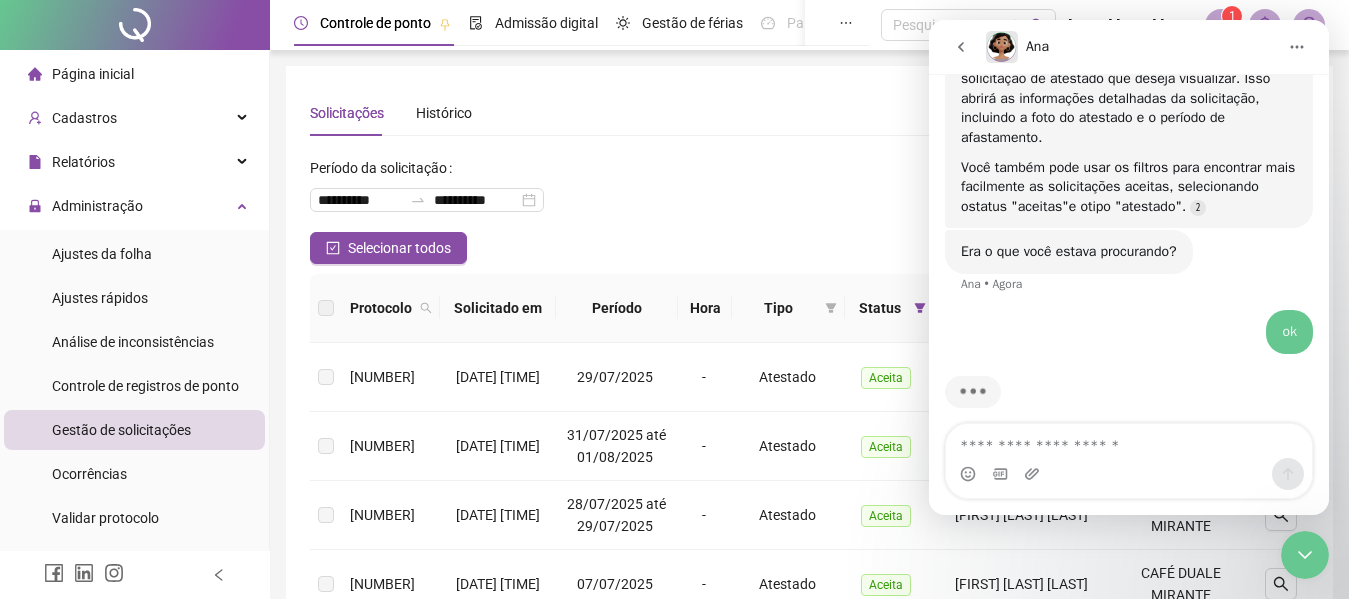 click 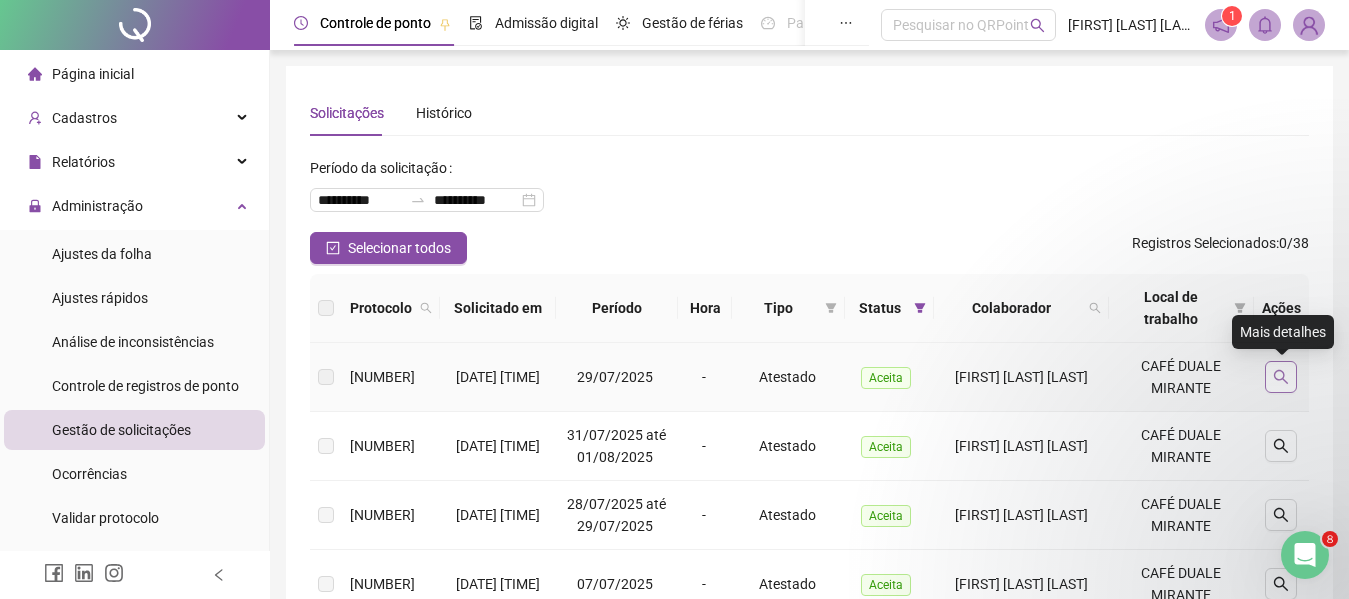 click 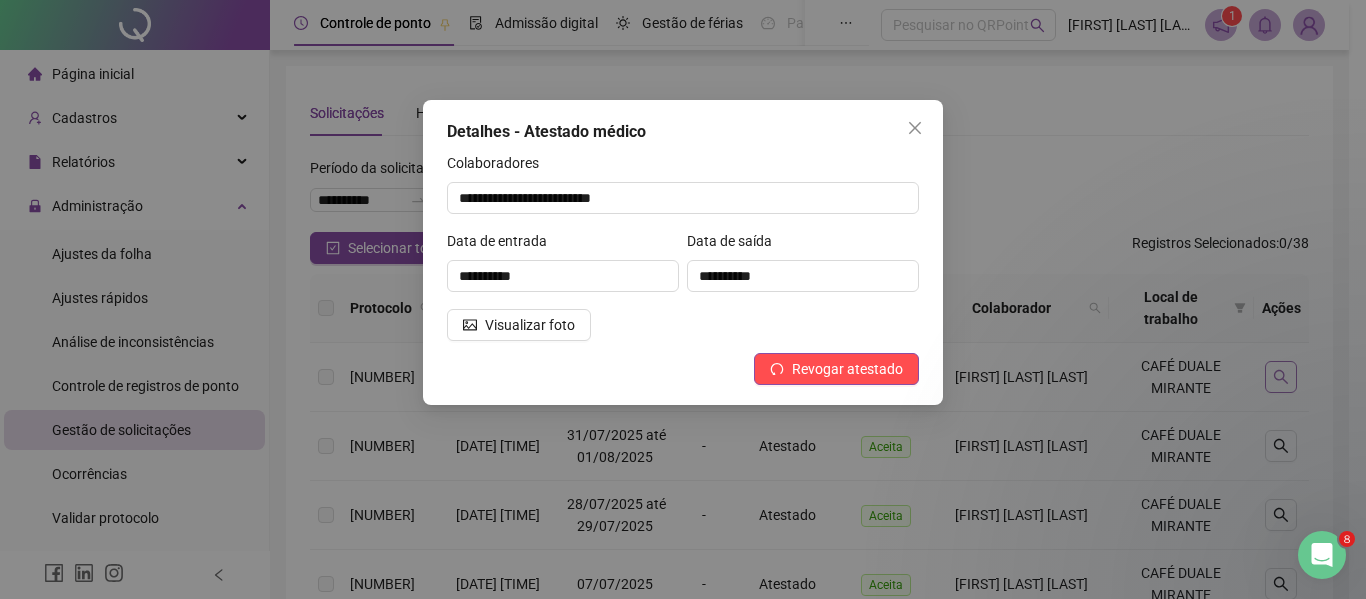 scroll, scrollTop: 0, scrollLeft: 0, axis: both 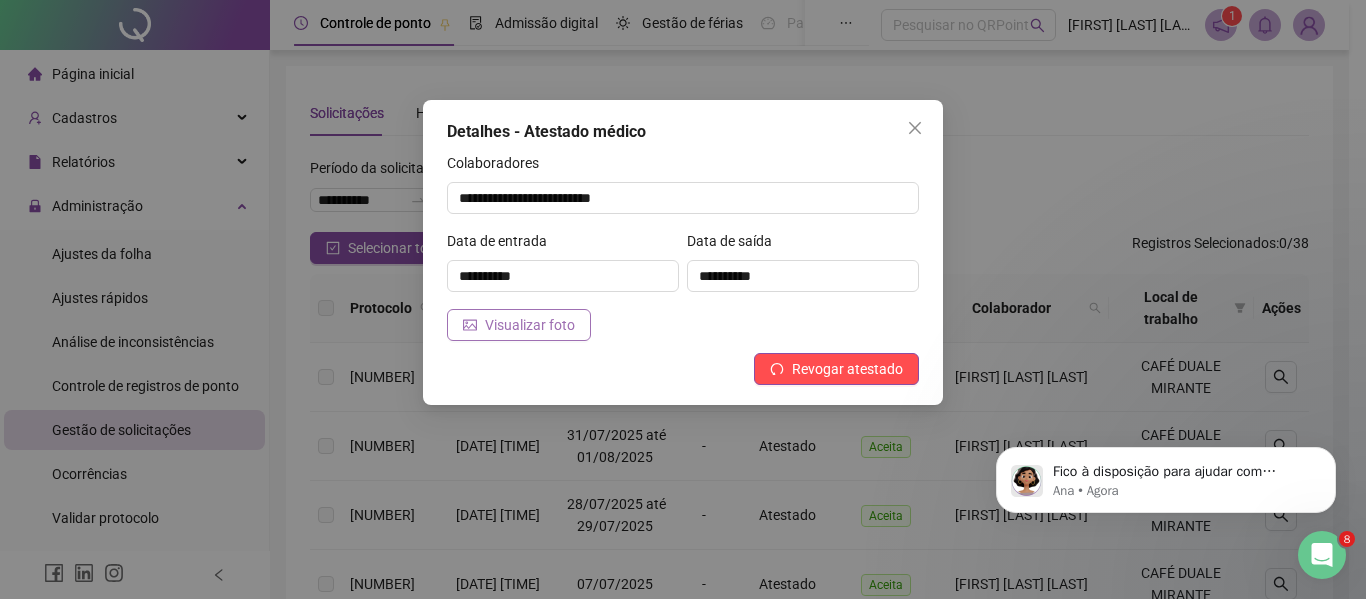 click on "Visualizar foto" at bounding box center [530, 325] 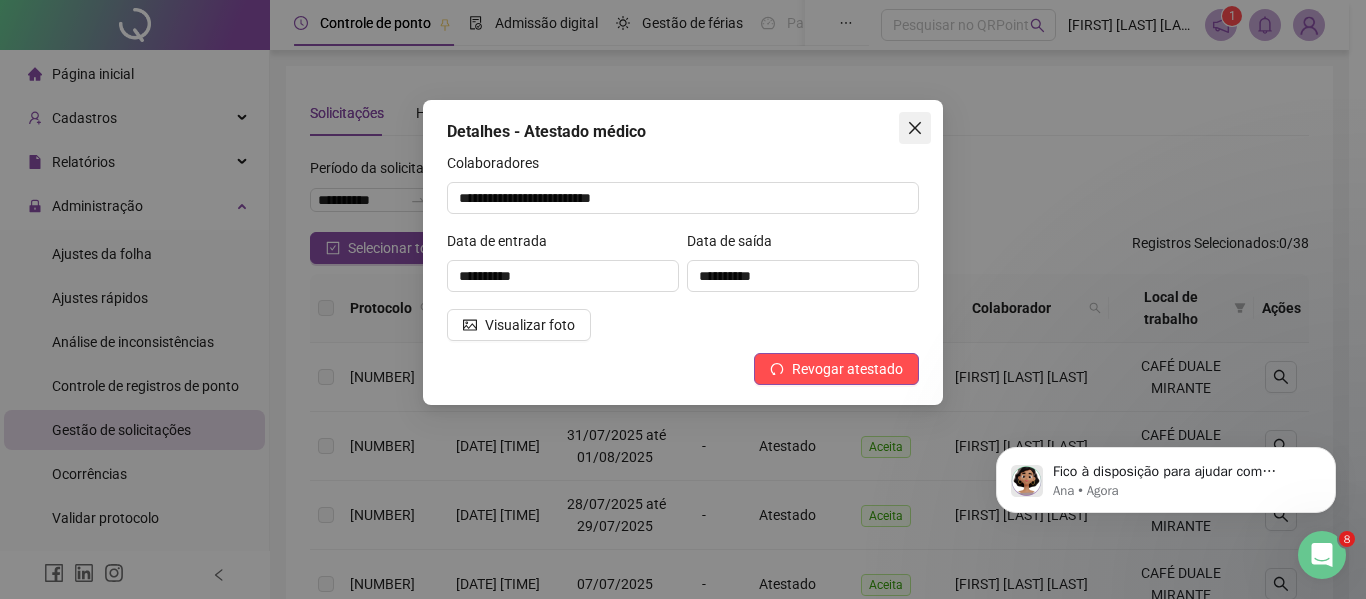 click 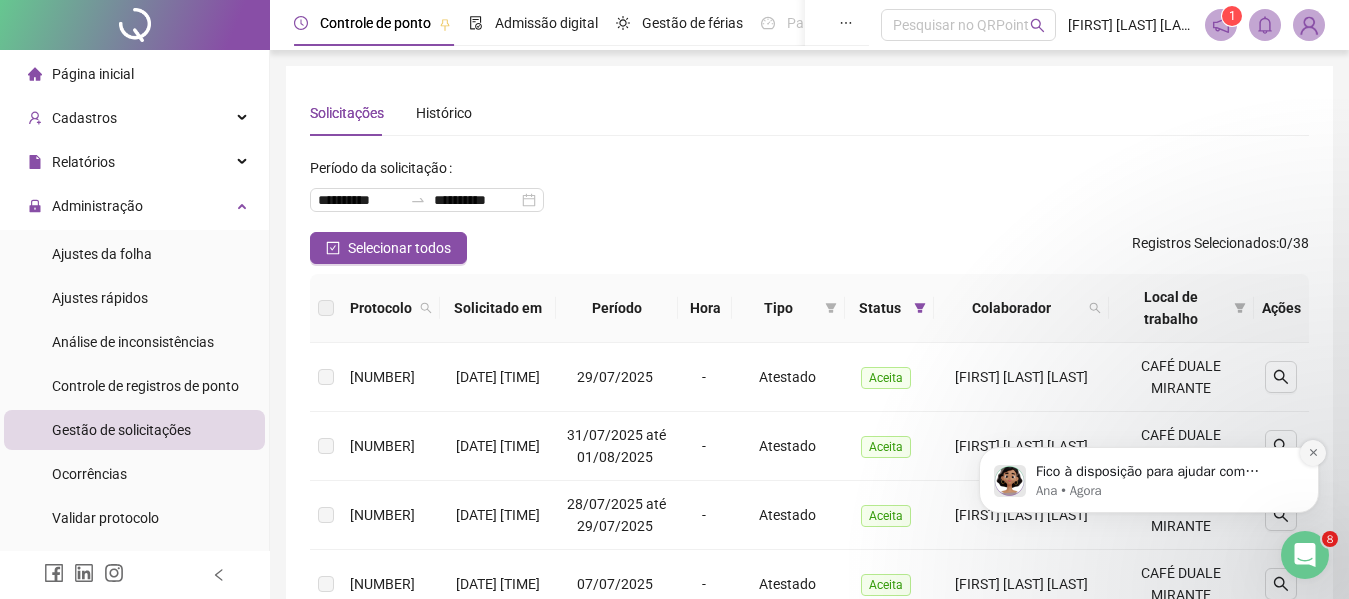 click 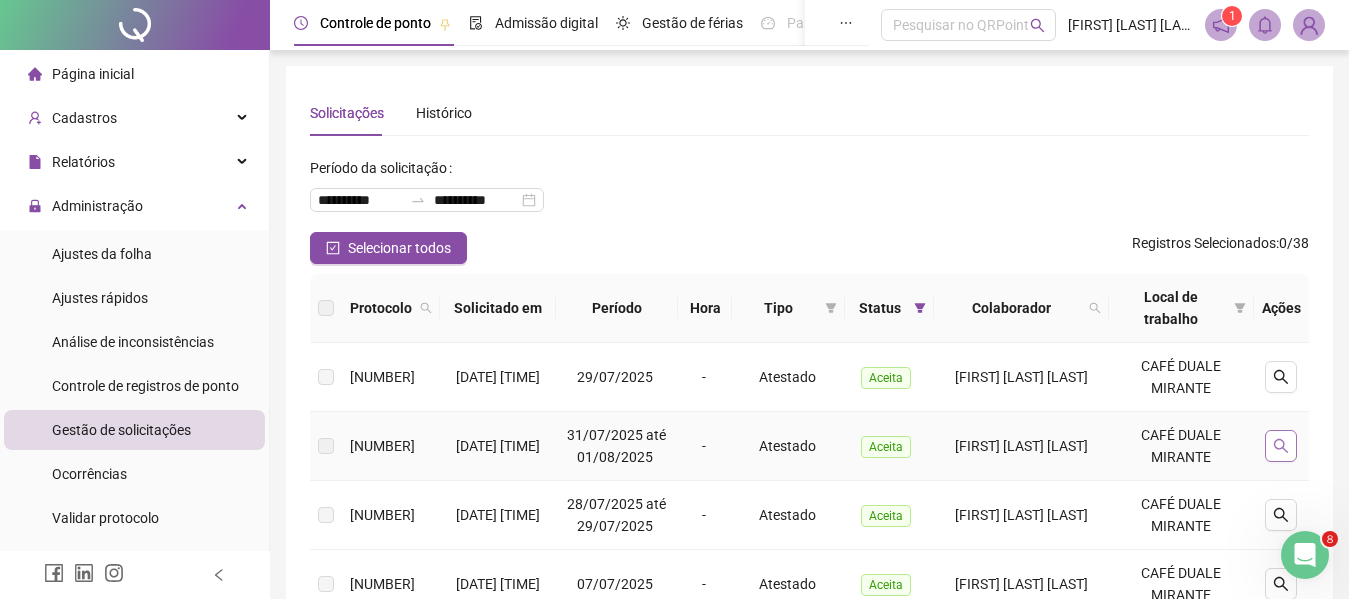 click 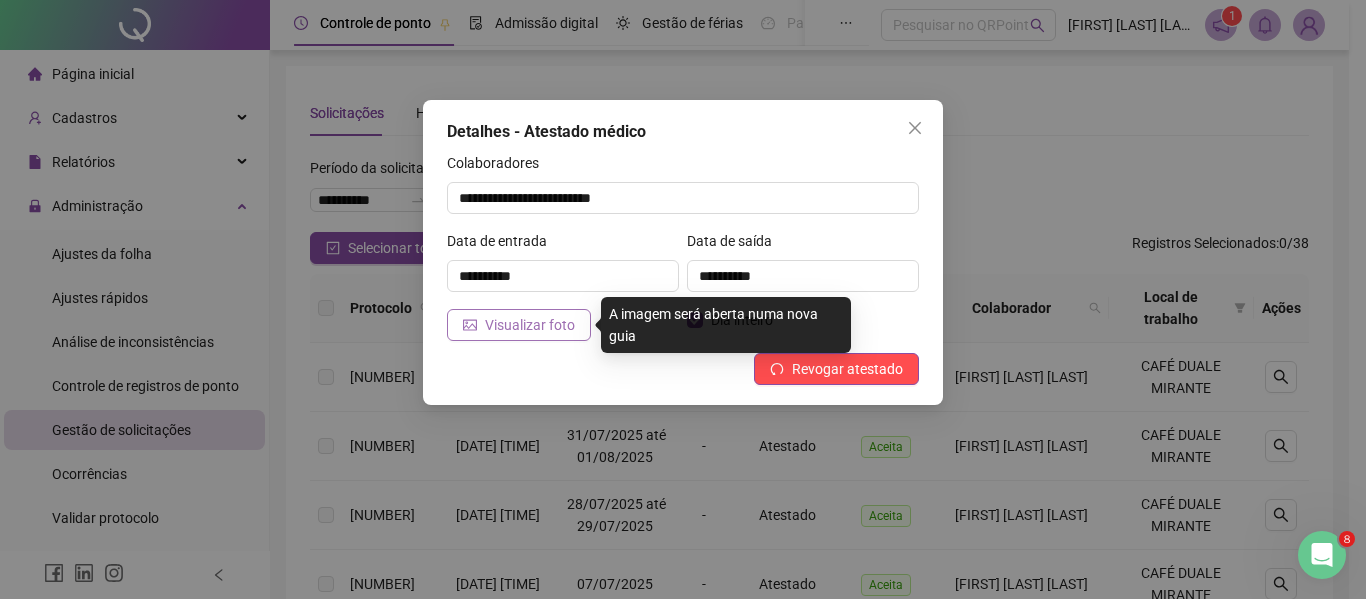 click on "Visualizar foto" at bounding box center [530, 325] 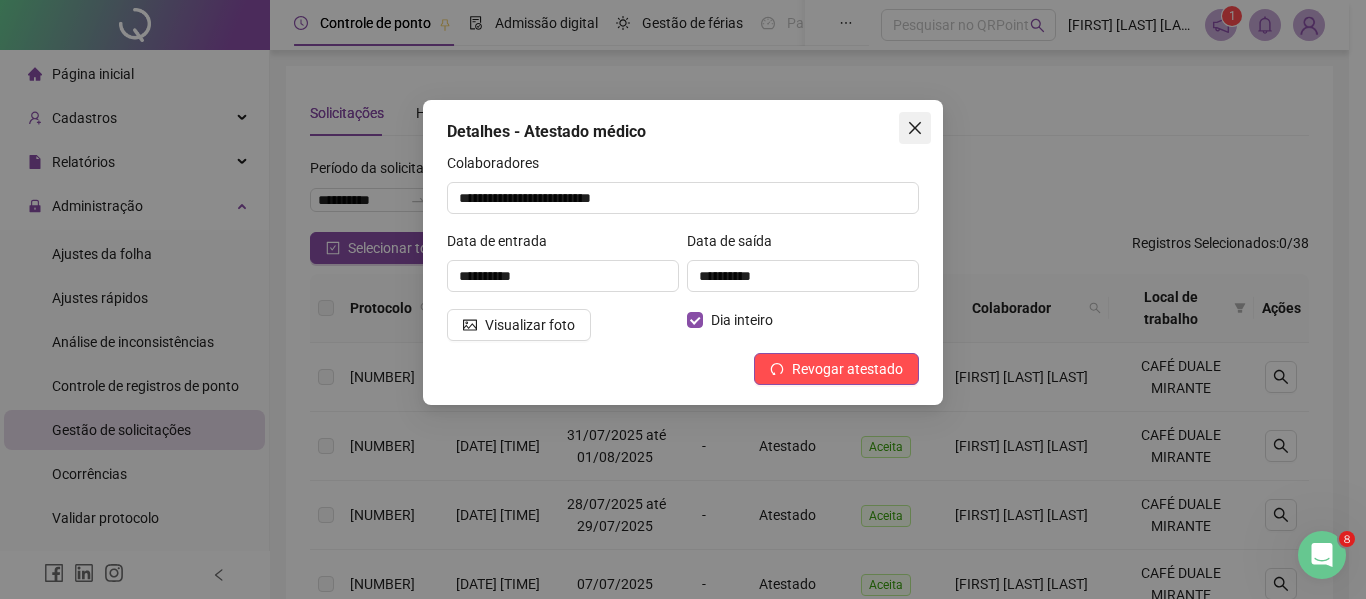 click 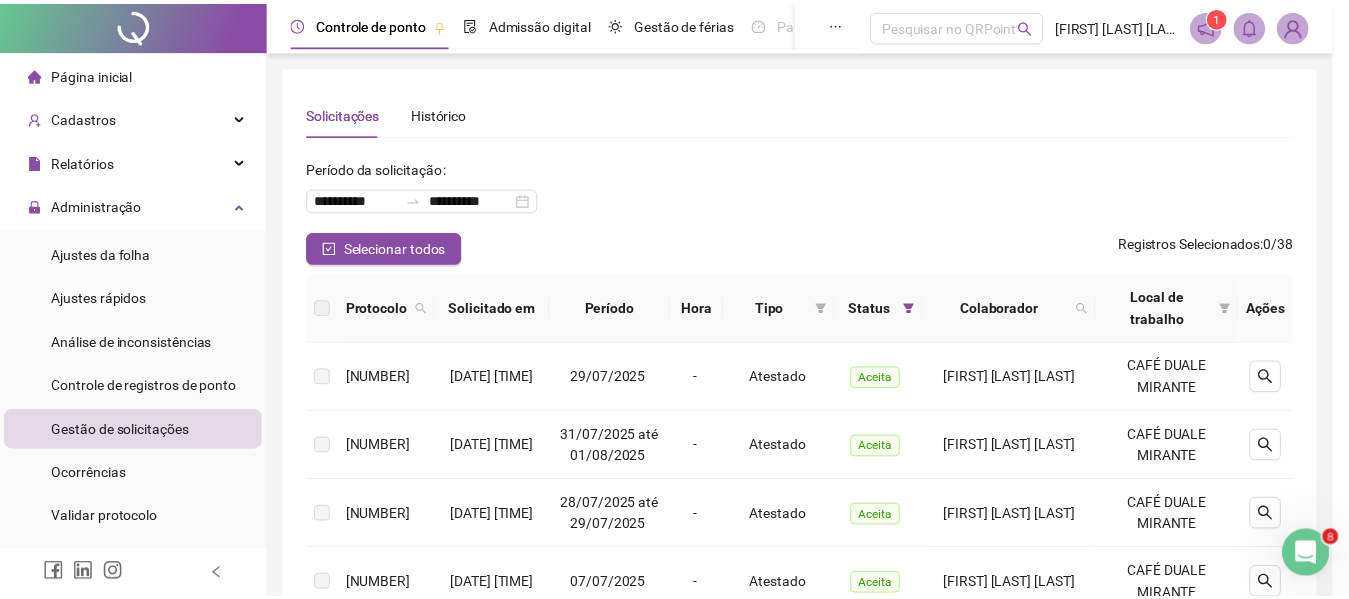 scroll, scrollTop: 791, scrollLeft: 0, axis: vertical 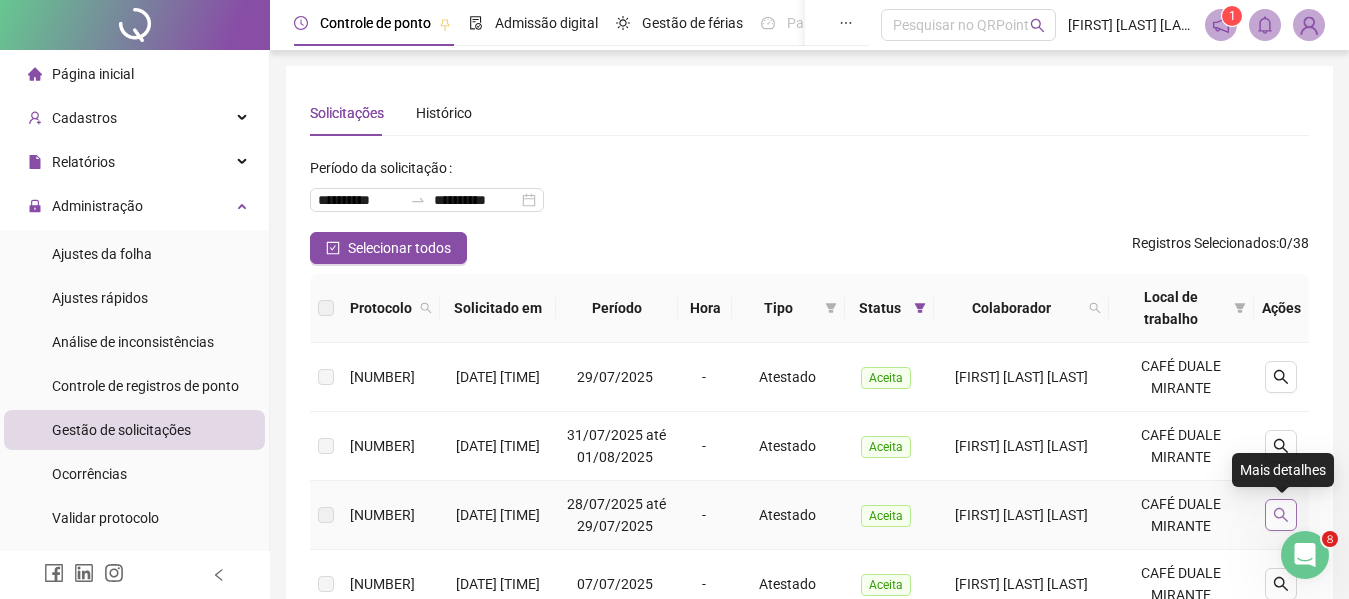 click 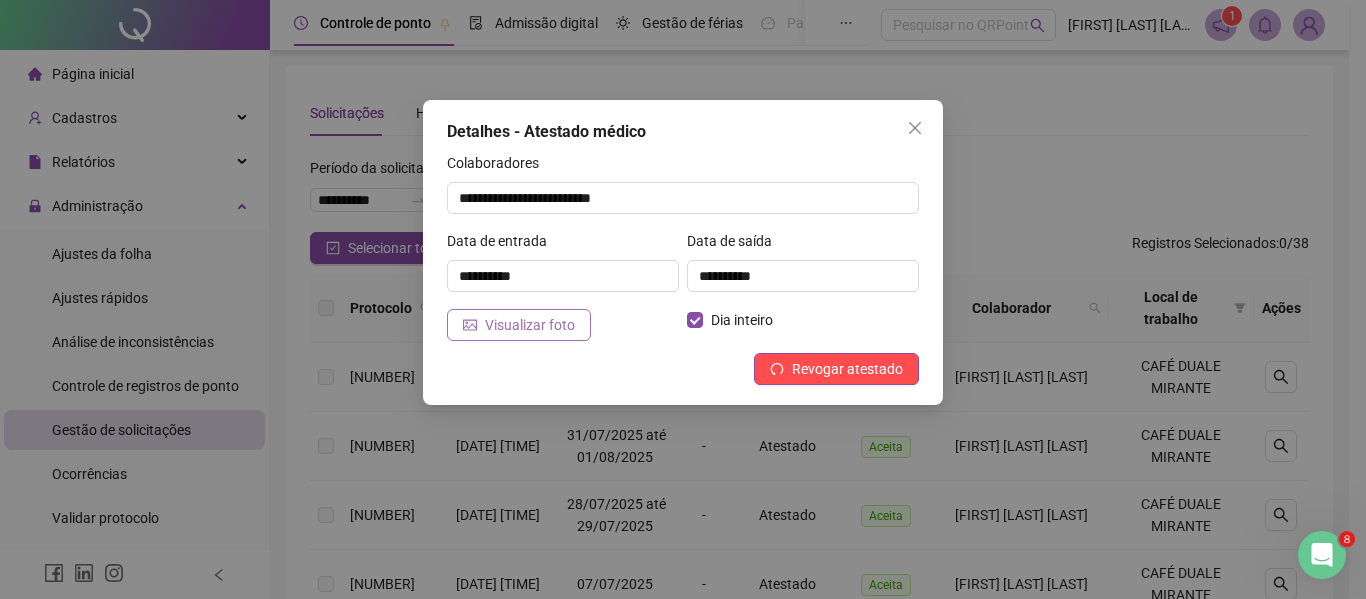 click on "Visualizar foto" at bounding box center [530, 325] 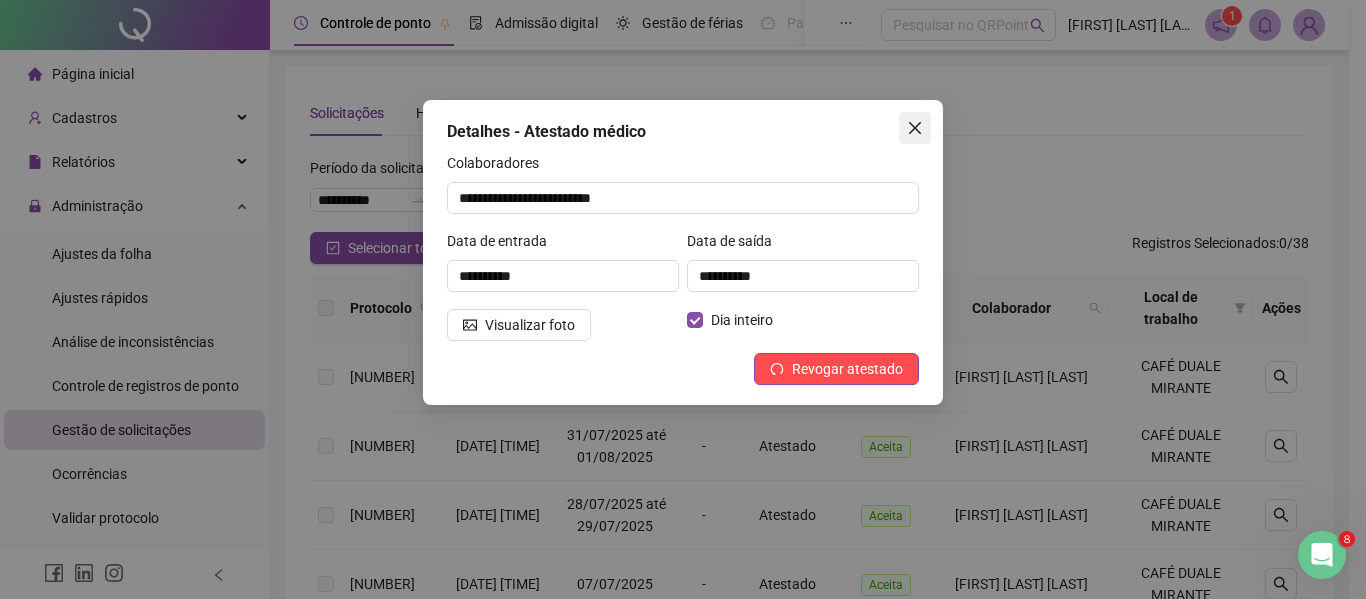 click 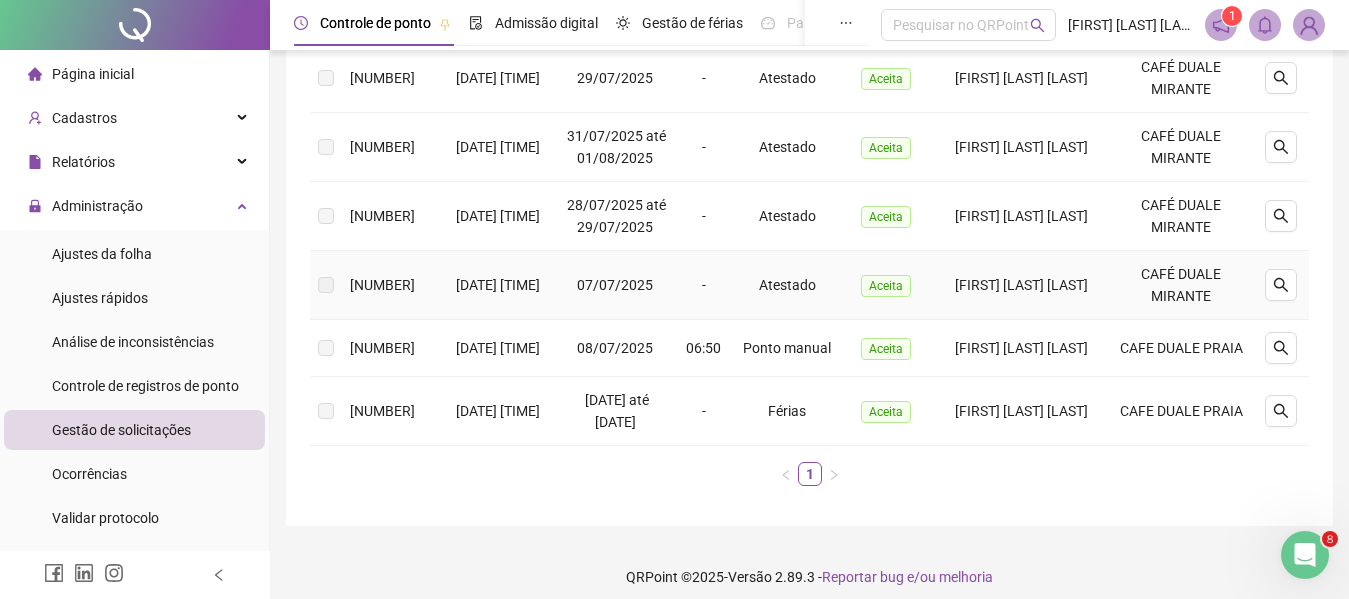 scroll, scrollTop: 300, scrollLeft: 0, axis: vertical 